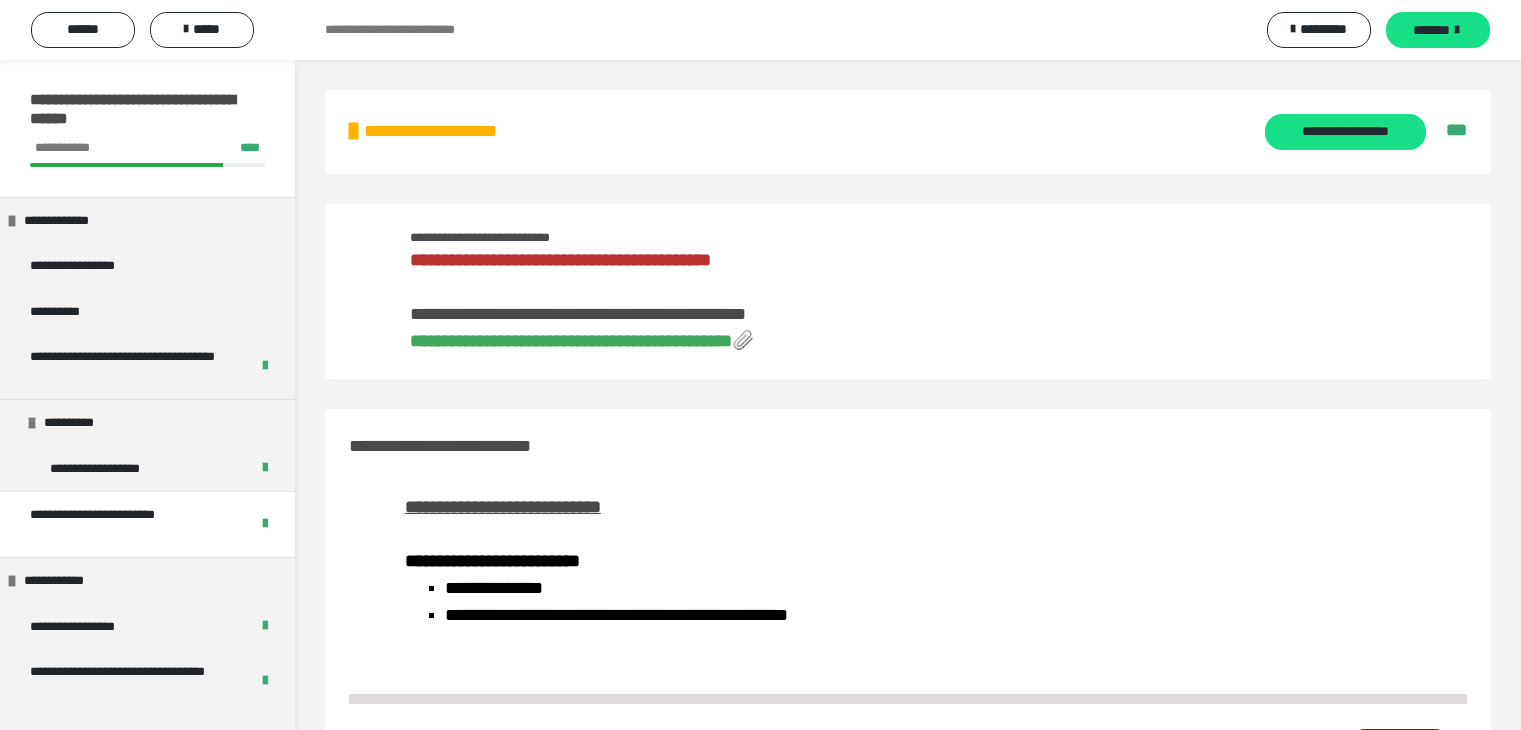 scroll, scrollTop: 700, scrollLeft: 0, axis: vertical 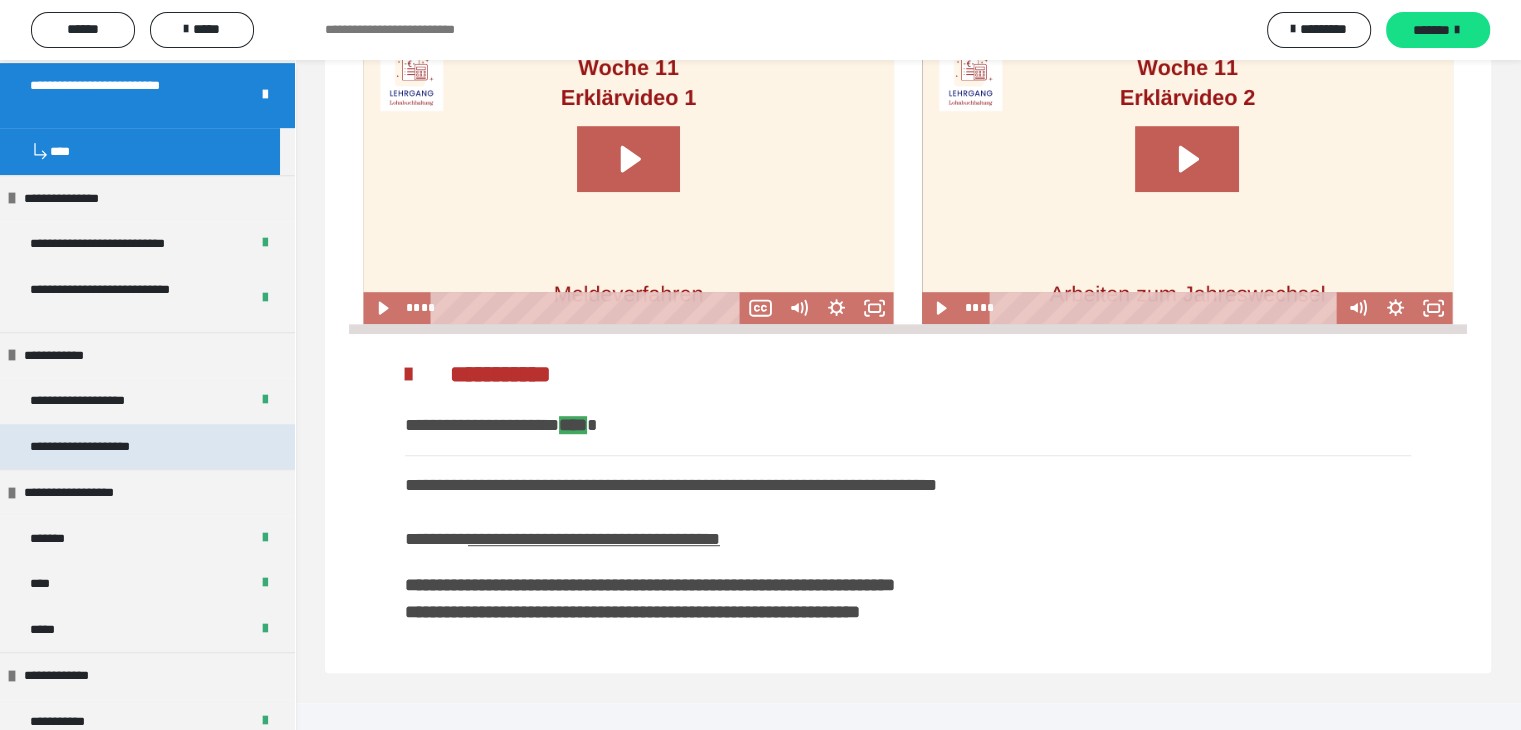 click on "**********" at bounding box center (147, 447) 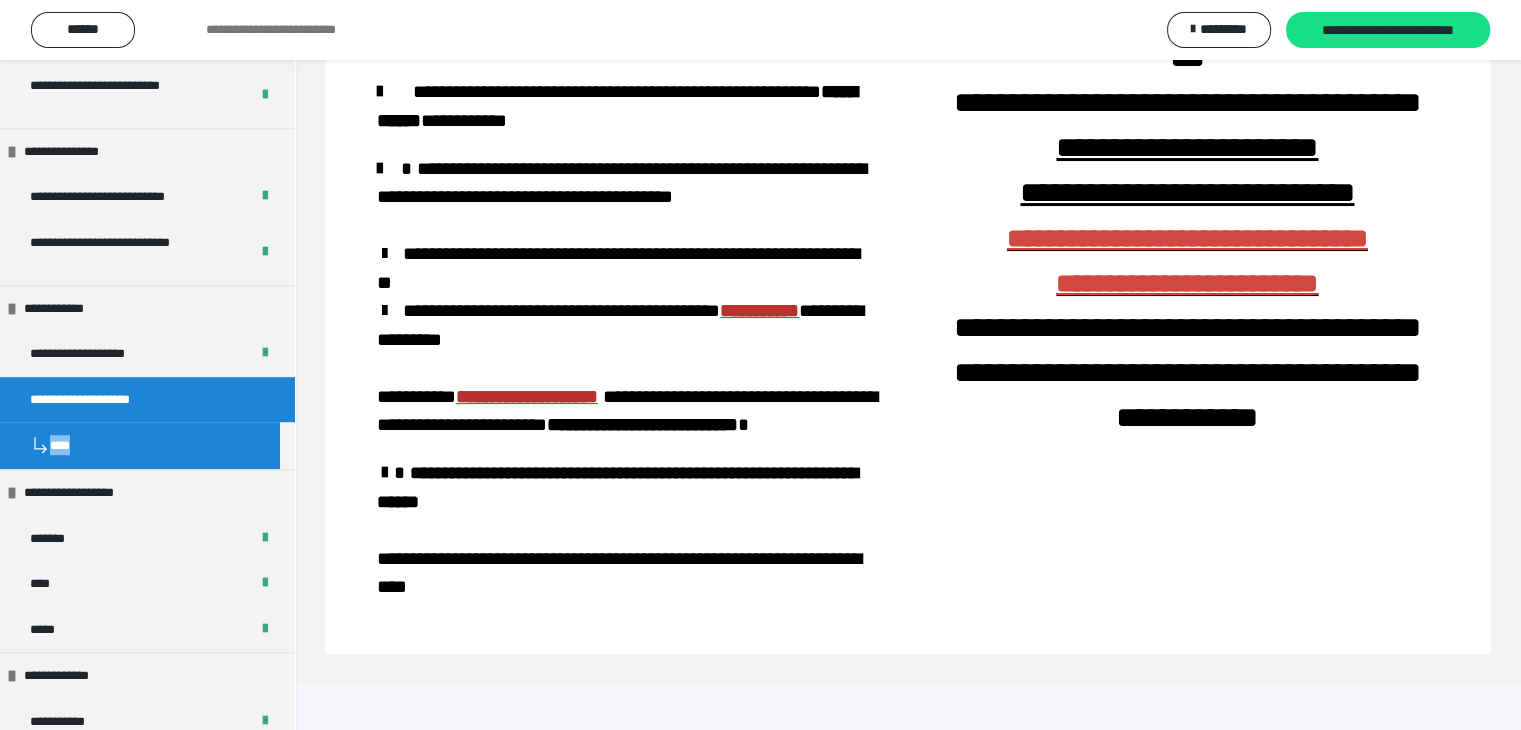 scroll, scrollTop: 235, scrollLeft: 0, axis: vertical 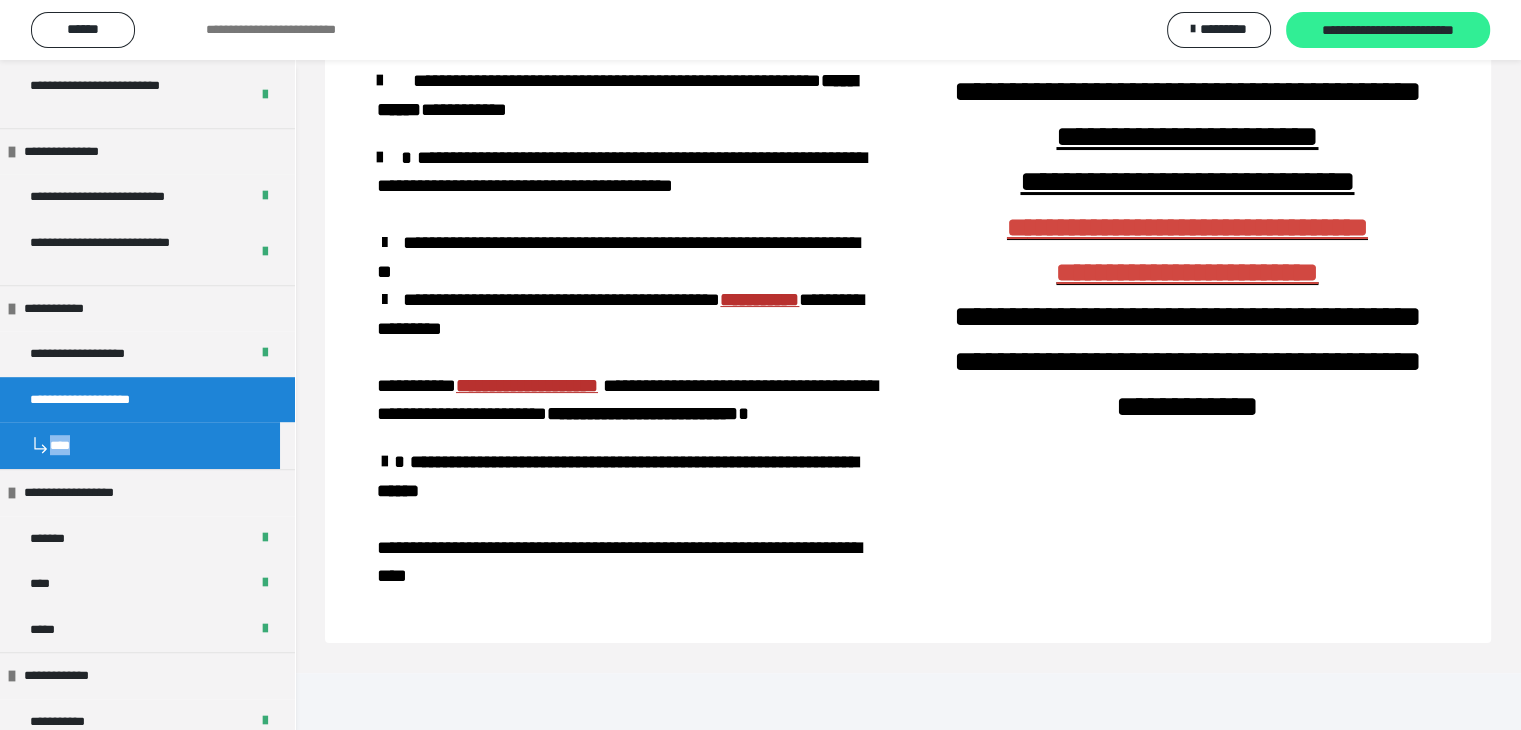 click on "**********" at bounding box center [1388, 31] 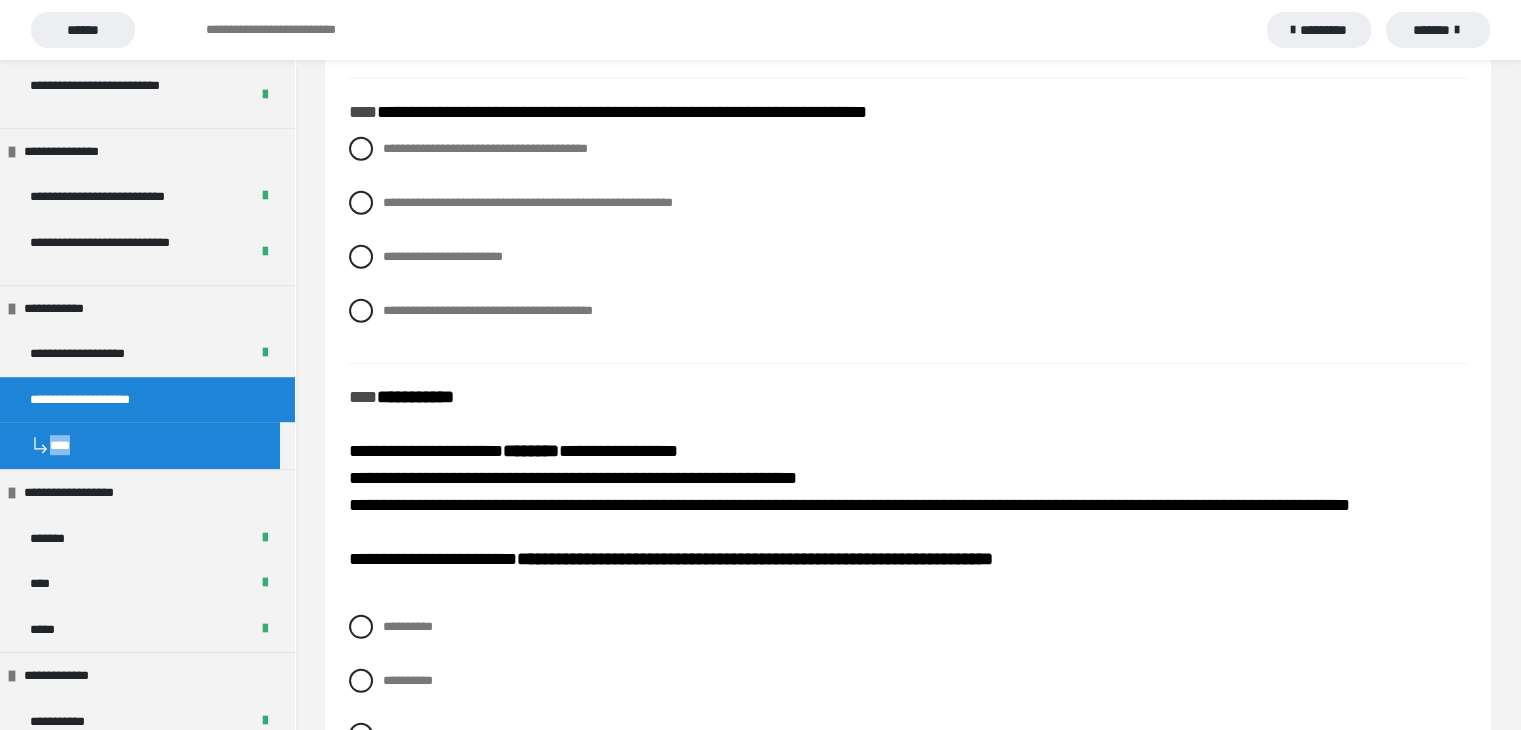 scroll, scrollTop: 5836, scrollLeft: 0, axis: vertical 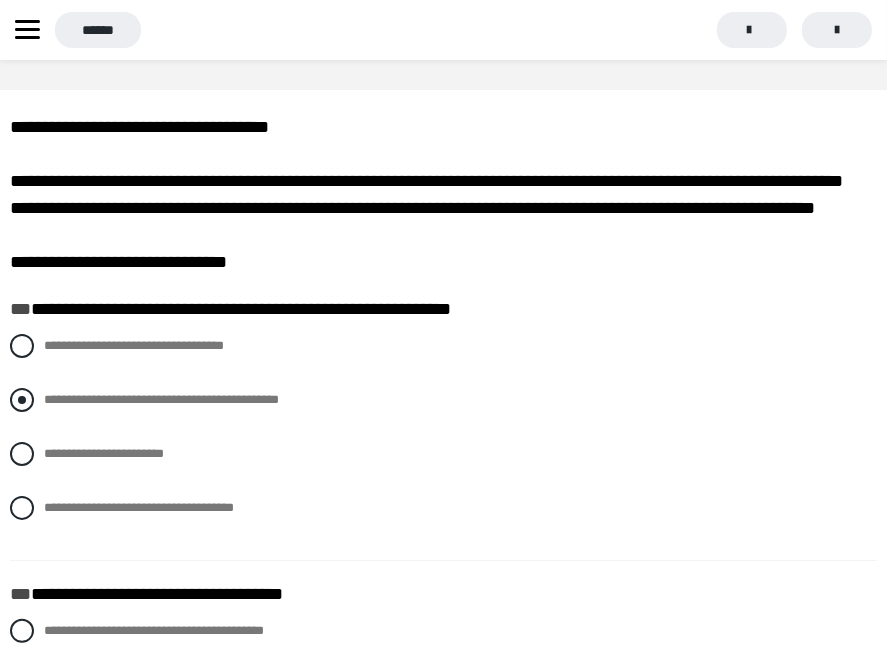 click at bounding box center (22, 400) 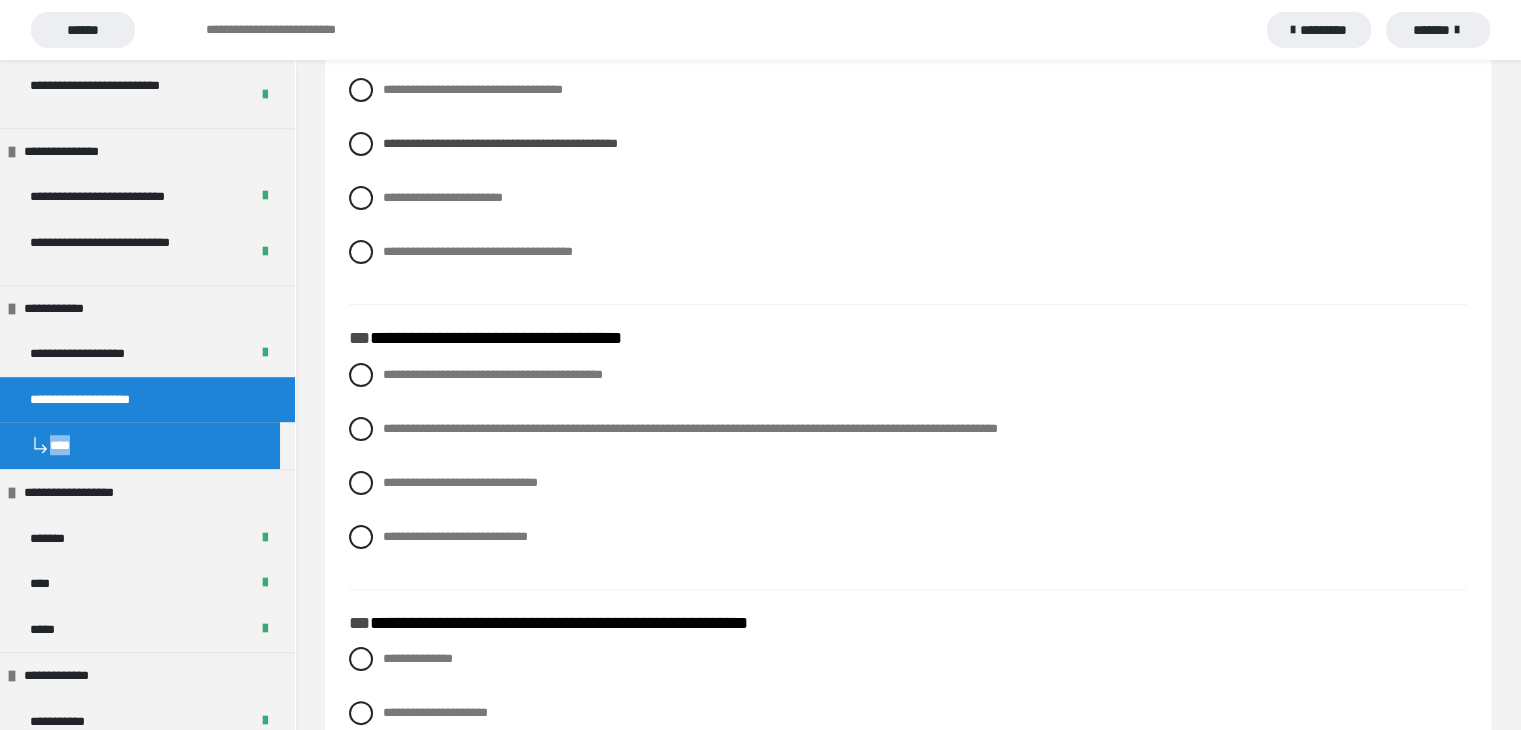 scroll, scrollTop: 300, scrollLeft: 0, axis: vertical 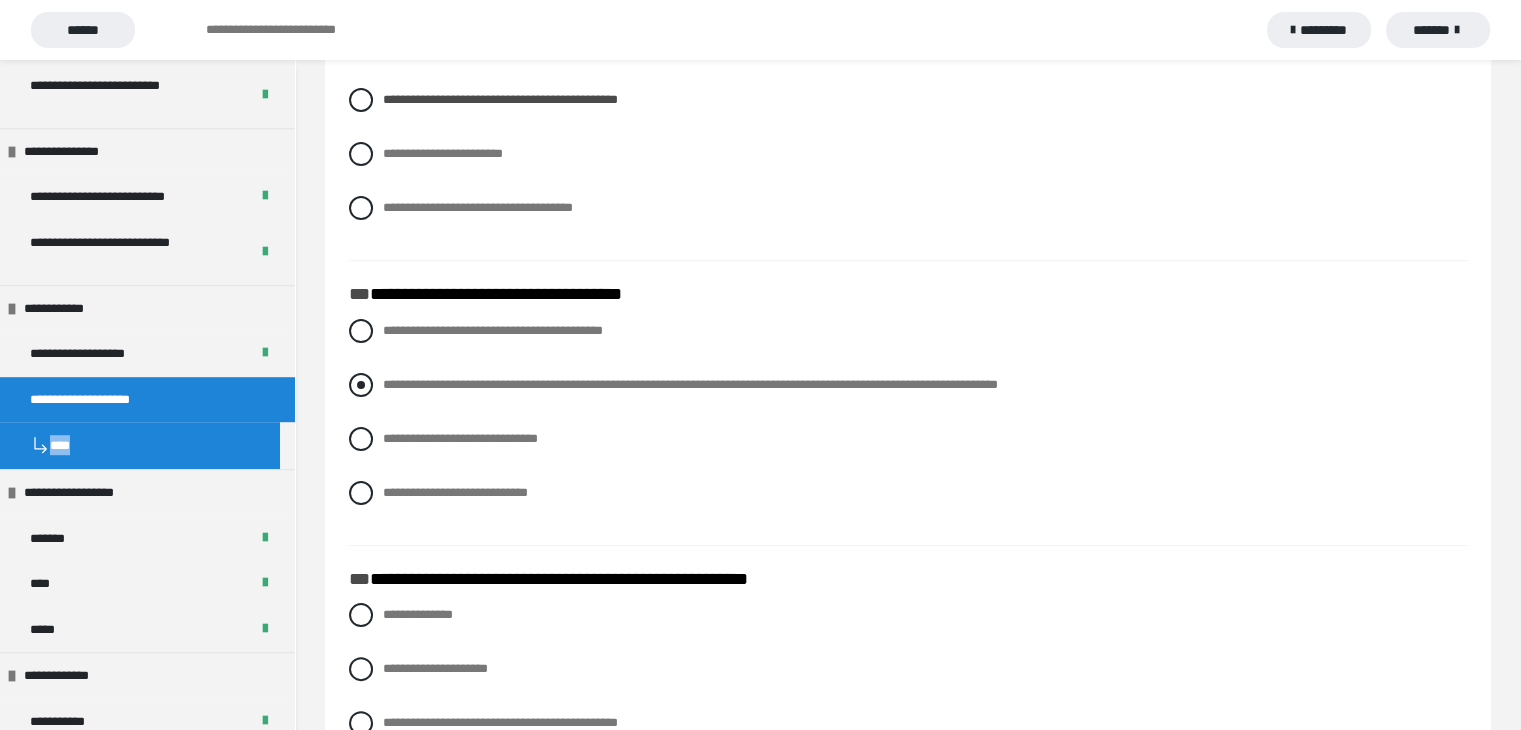 click at bounding box center [361, 385] 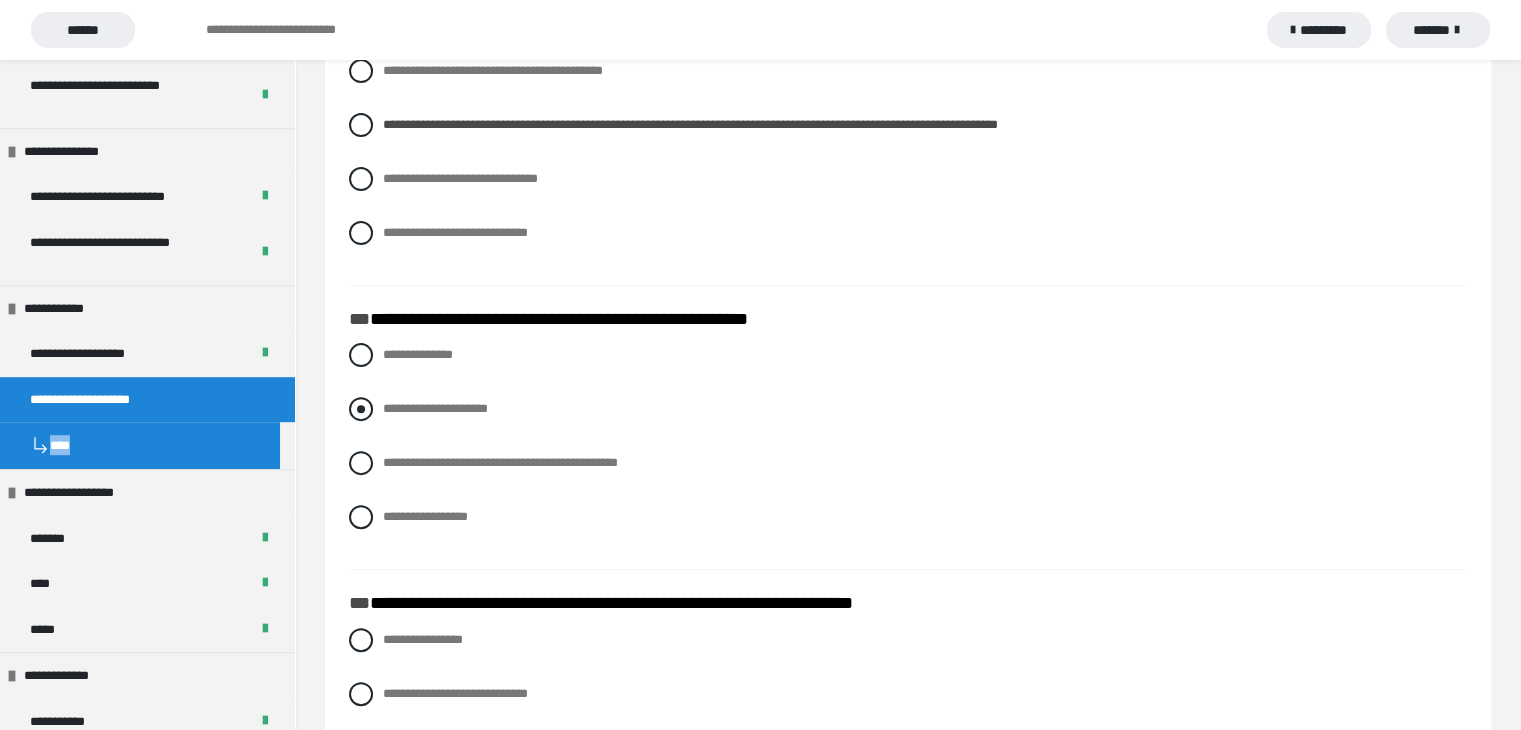 scroll, scrollTop: 600, scrollLeft: 0, axis: vertical 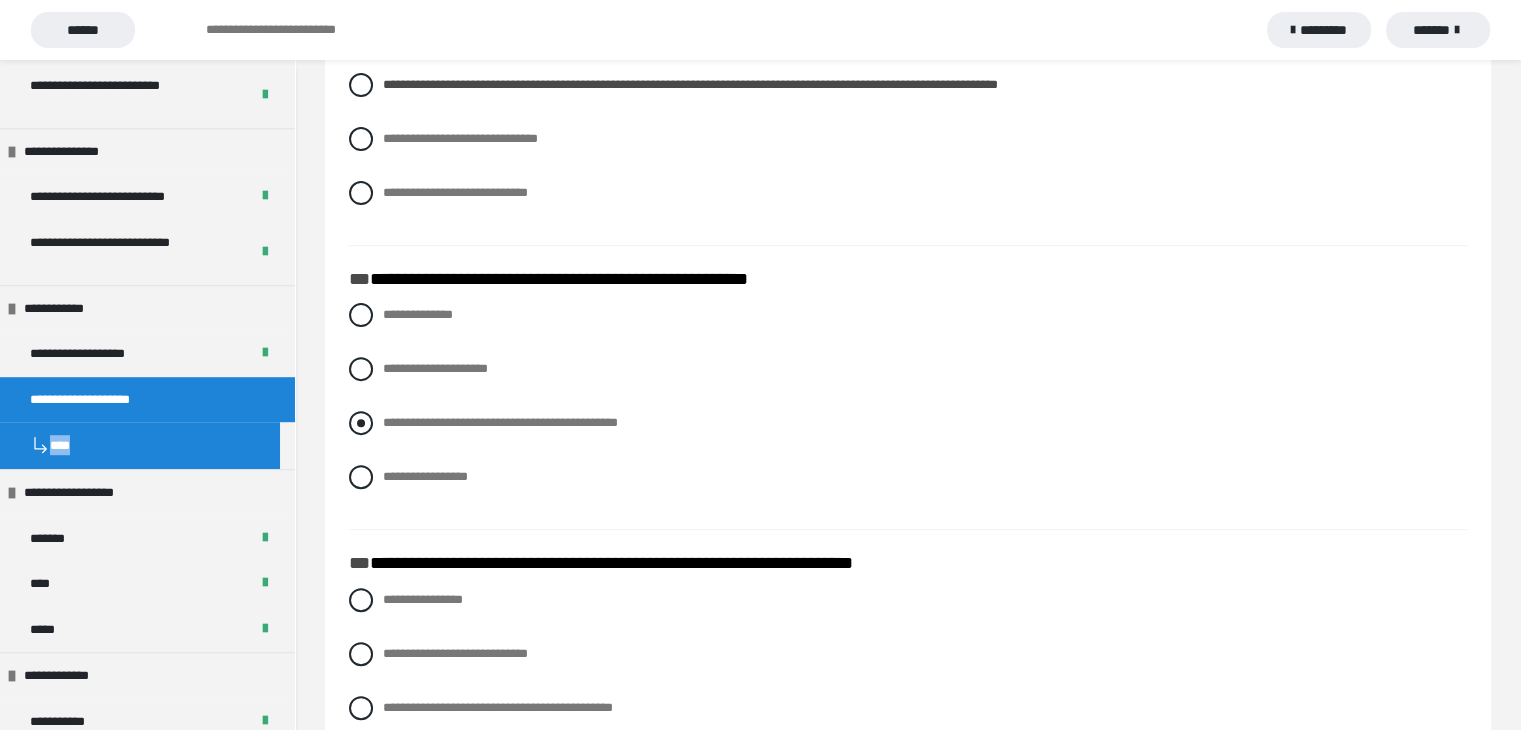 click at bounding box center (361, 423) 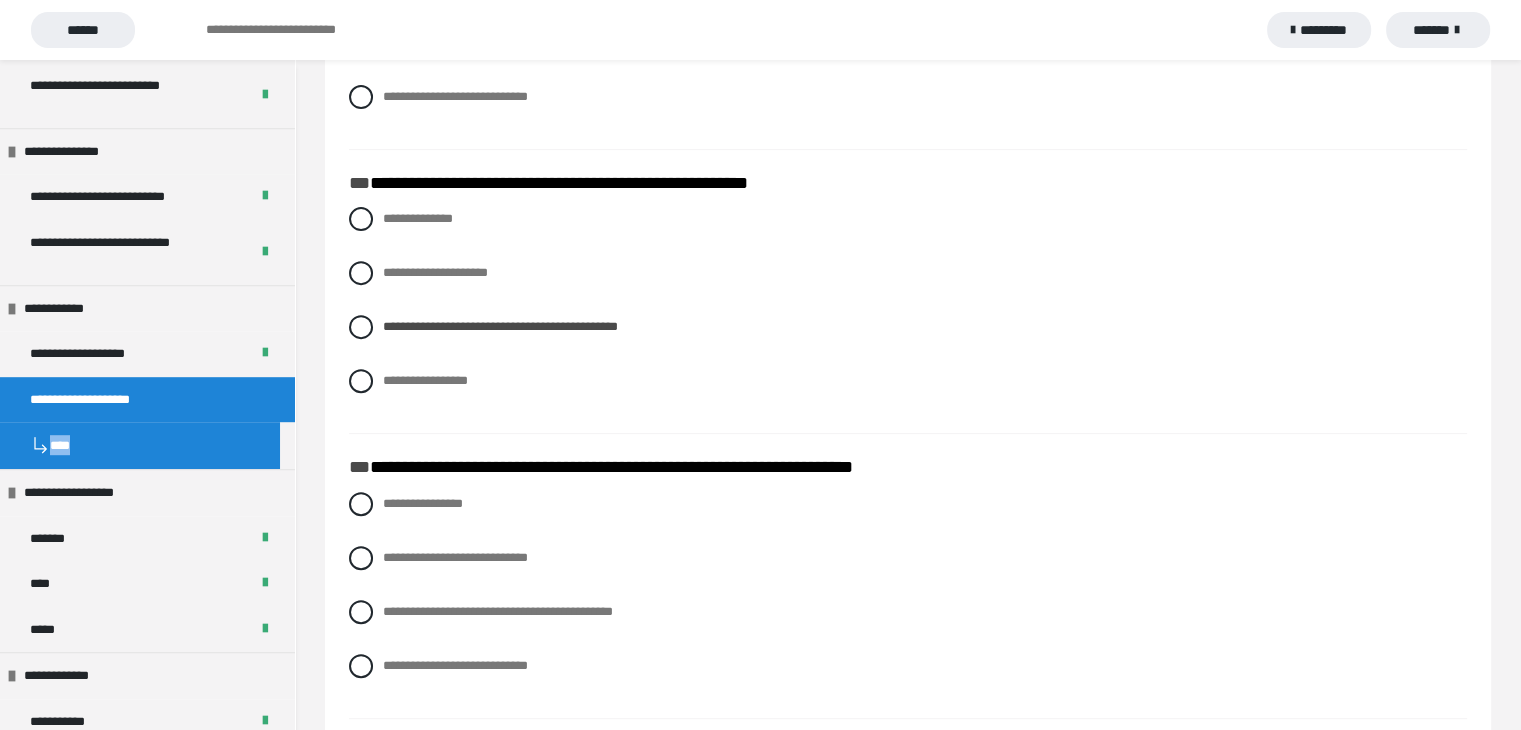 scroll, scrollTop: 900, scrollLeft: 0, axis: vertical 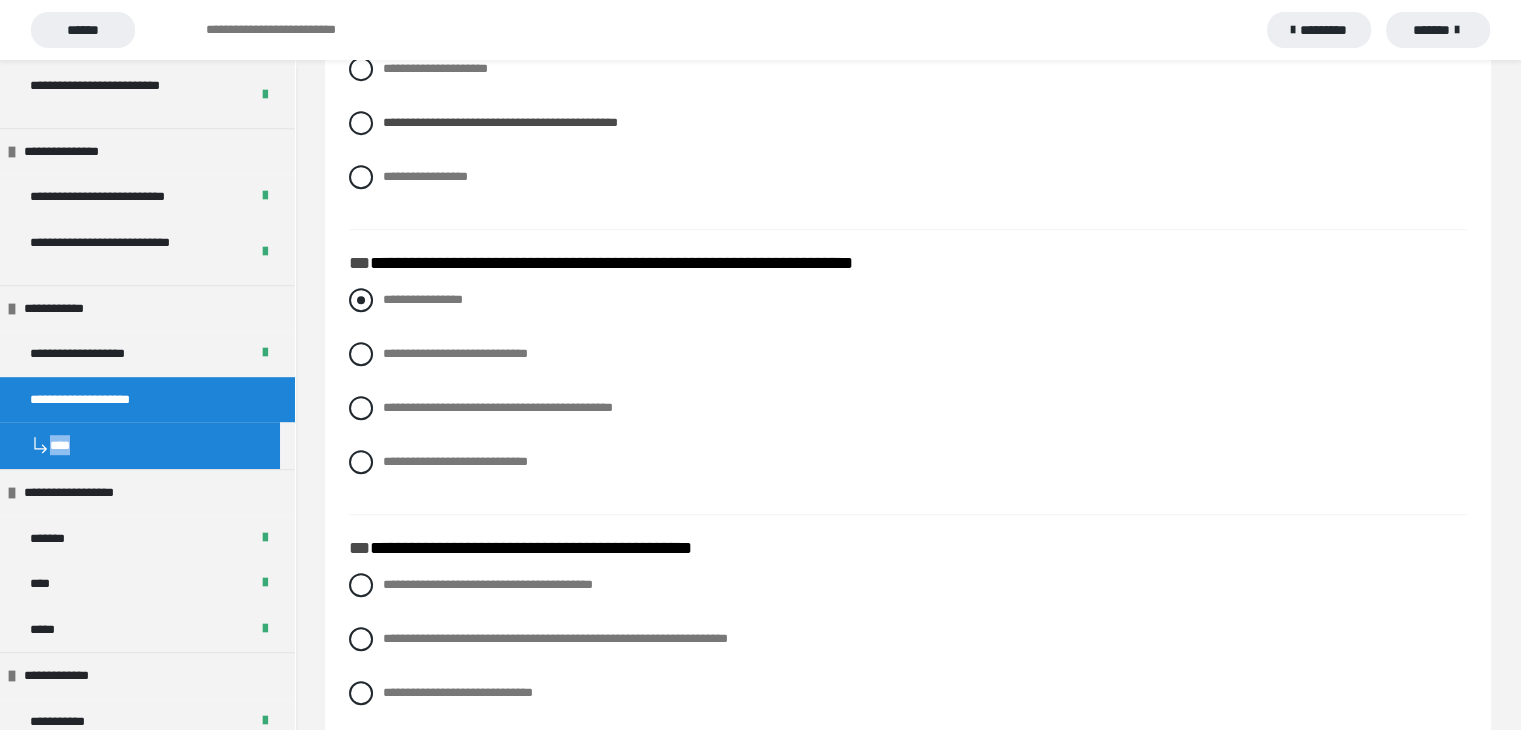 click at bounding box center [361, 300] 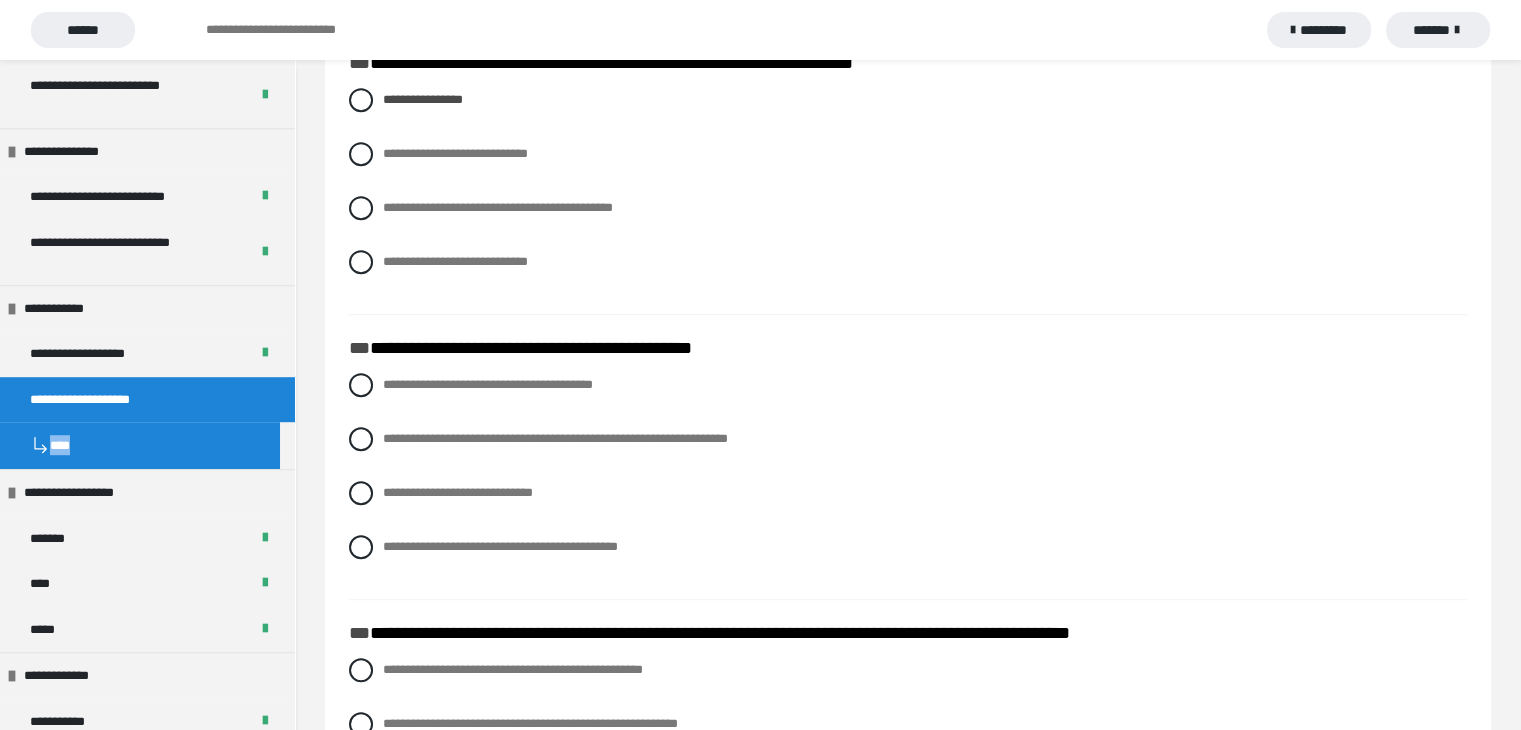 scroll, scrollTop: 1200, scrollLeft: 0, axis: vertical 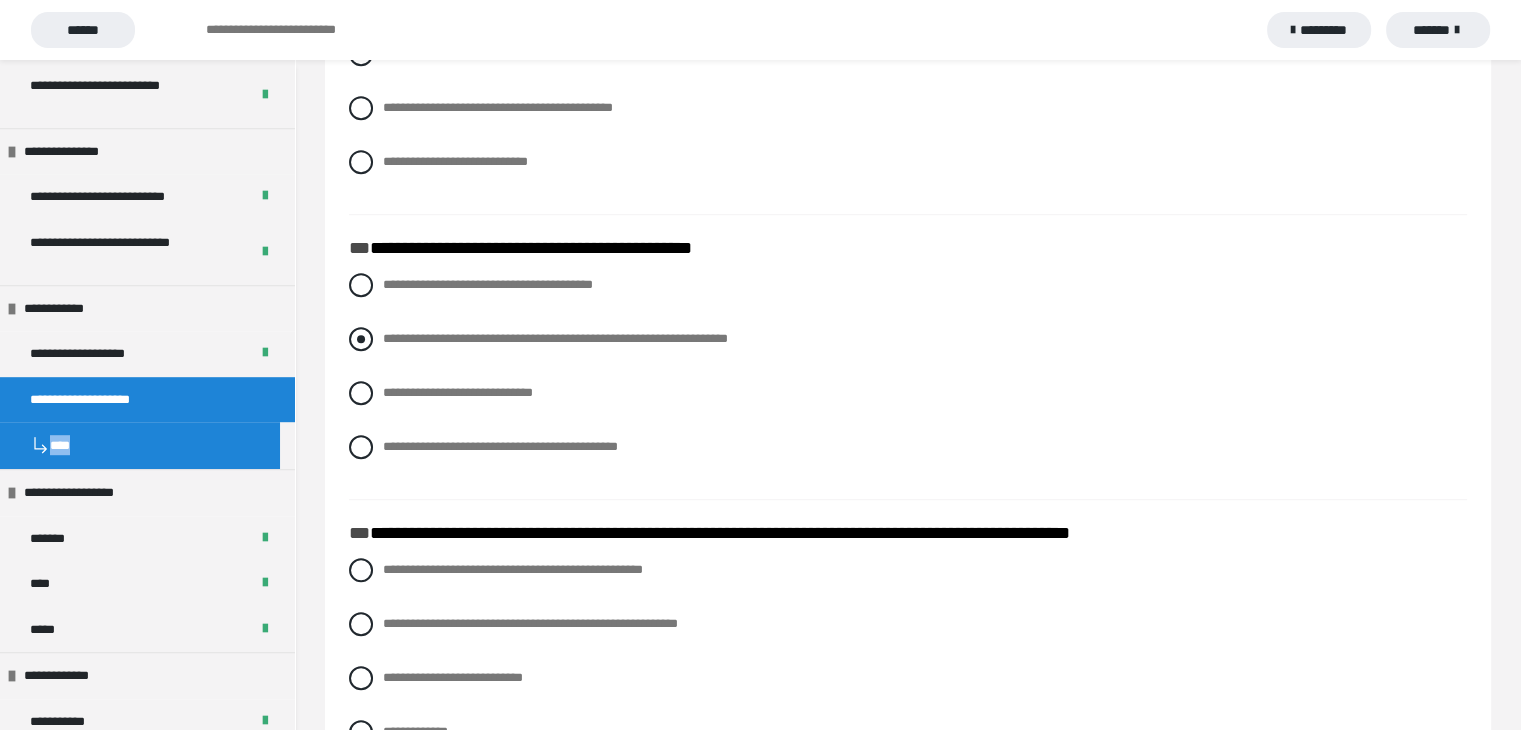 click at bounding box center (361, 339) 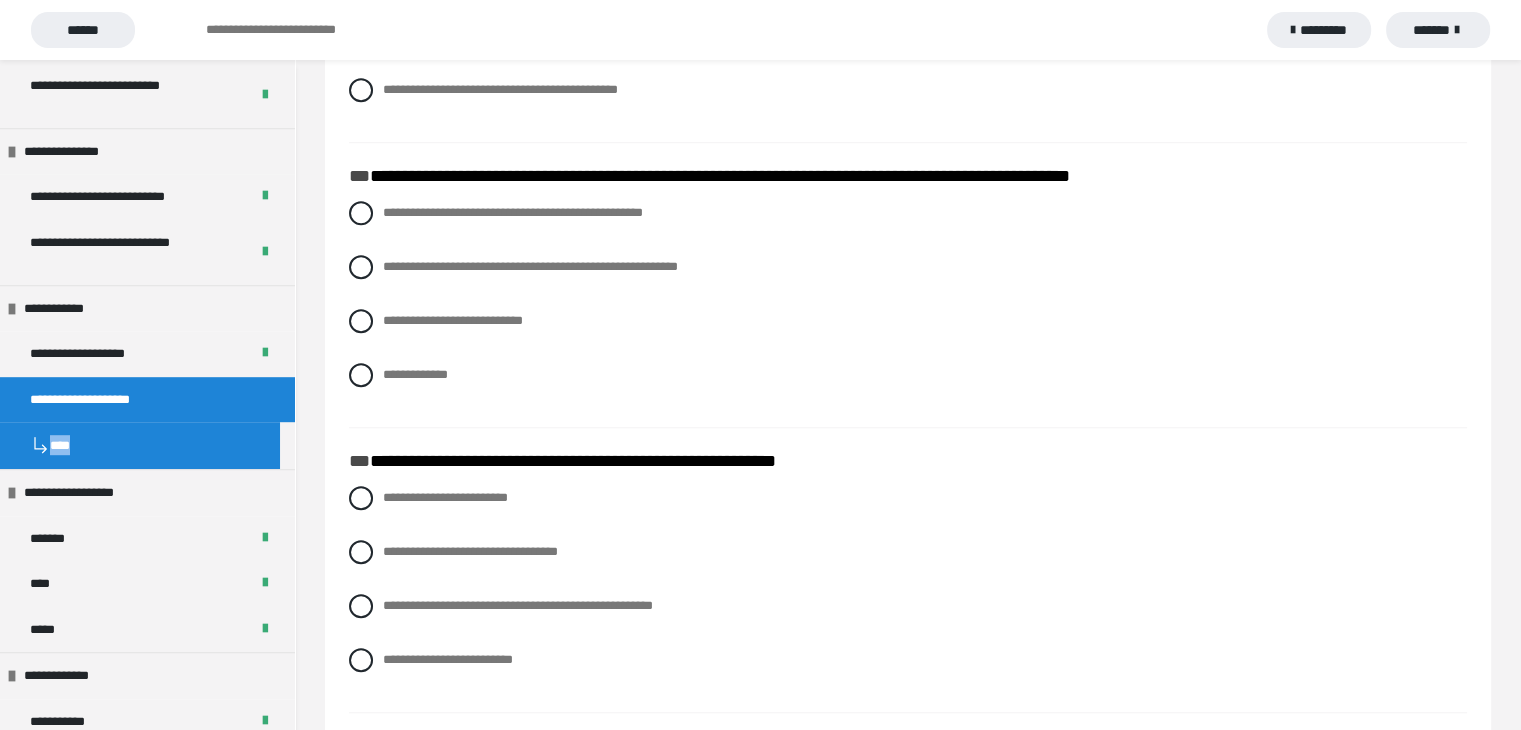 scroll, scrollTop: 1600, scrollLeft: 0, axis: vertical 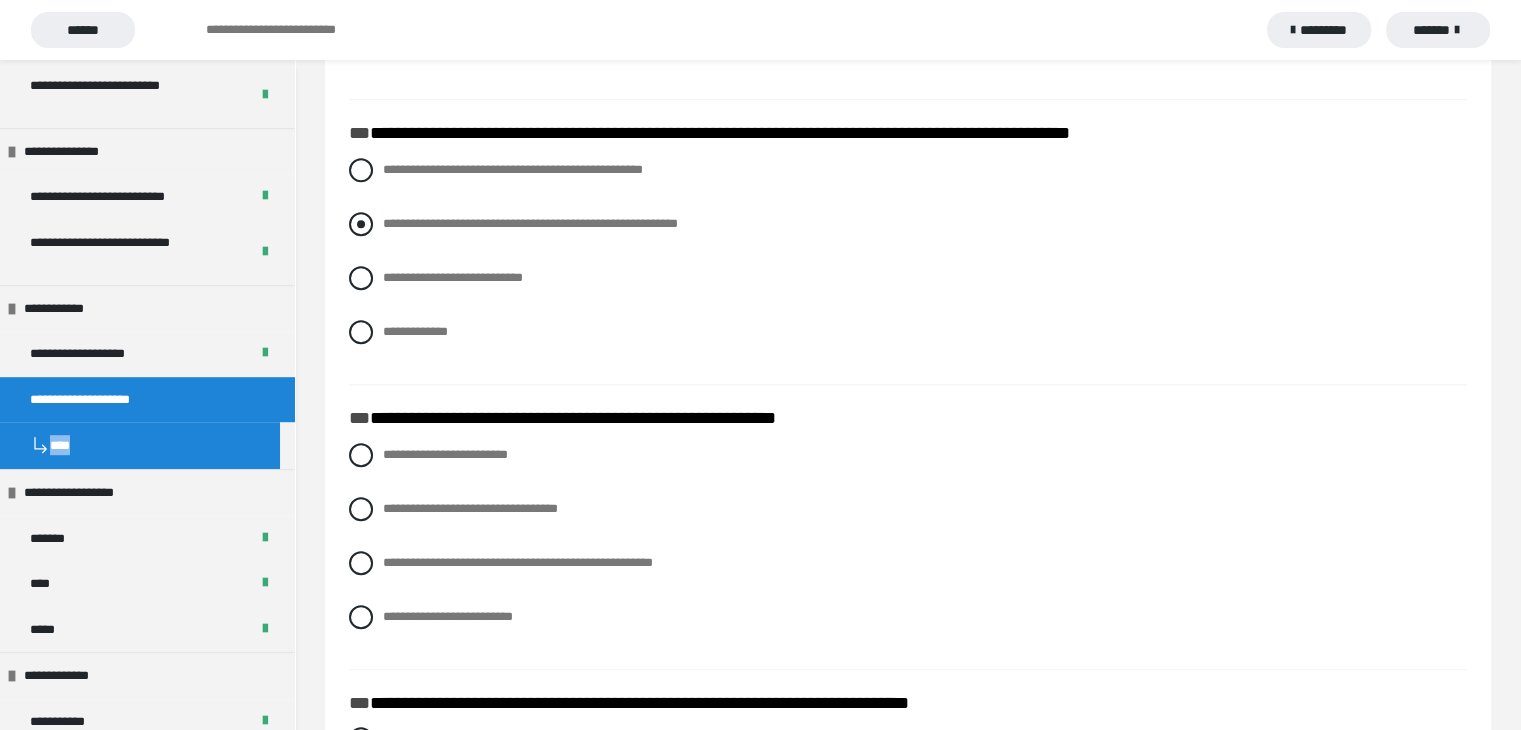 click at bounding box center (361, 224) 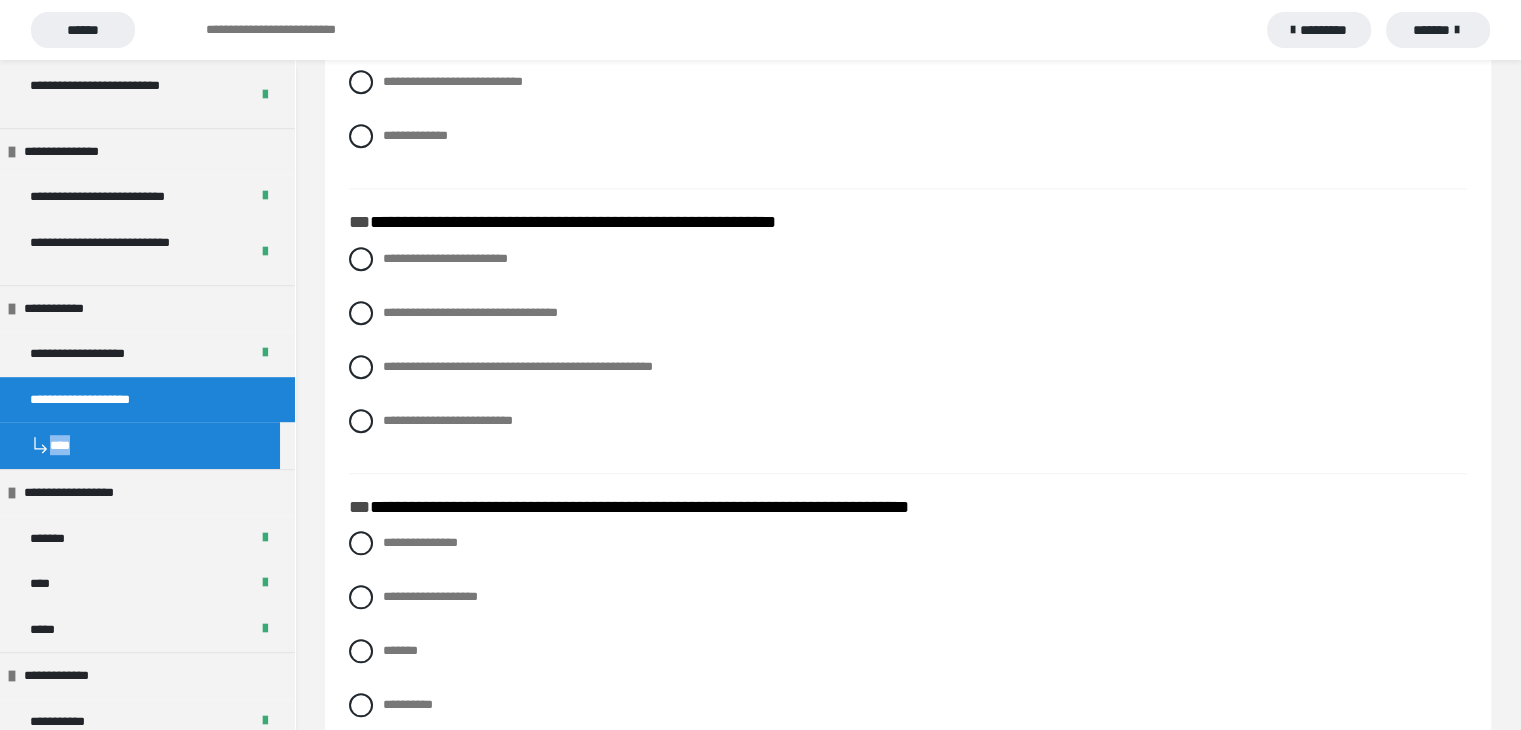 scroll, scrollTop: 1800, scrollLeft: 0, axis: vertical 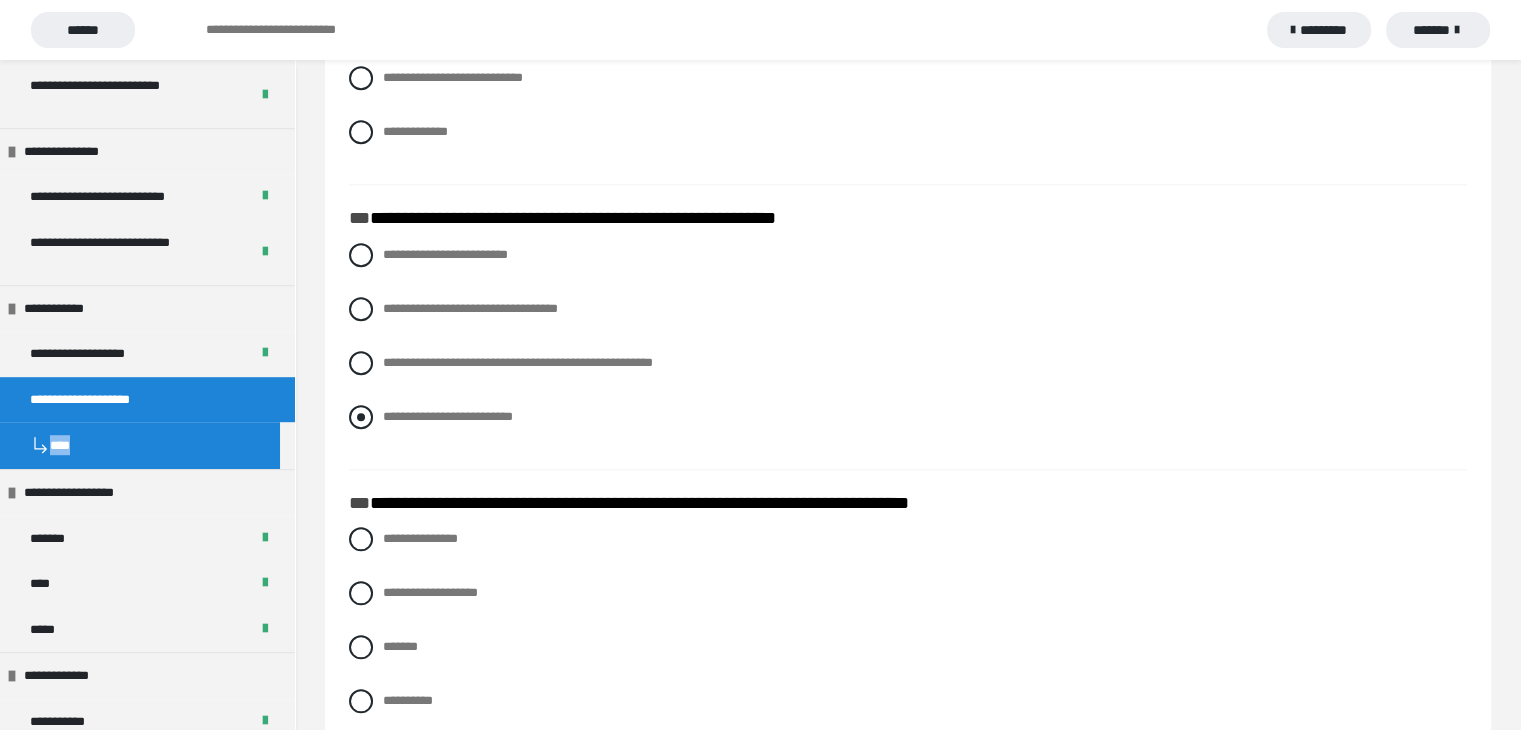 click at bounding box center [361, 417] 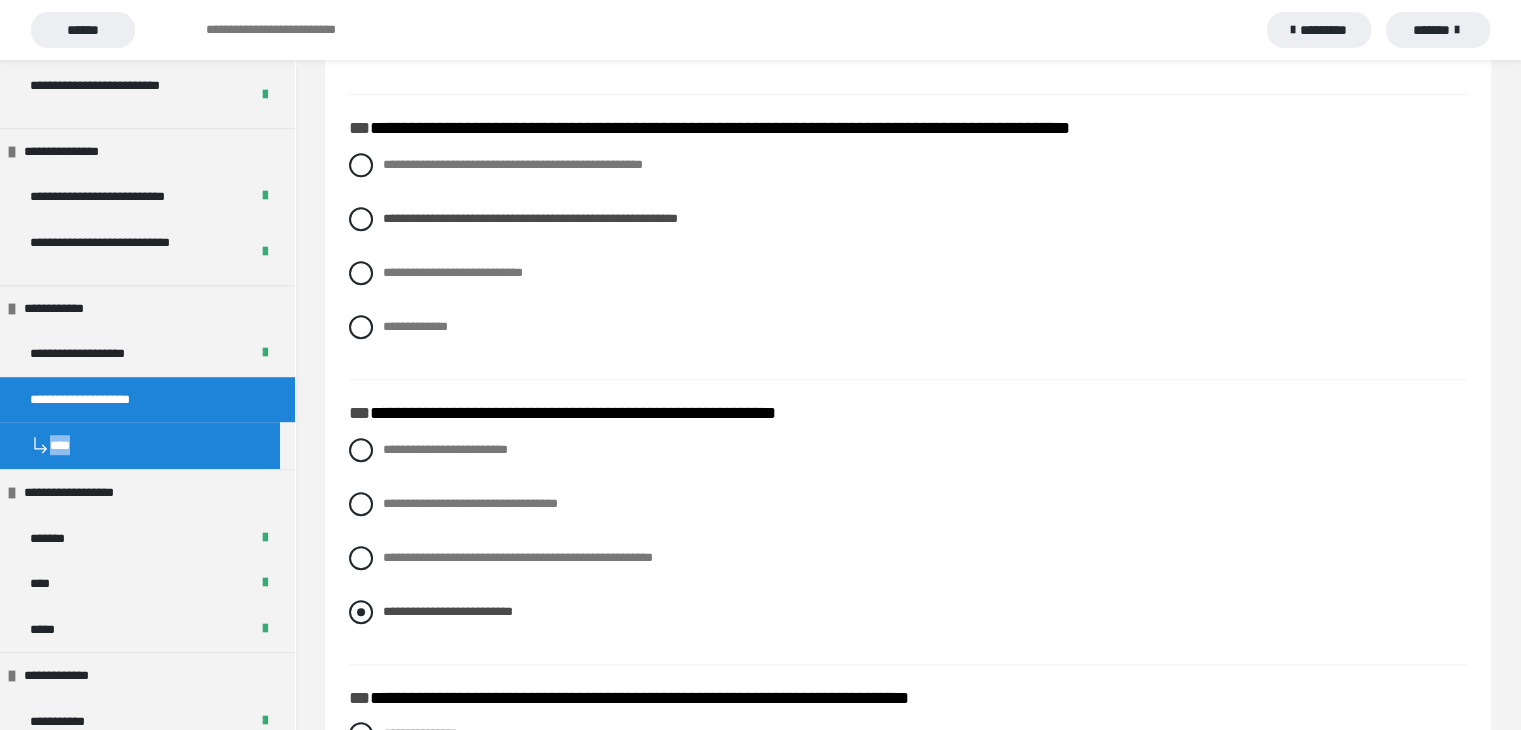 scroll, scrollTop: 1600, scrollLeft: 0, axis: vertical 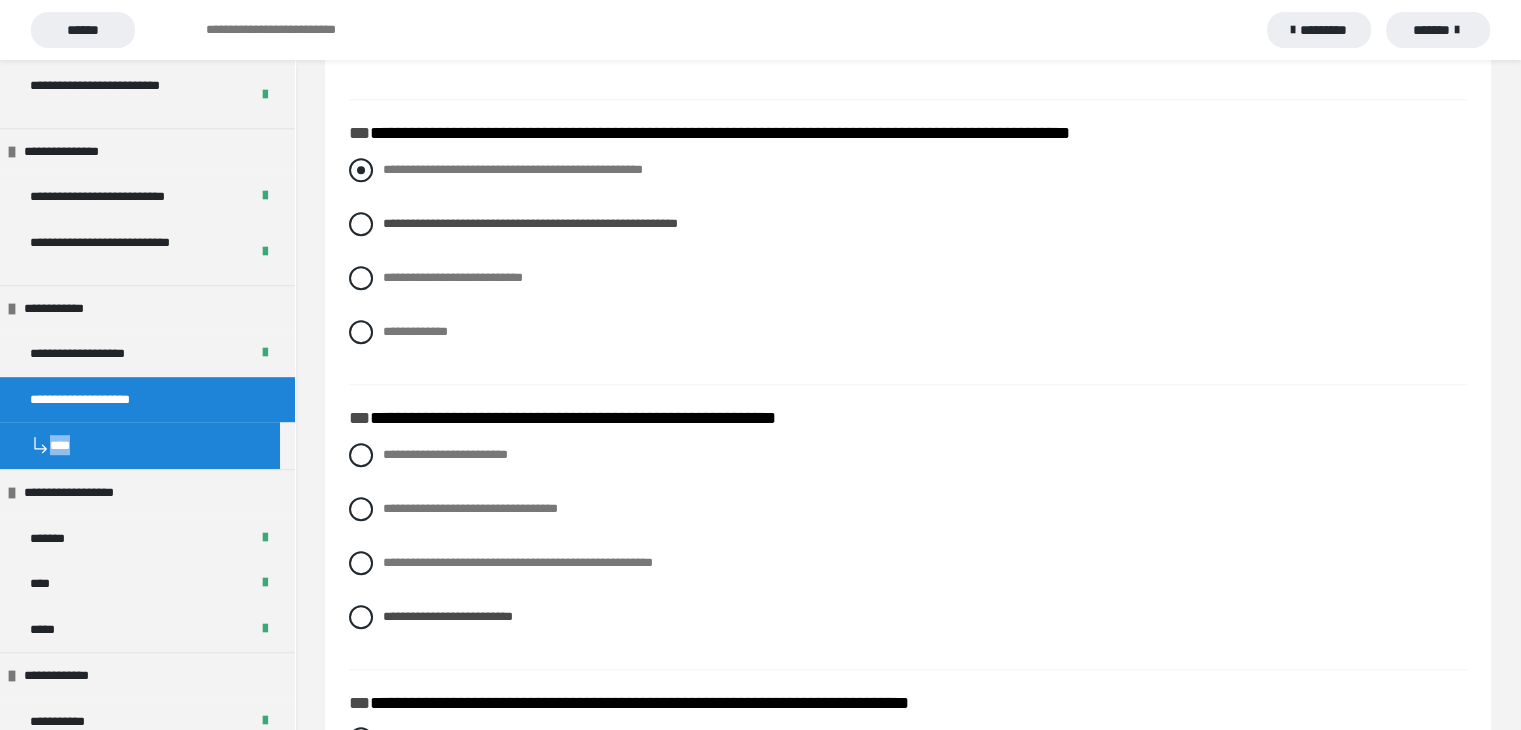 click at bounding box center [361, 170] 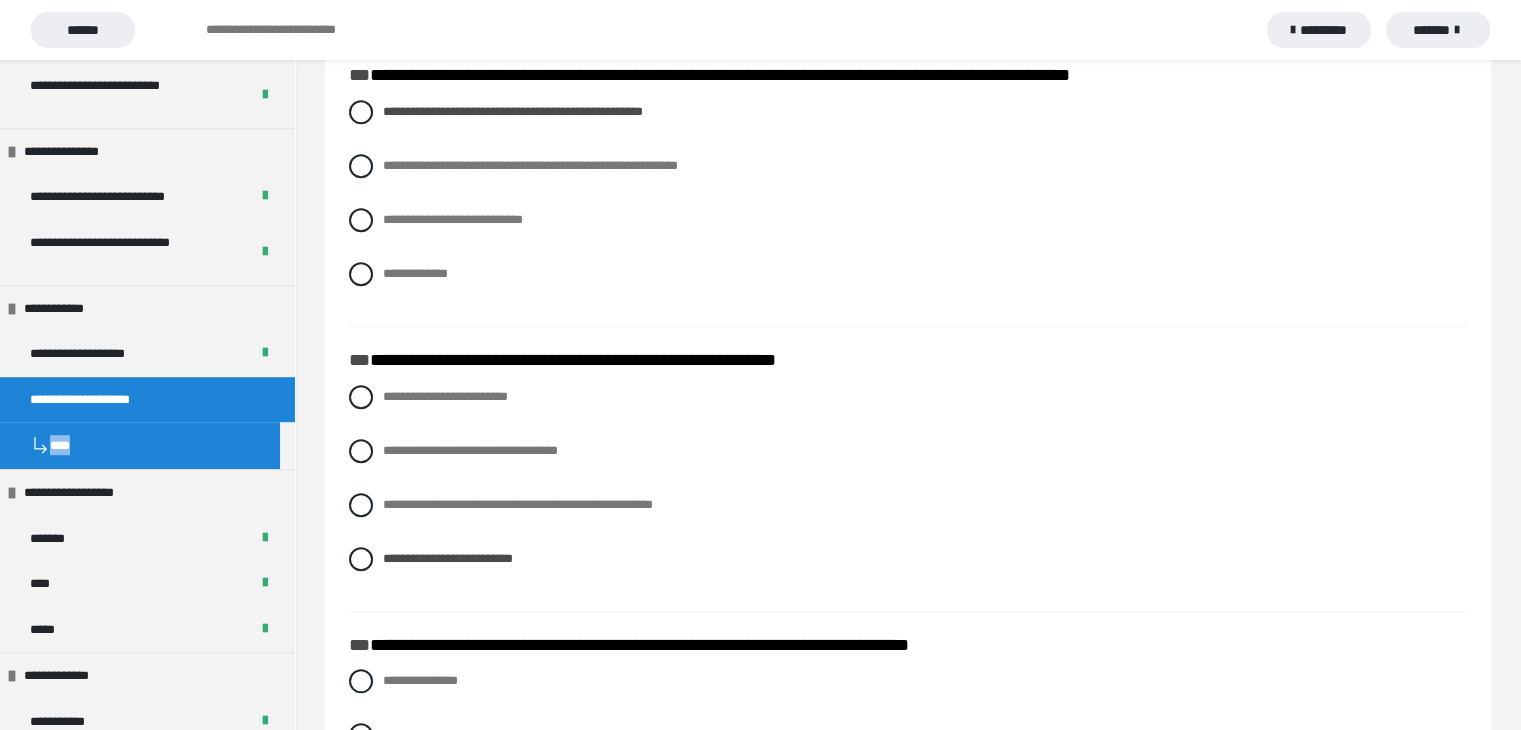 scroll, scrollTop: 1700, scrollLeft: 0, axis: vertical 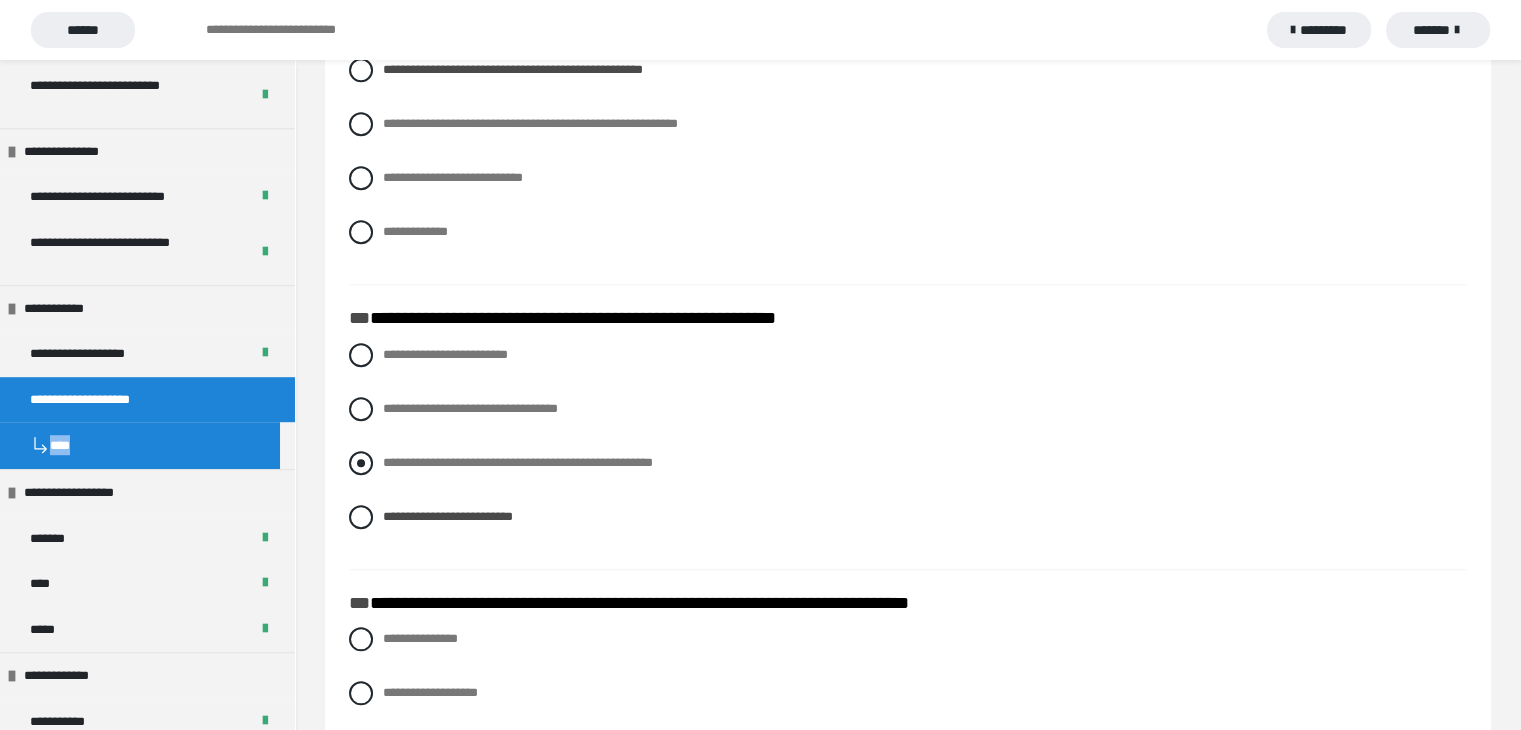 click at bounding box center (361, 463) 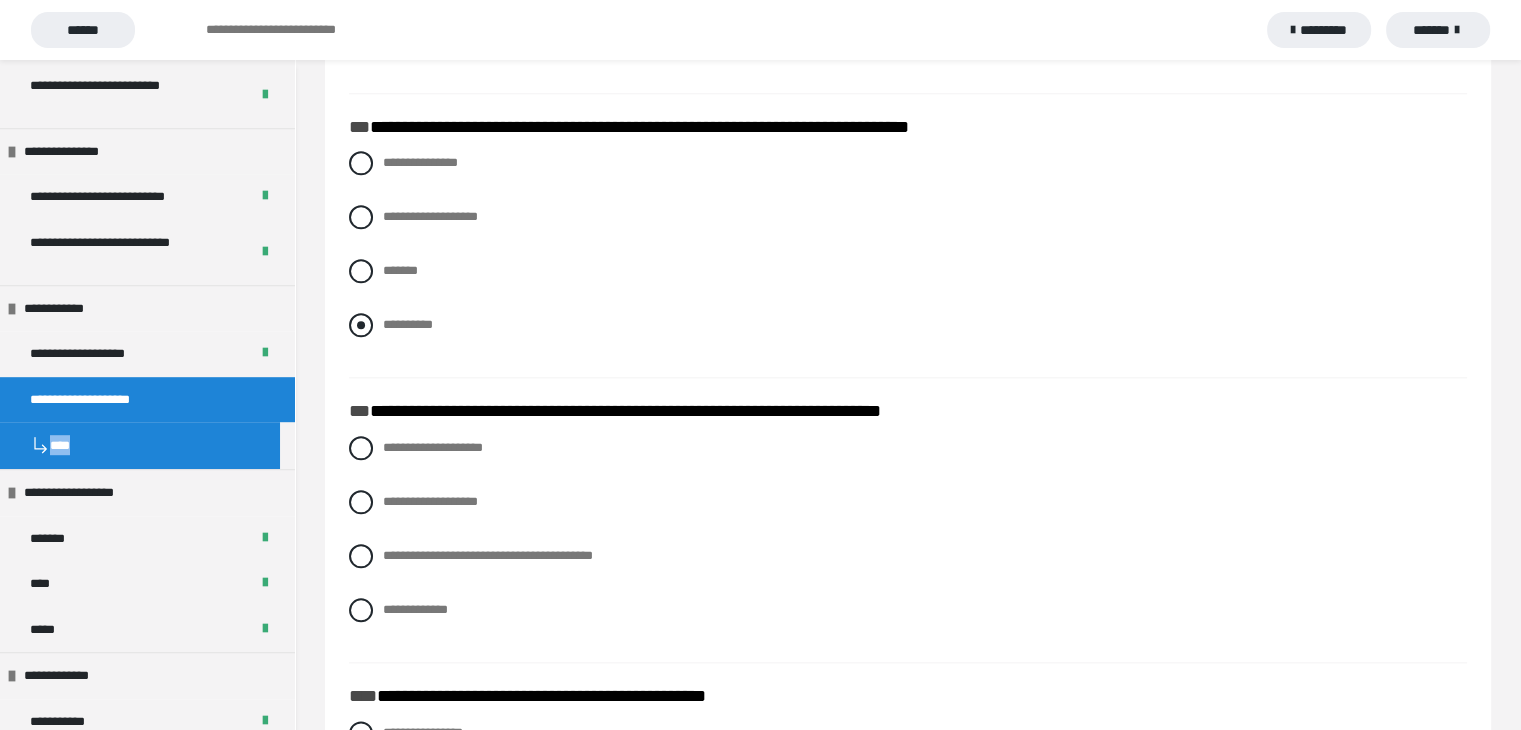 scroll, scrollTop: 2200, scrollLeft: 0, axis: vertical 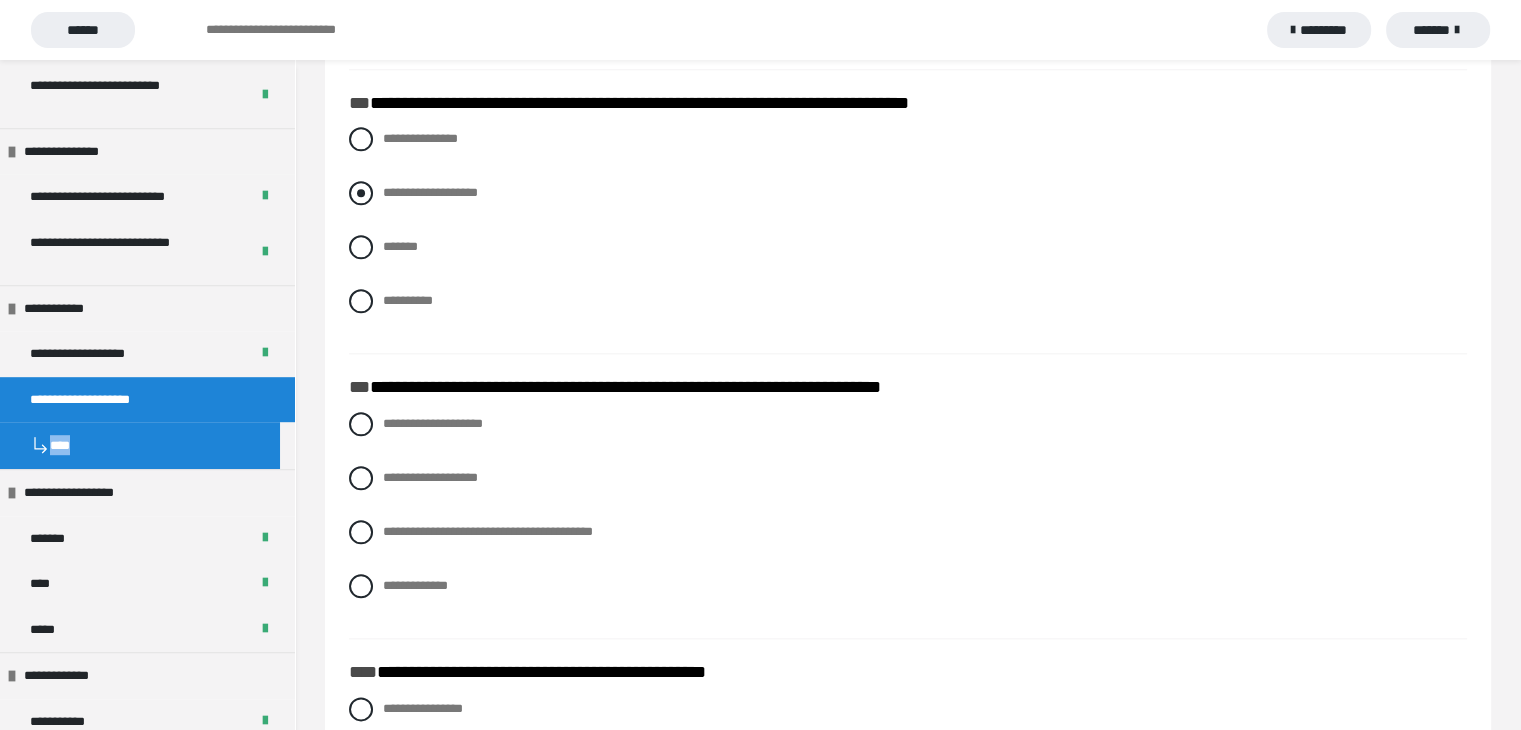 click at bounding box center (361, 193) 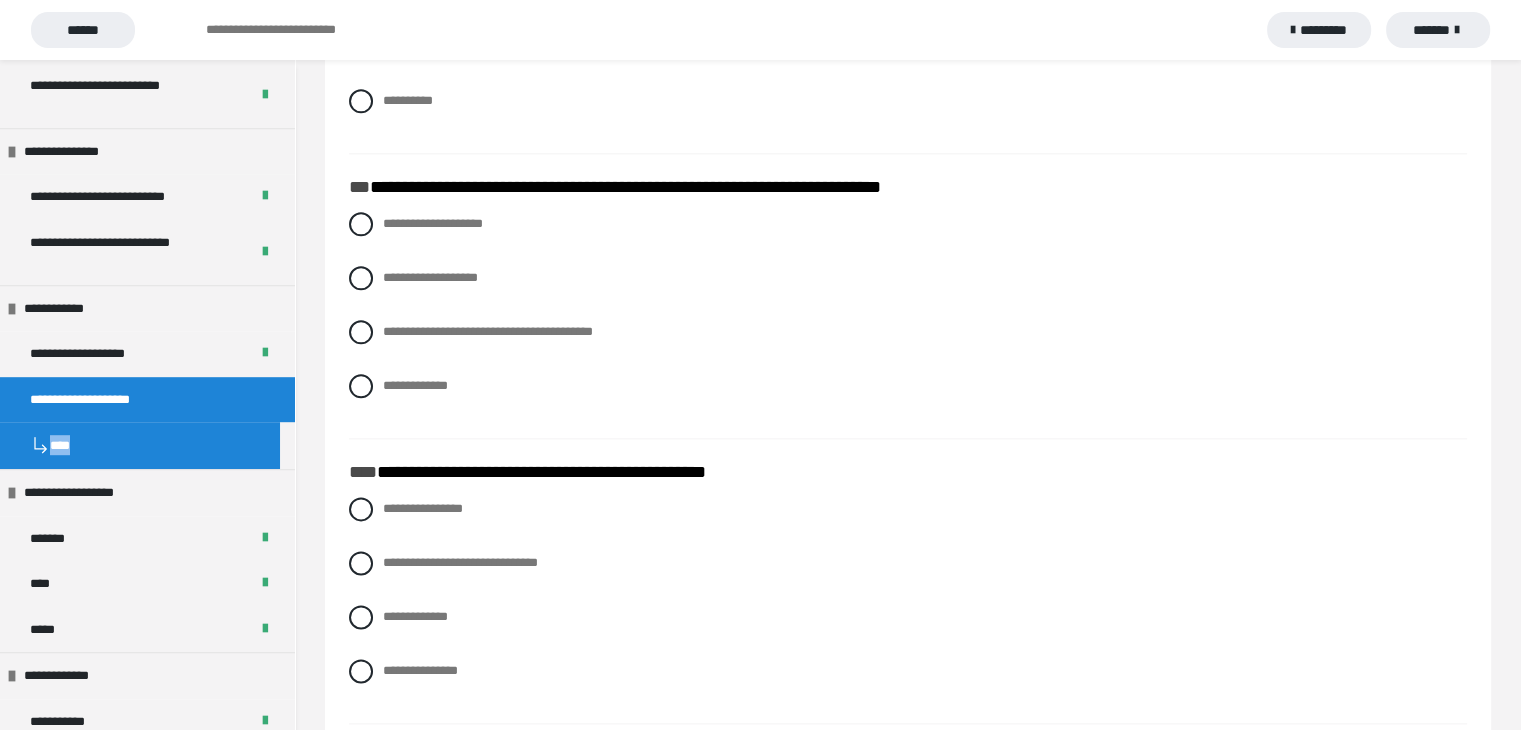 scroll, scrollTop: 2400, scrollLeft: 0, axis: vertical 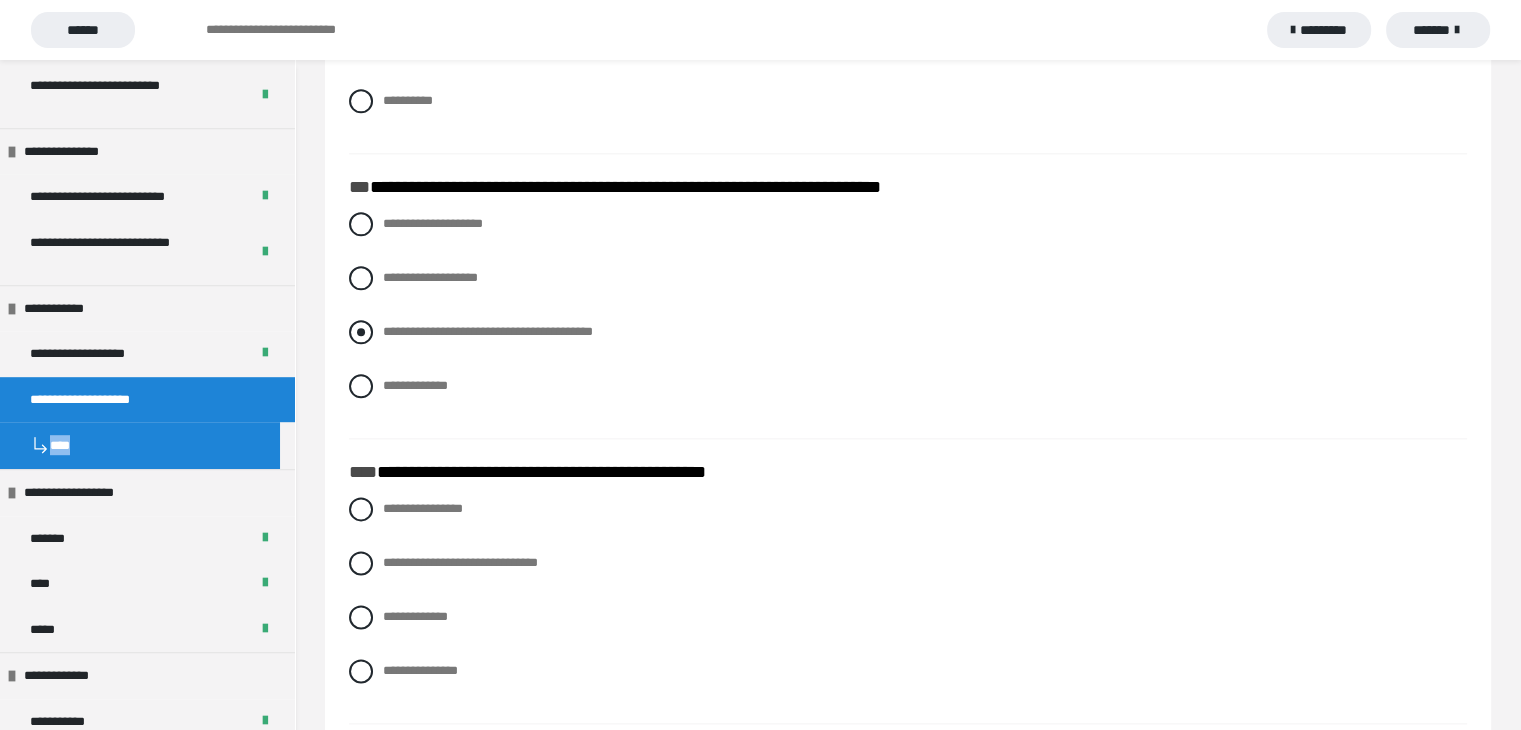 click at bounding box center (361, 332) 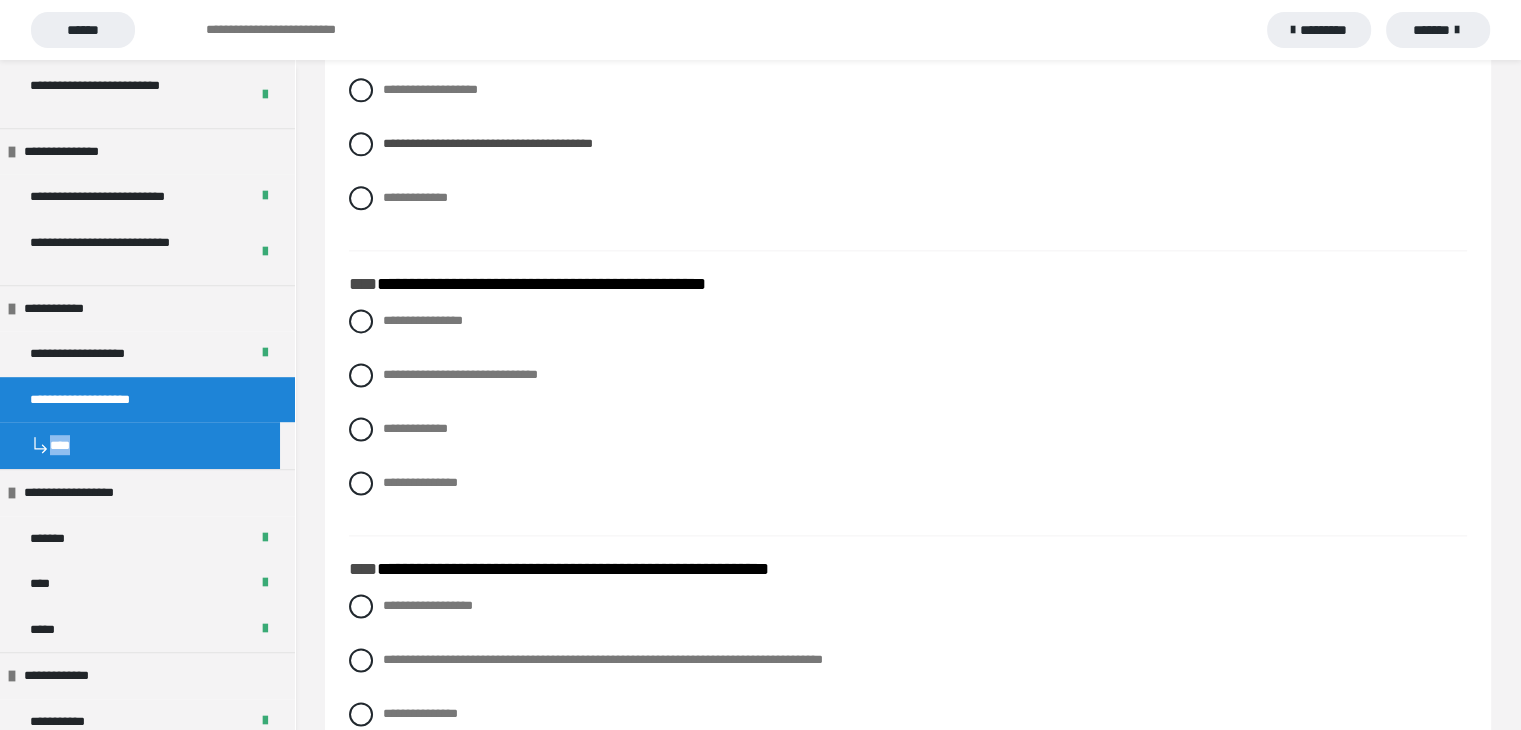 scroll, scrollTop: 2600, scrollLeft: 0, axis: vertical 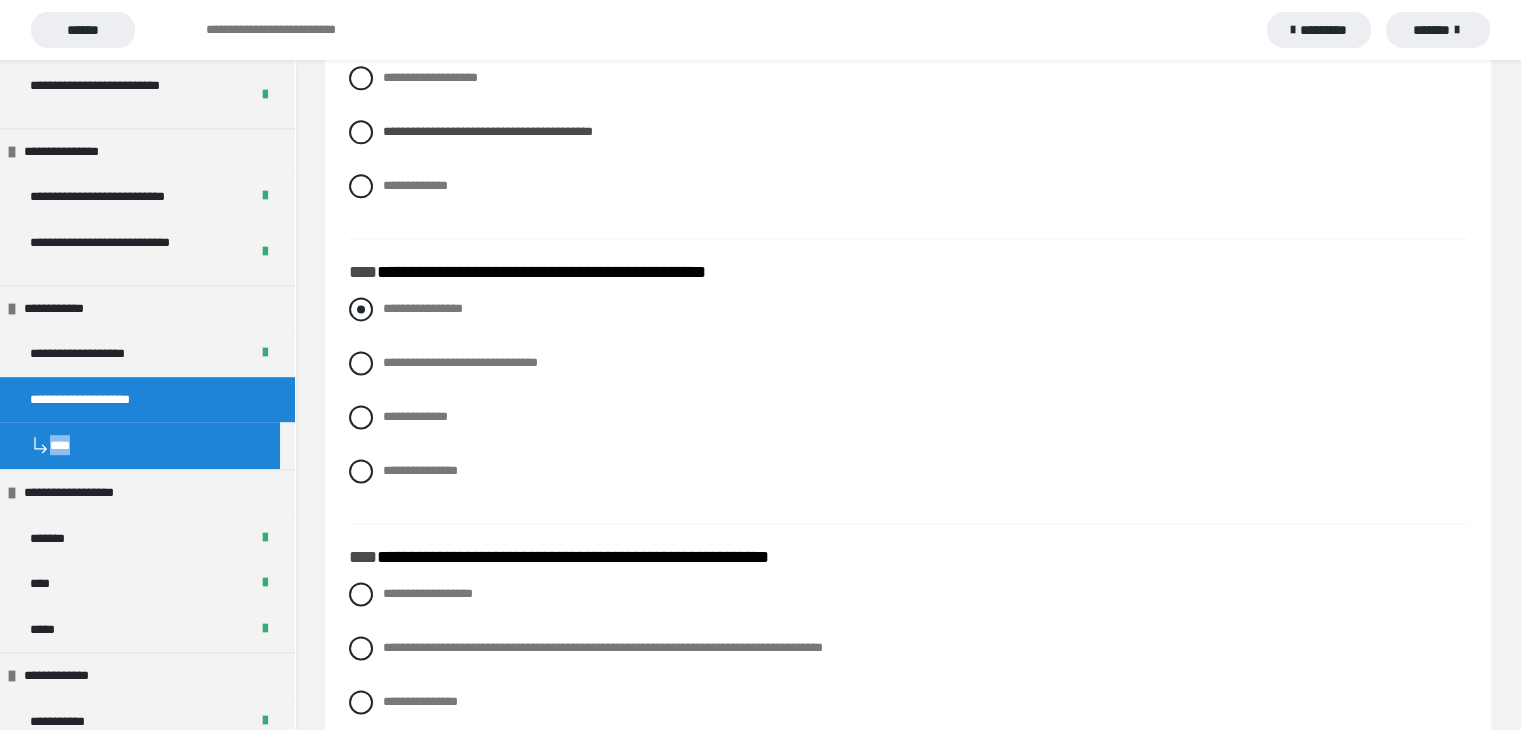 click at bounding box center (361, 309) 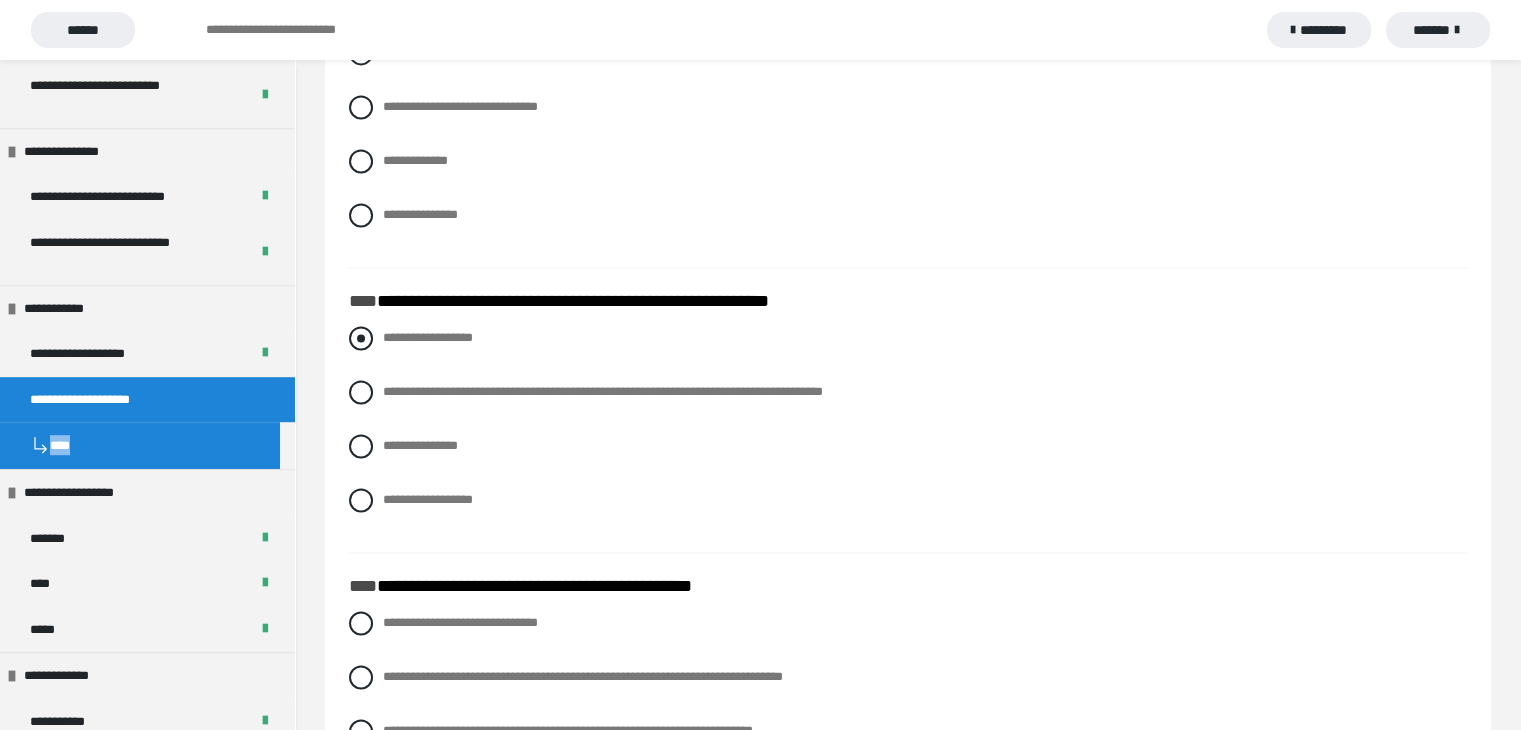 scroll, scrollTop: 2900, scrollLeft: 0, axis: vertical 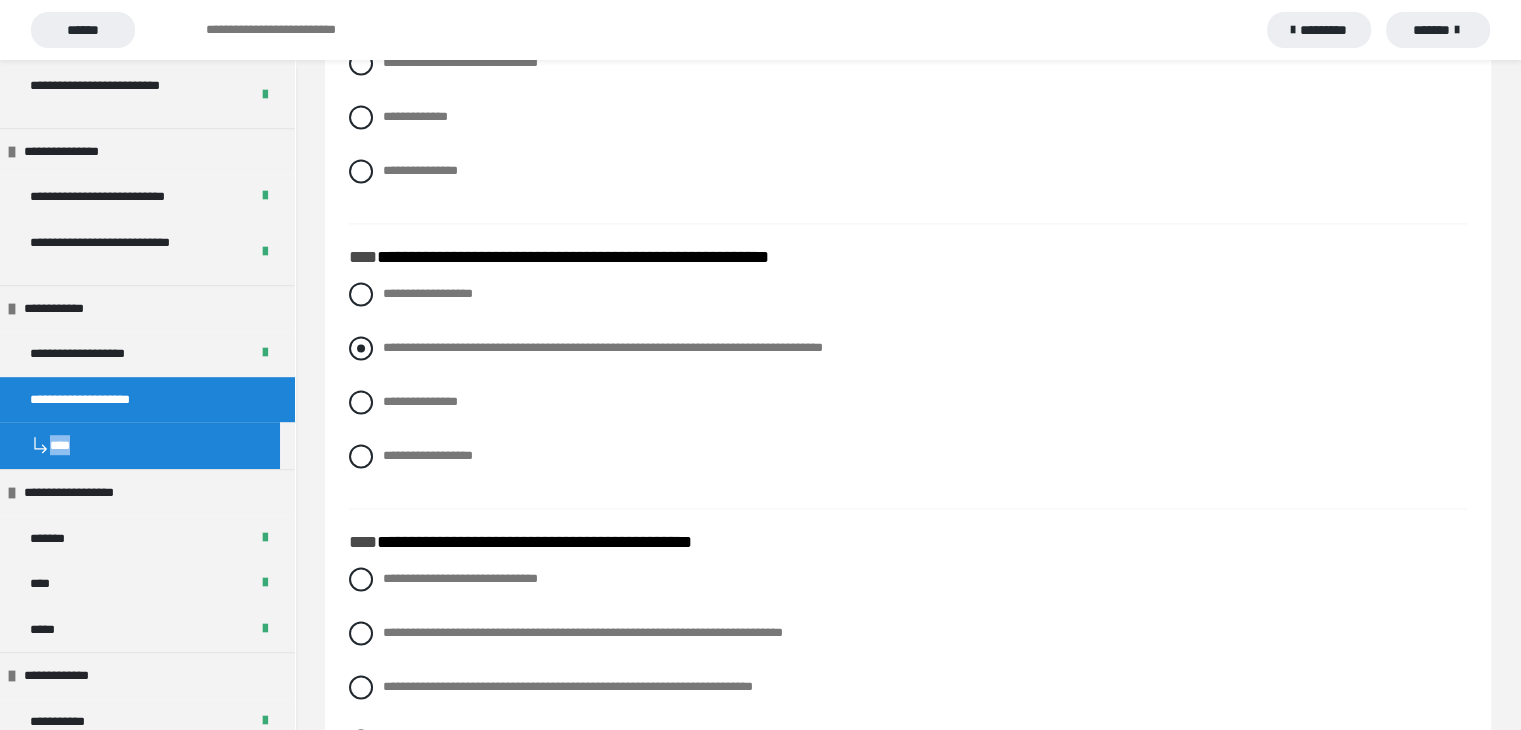 click at bounding box center [361, 348] 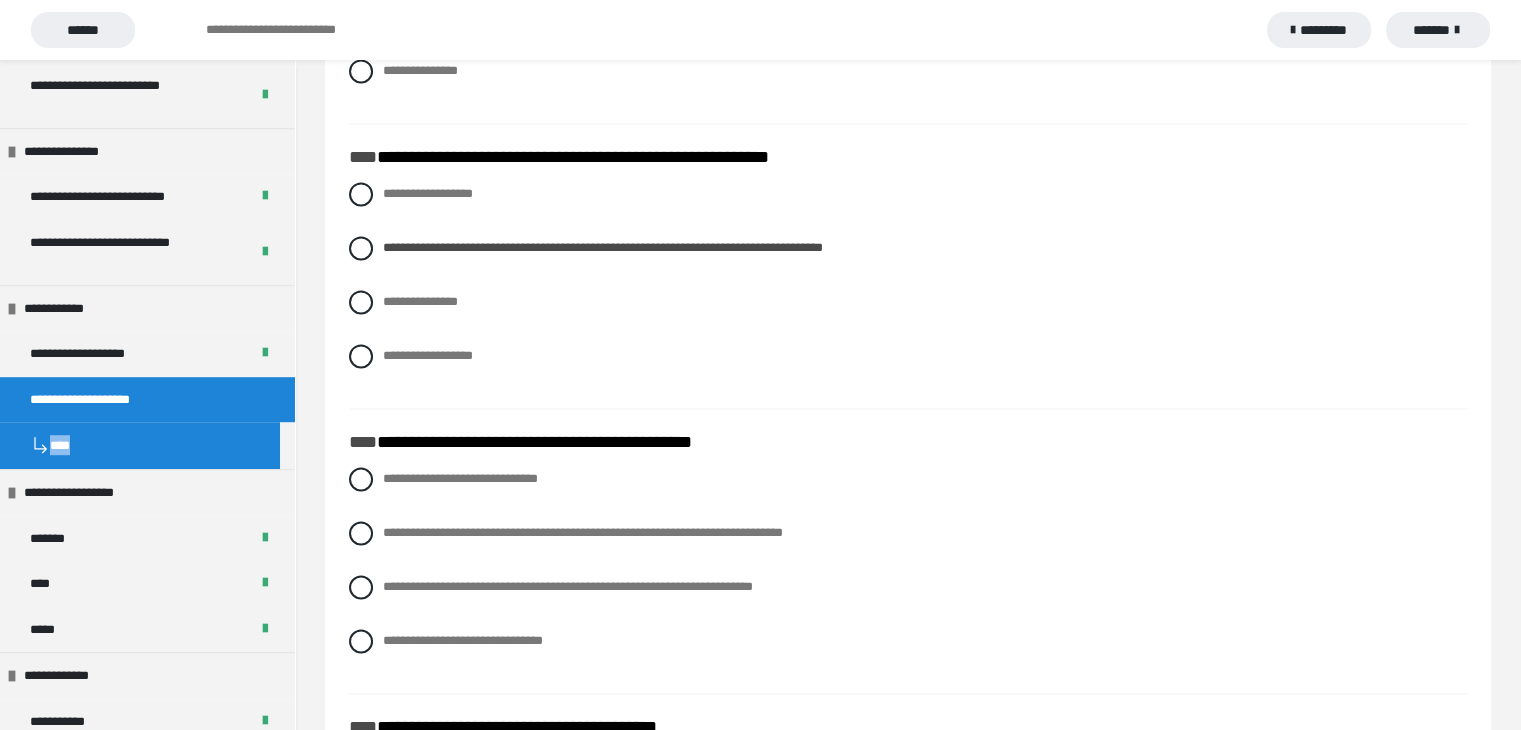 scroll, scrollTop: 3100, scrollLeft: 0, axis: vertical 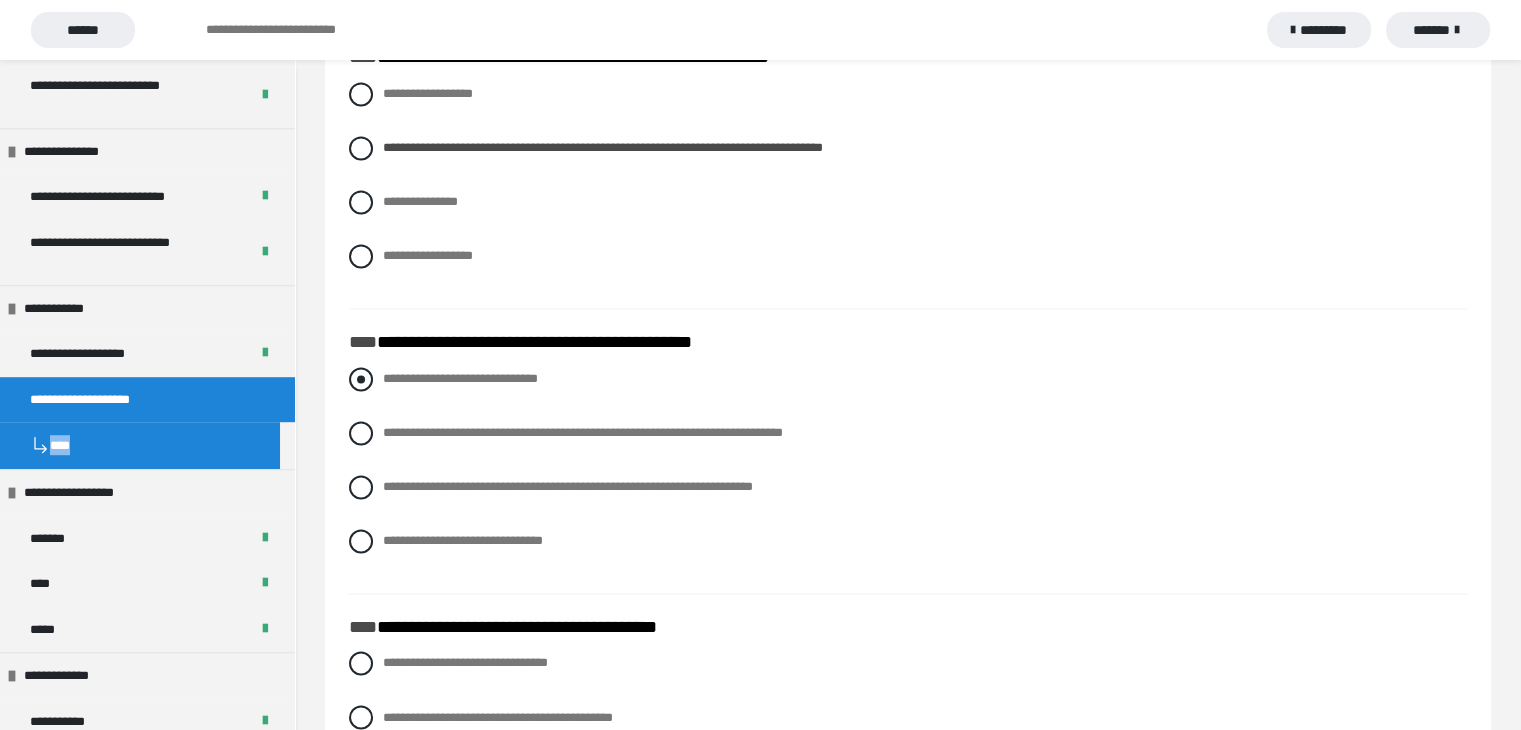 click at bounding box center (361, 379) 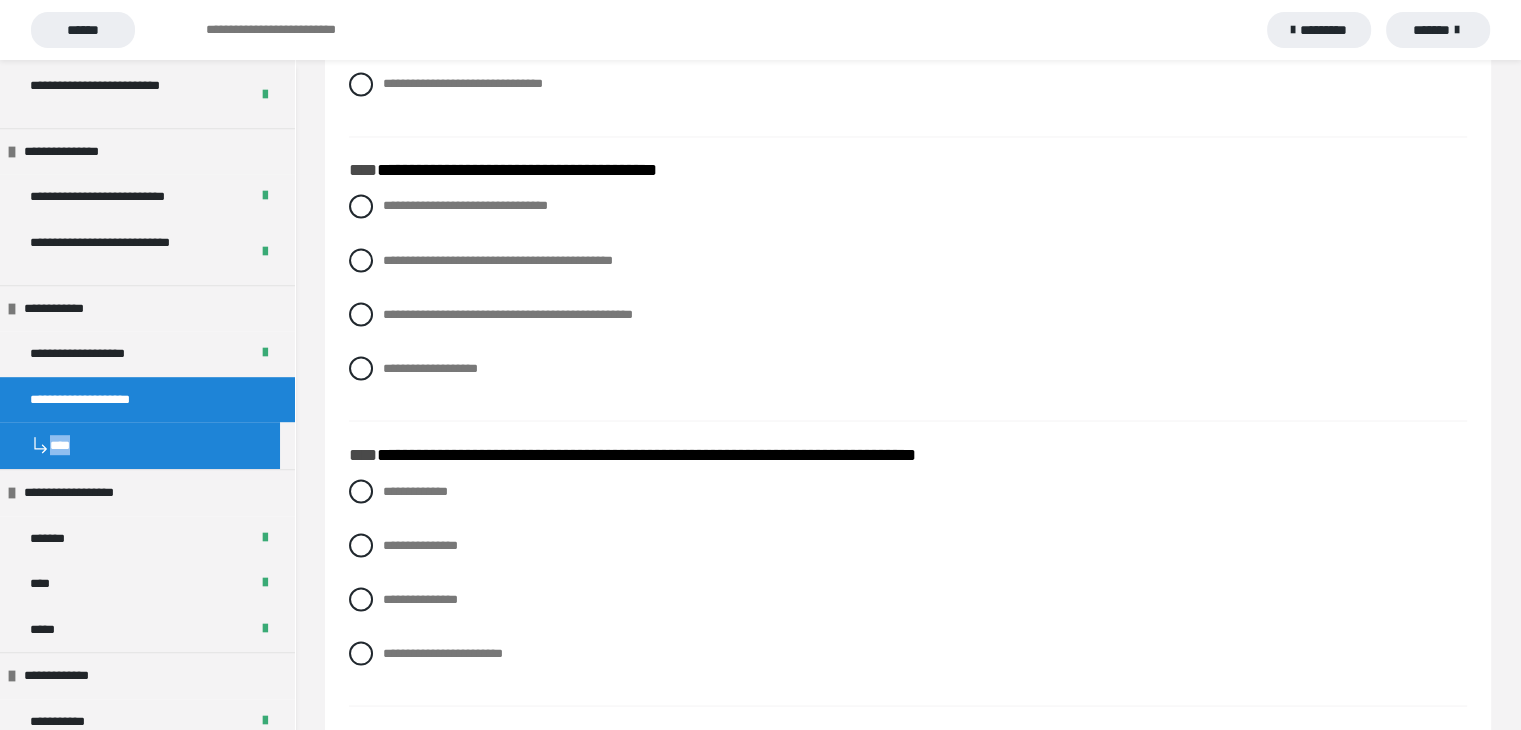 scroll, scrollTop: 3600, scrollLeft: 0, axis: vertical 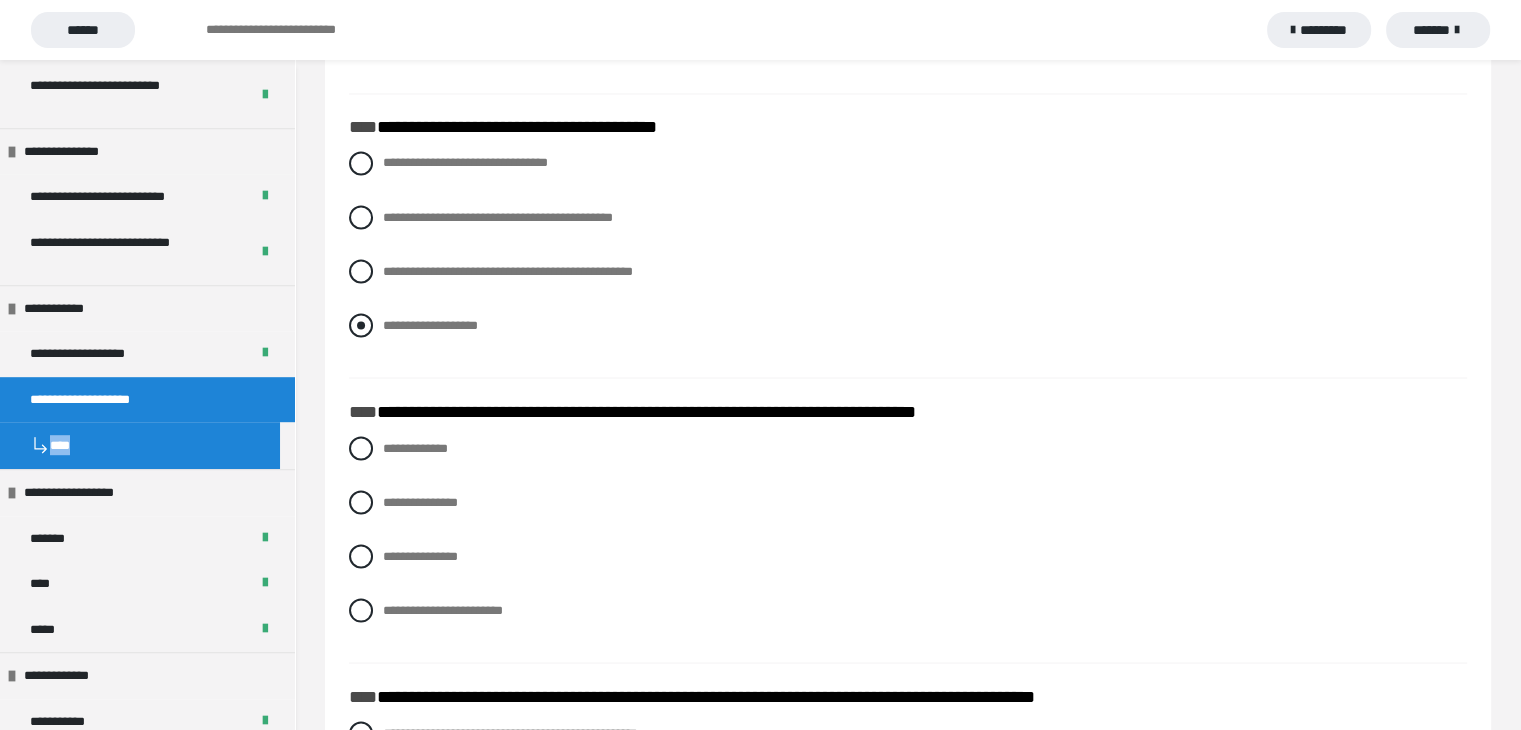 click at bounding box center [361, 325] 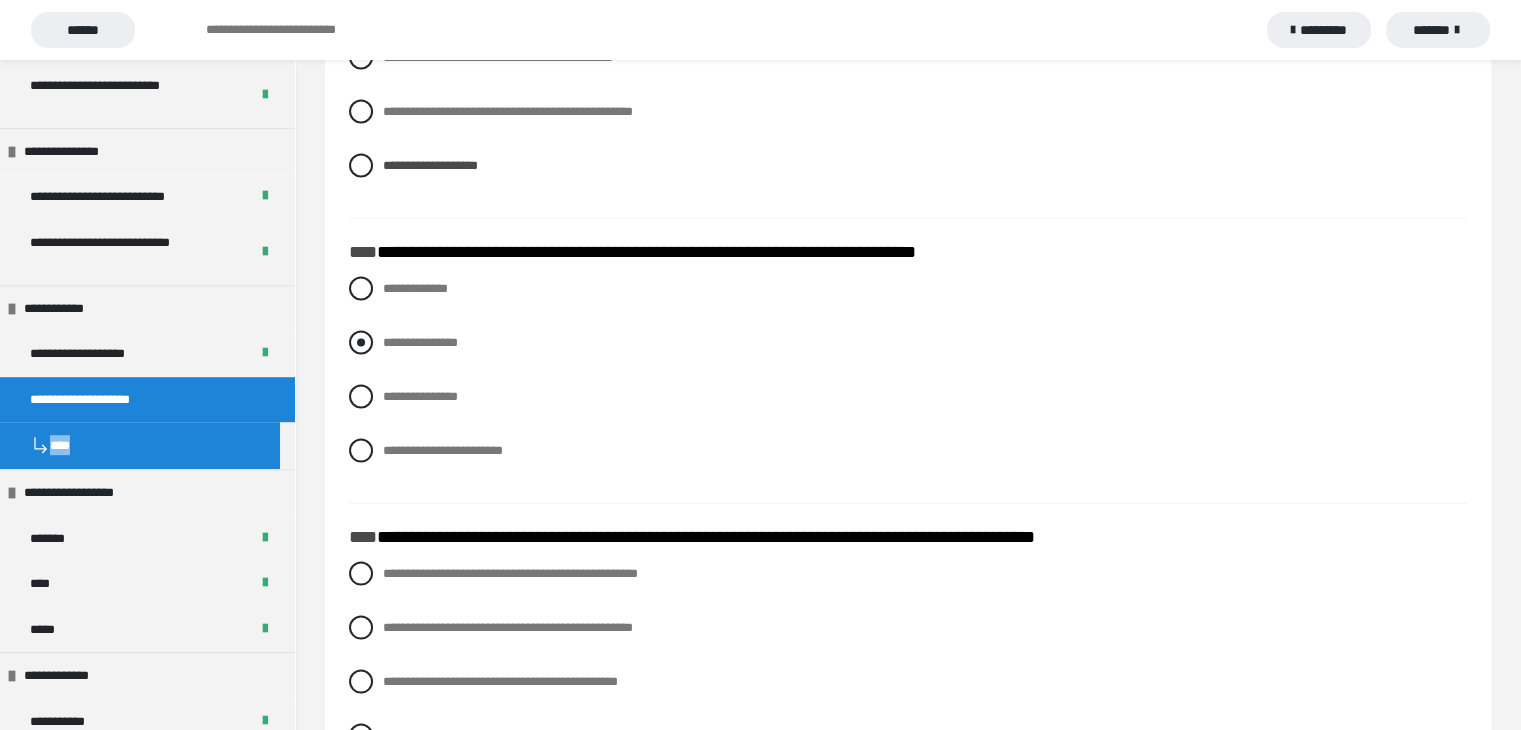 scroll, scrollTop: 3800, scrollLeft: 0, axis: vertical 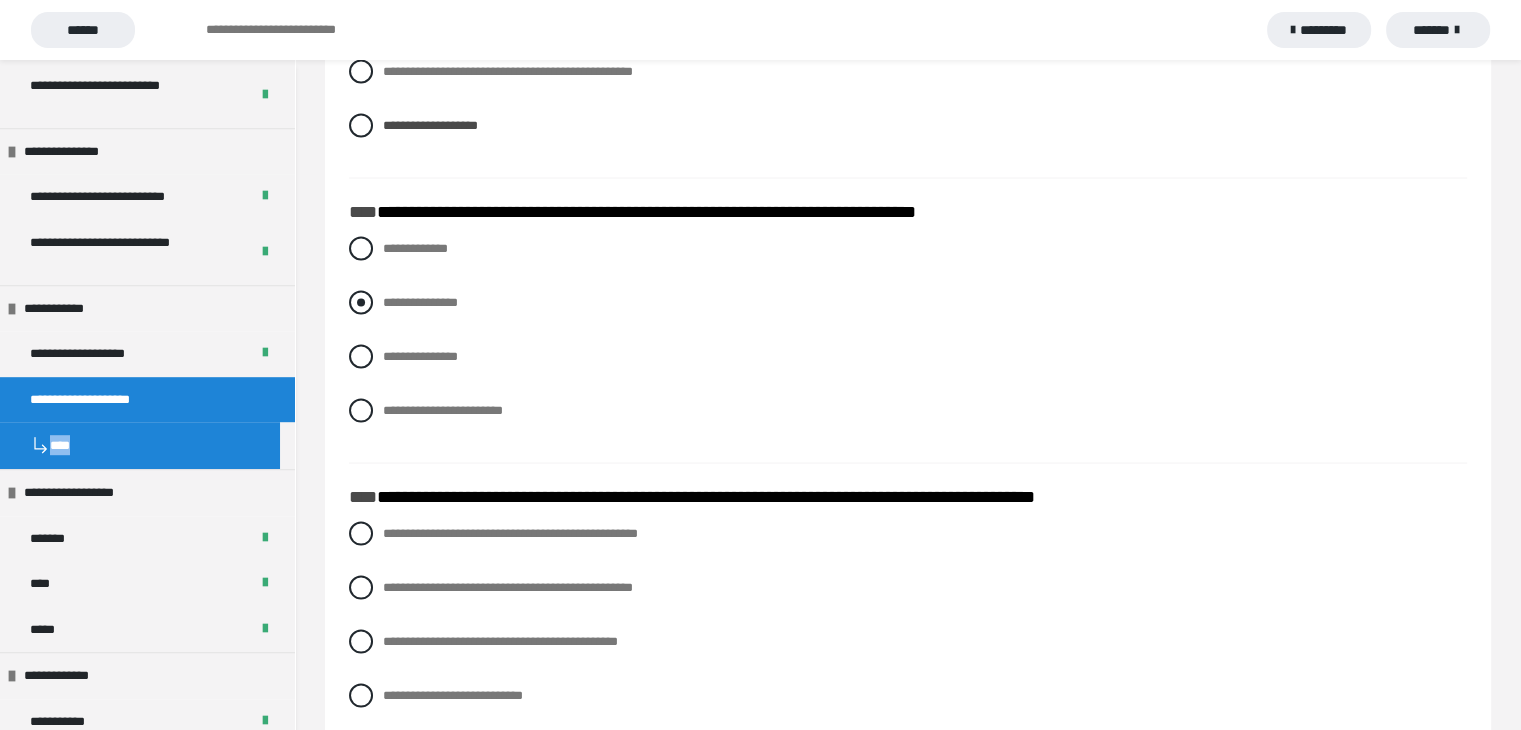 click at bounding box center (361, 302) 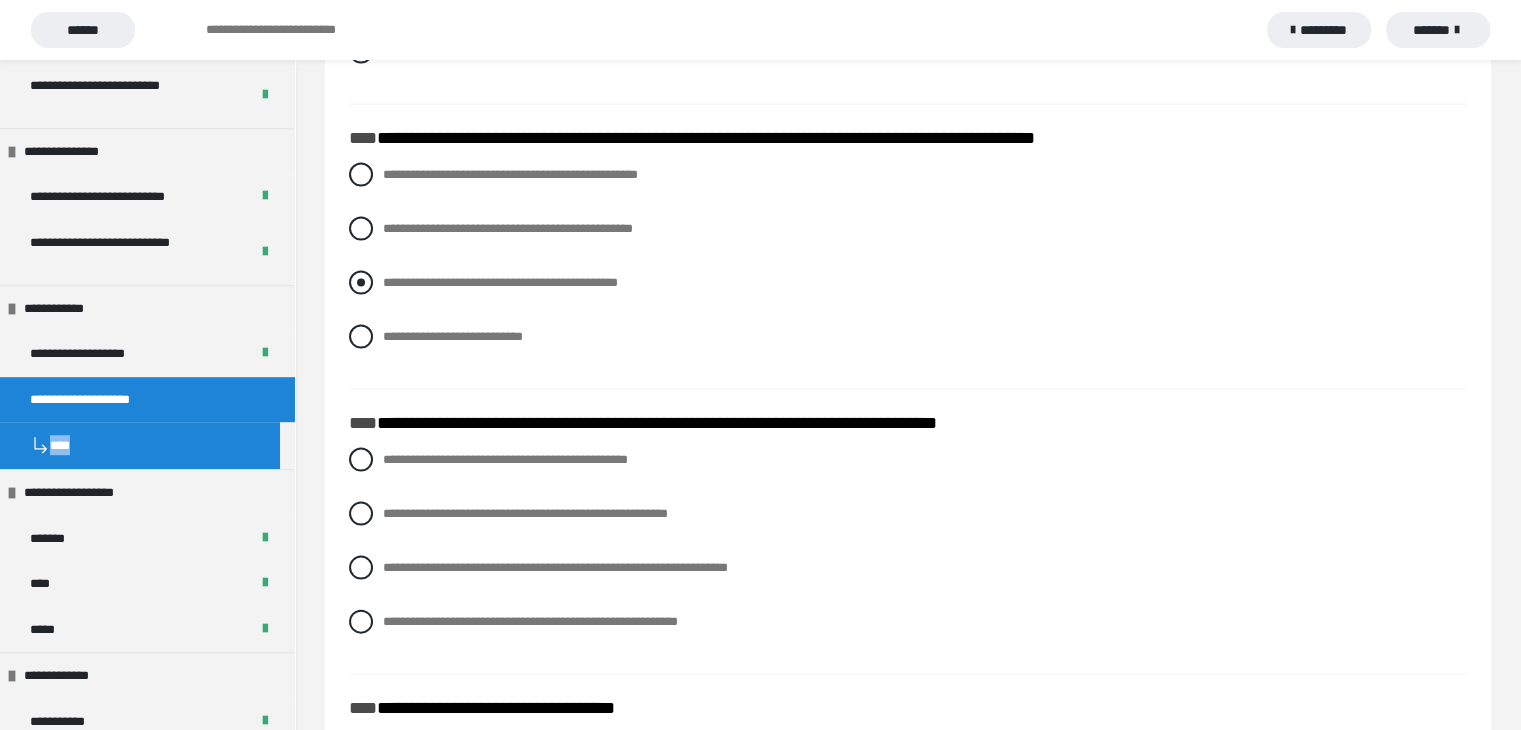 scroll, scrollTop: 4200, scrollLeft: 0, axis: vertical 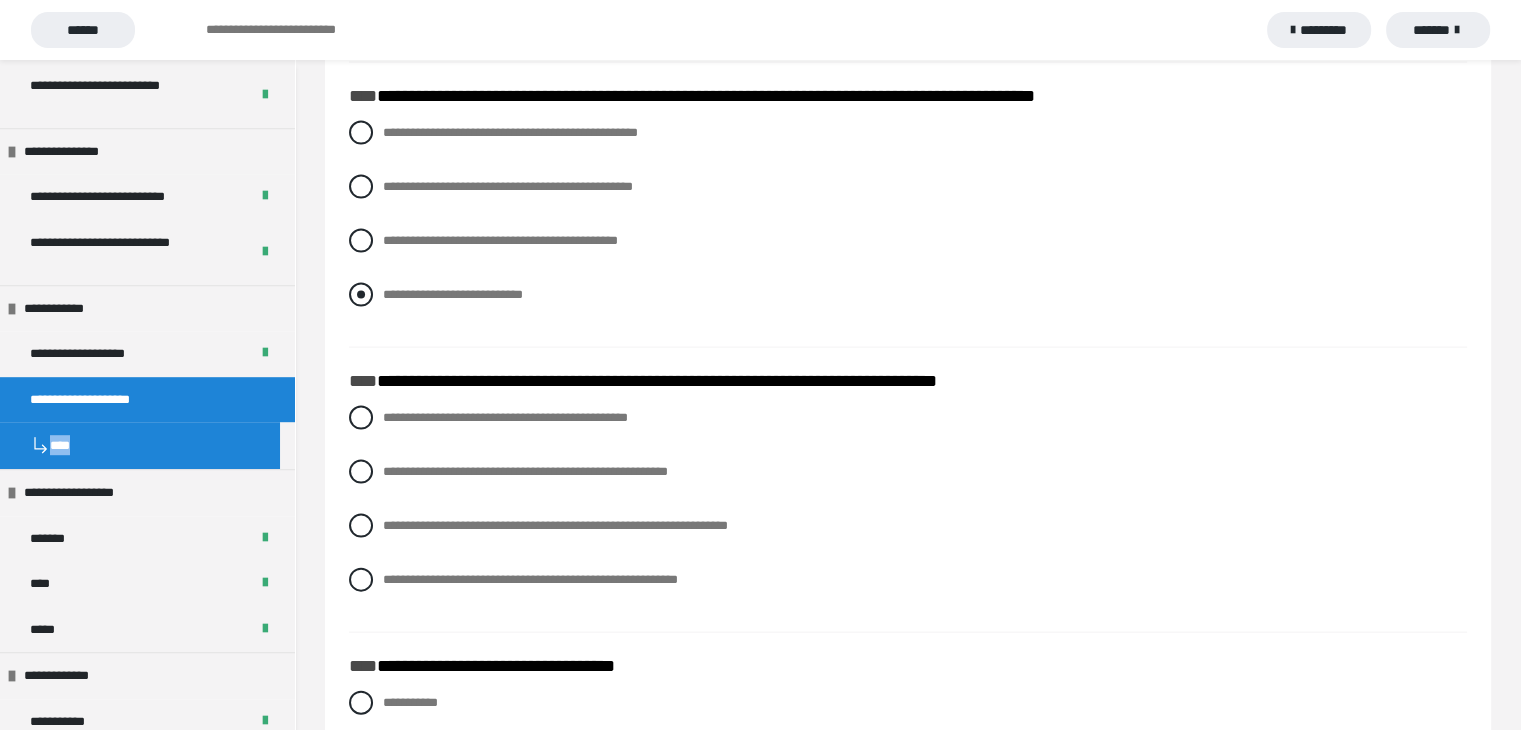 click at bounding box center (361, 295) 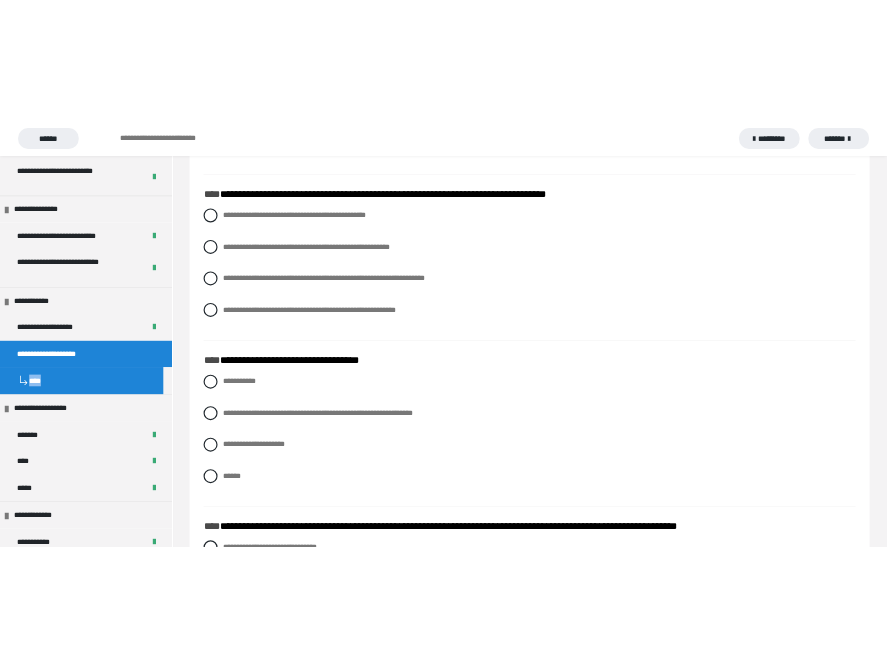 scroll, scrollTop: 4500, scrollLeft: 0, axis: vertical 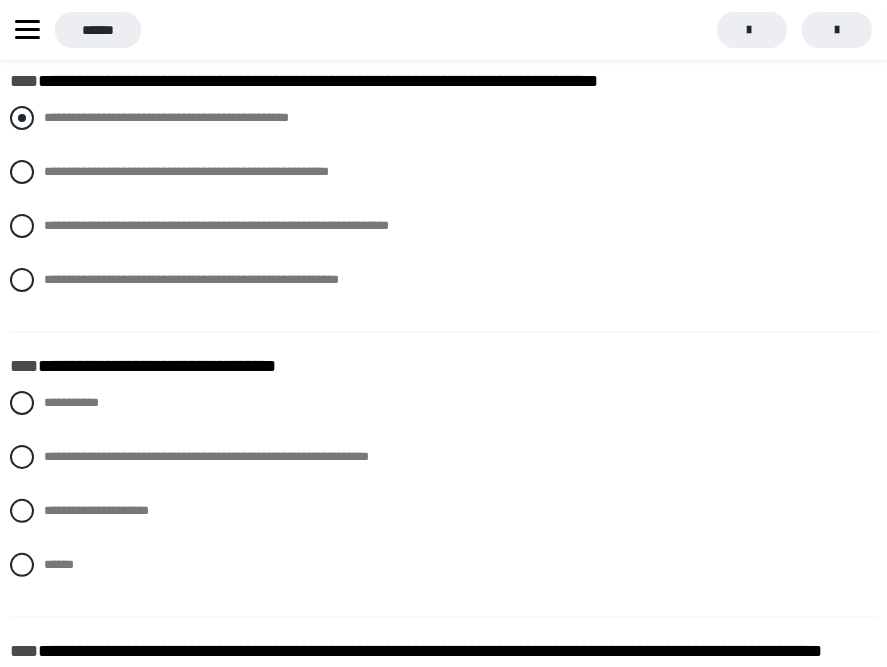 click at bounding box center (22, 118) 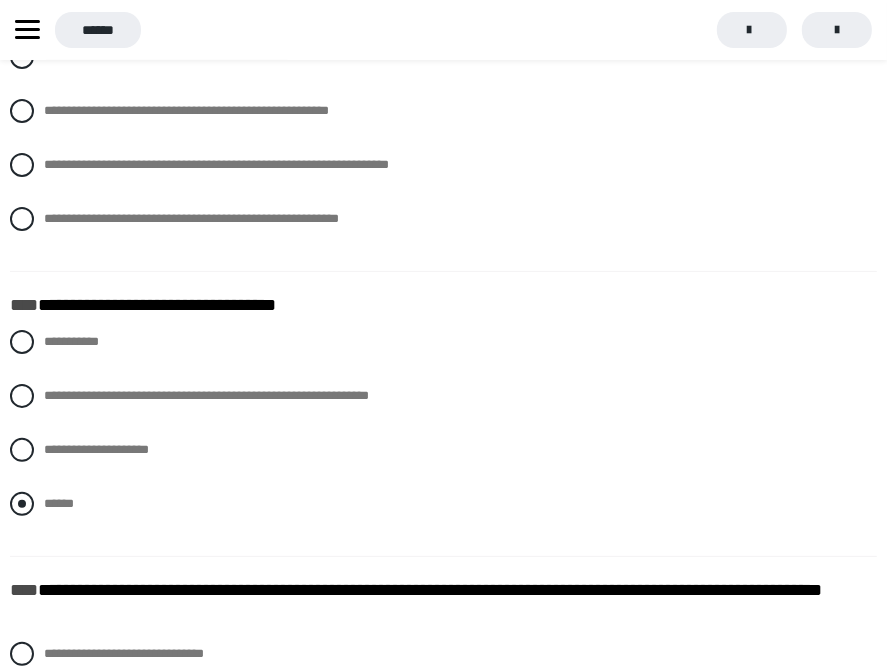 scroll, scrollTop: 4600, scrollLeft: 0, axis: vertical 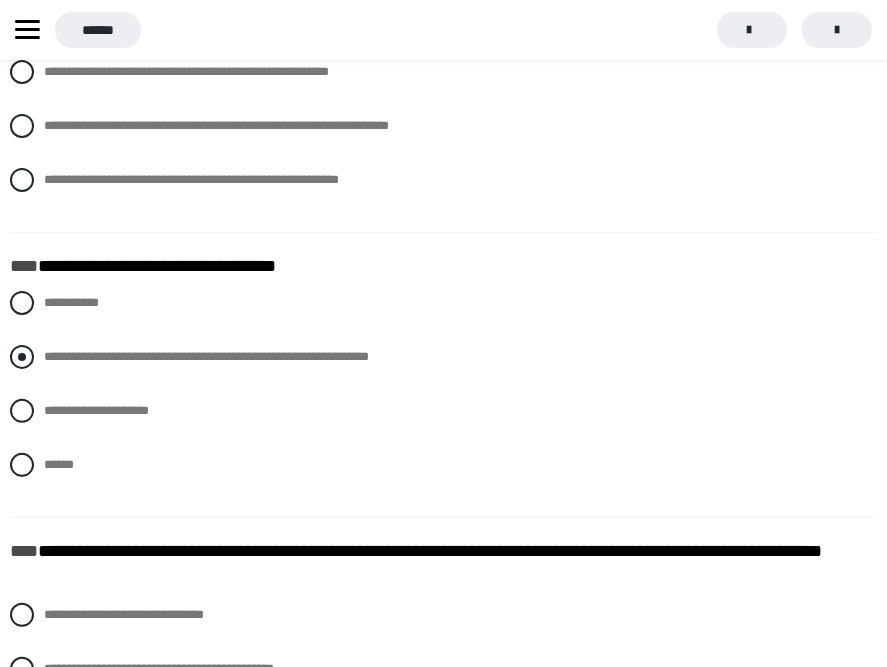 click at bounding box center (22, 357) 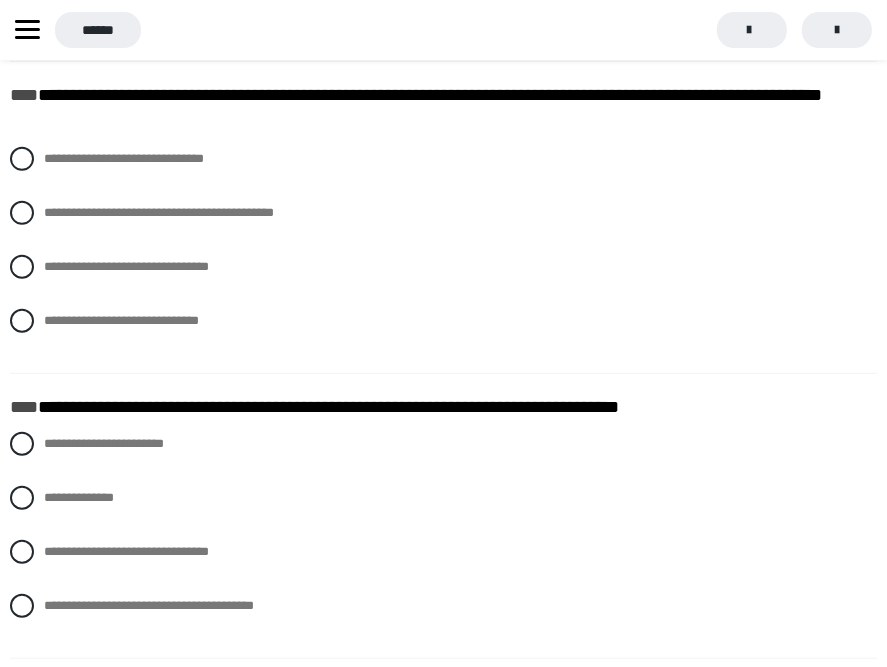 scroll, scrollTop: 5100, scrollLeft: 0, axis: vertical 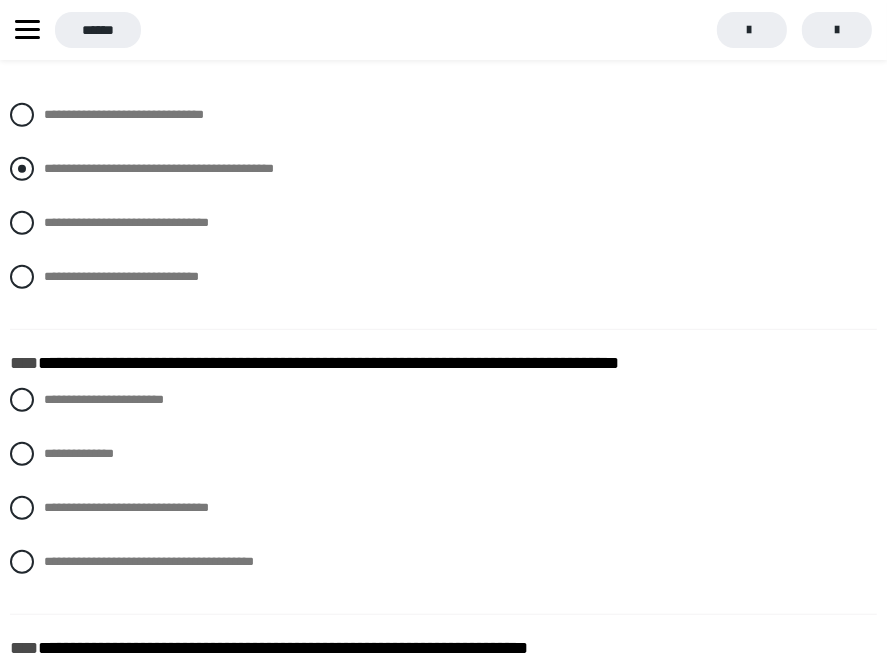click at bounding box center [22, 169] 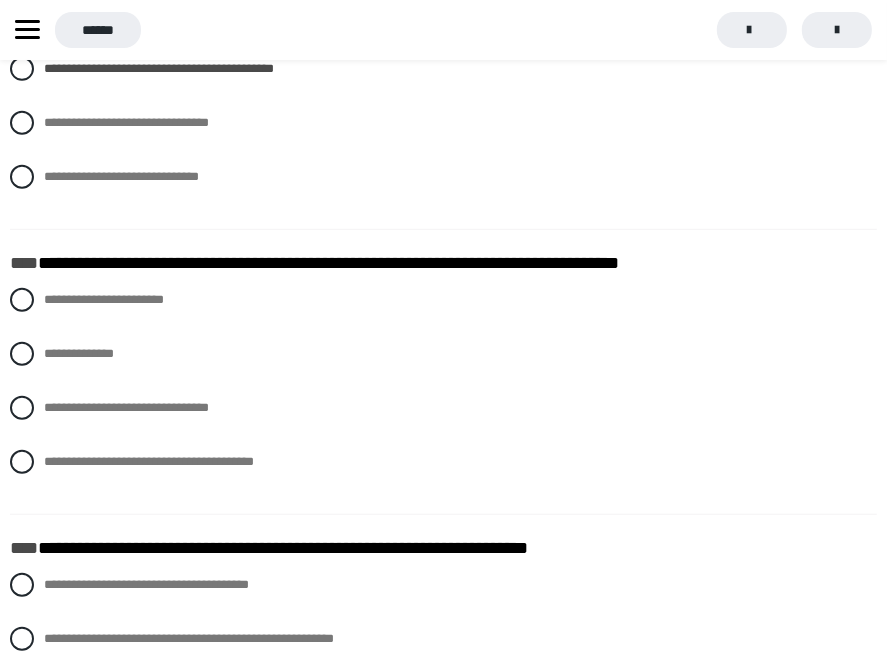 scroll, scrollTop: 5300, scrollLeft: 0, axis: vertical 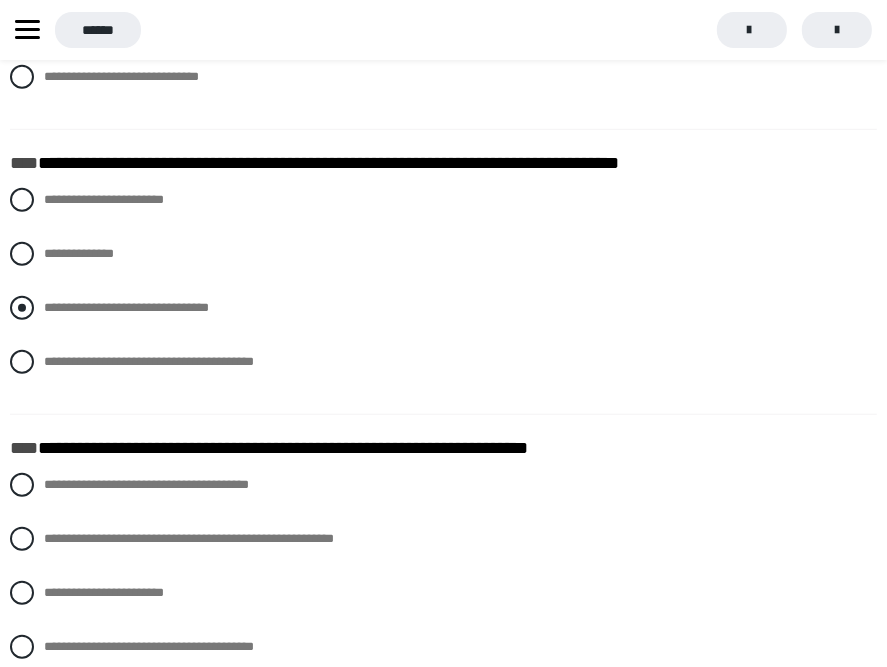 click at bounding box center [22, 308] 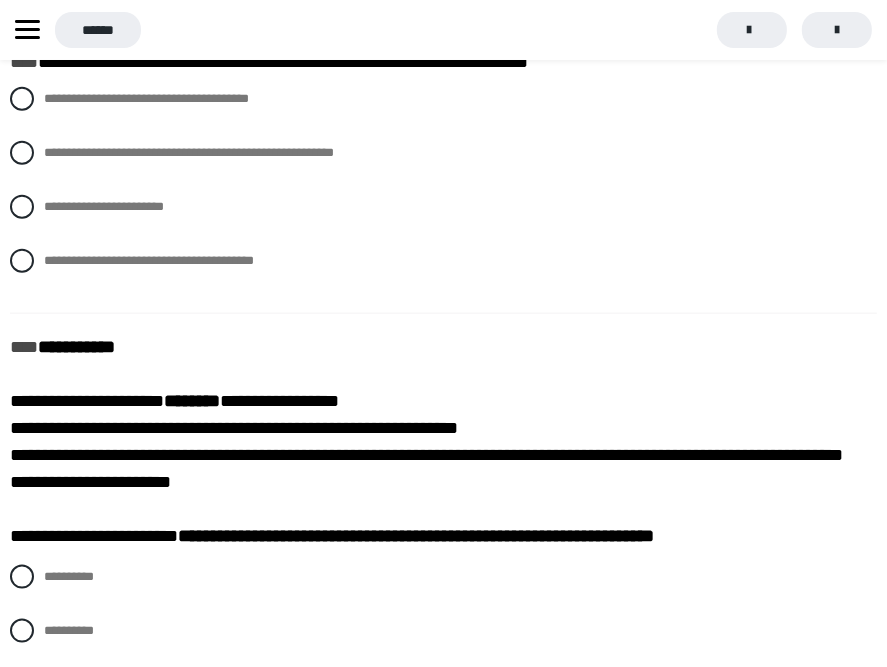scroll, scrollTop: 5654, scrollLeft: 0, axis: vertical 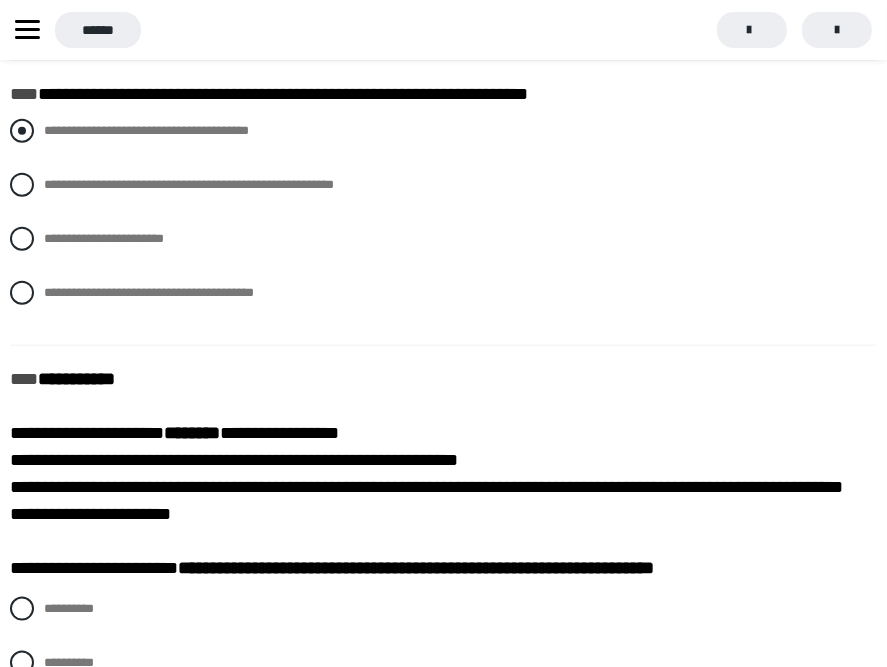 click at bounding box center (22, 131) 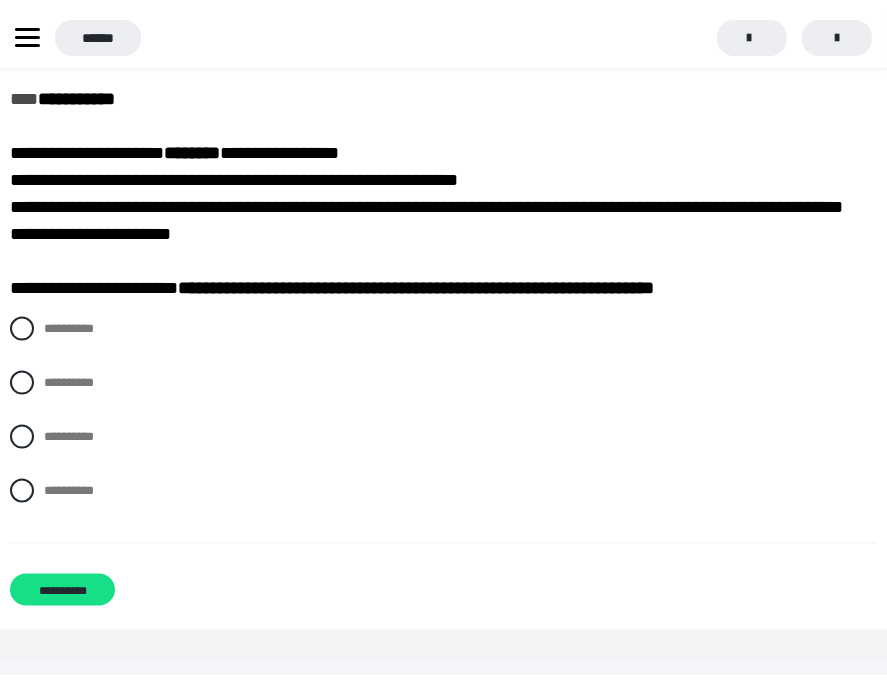 scroll, scrollTop: 5954, scrollLeft: 0, axis: vertical 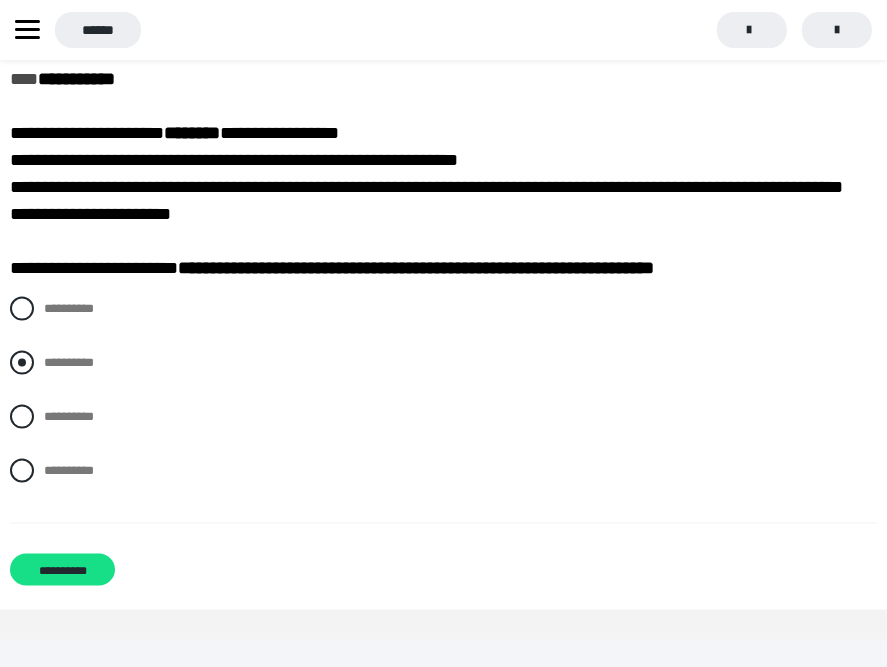 click at bounding box center [22, 363] 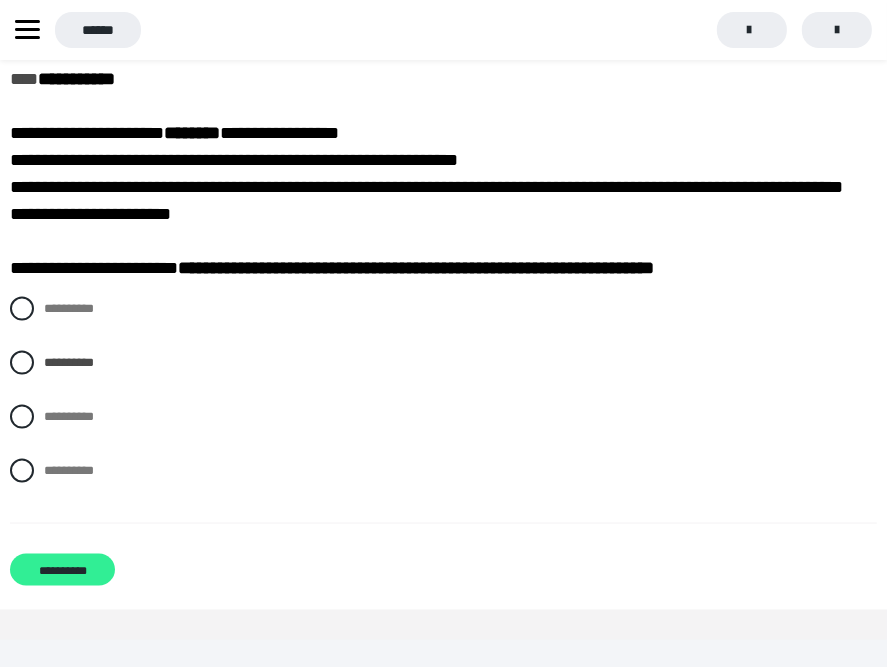click on "**********" at bounding box center [62, 570] 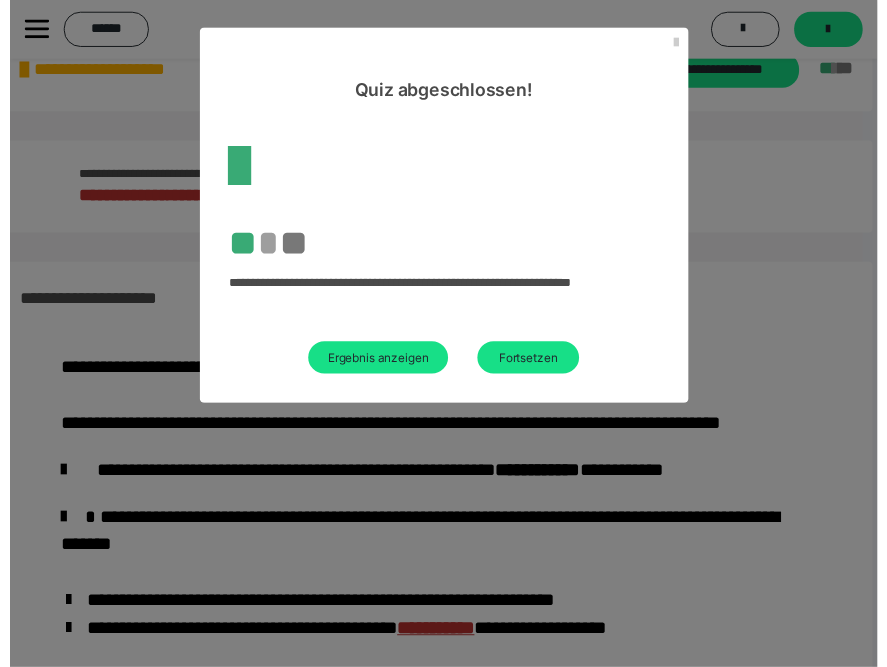 scroll, scrollTop: 869, scrollLeft: 0, axis: vertical 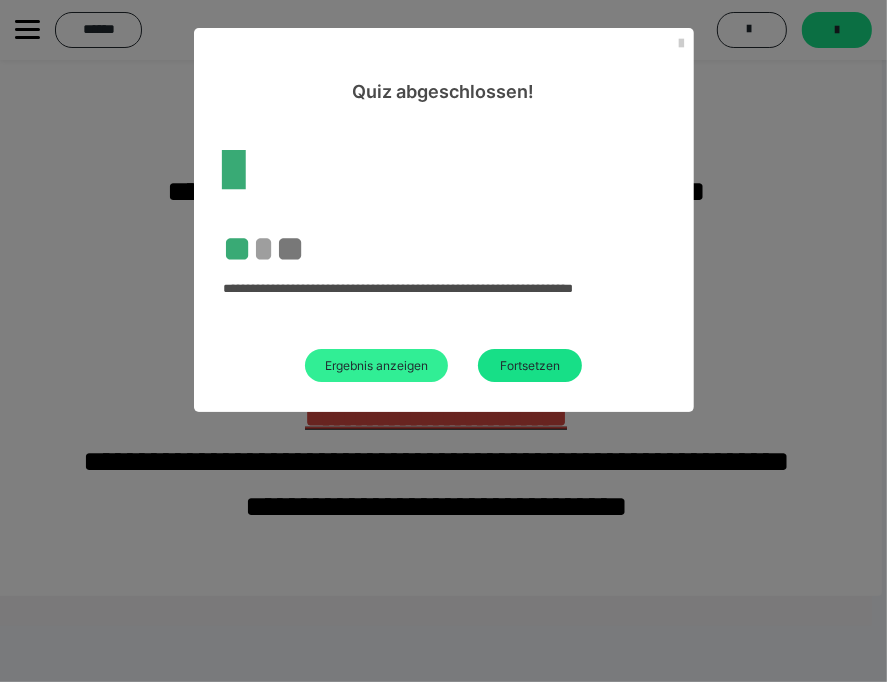 click on "Ergebnis anzeigen" at bounding box center [376, 365] 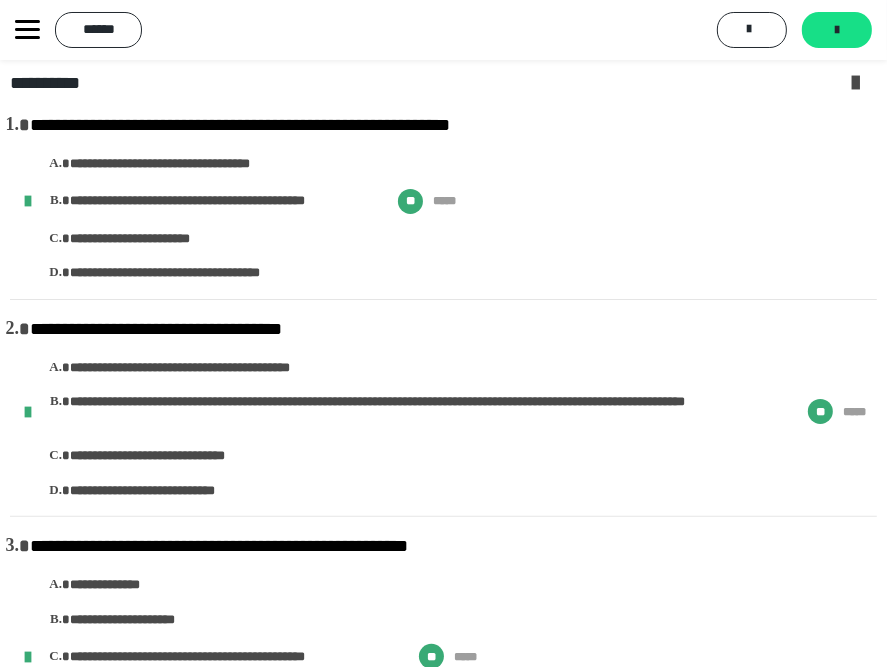 scroll, scrollTop: 0, scrollLeft: 0, axis: both 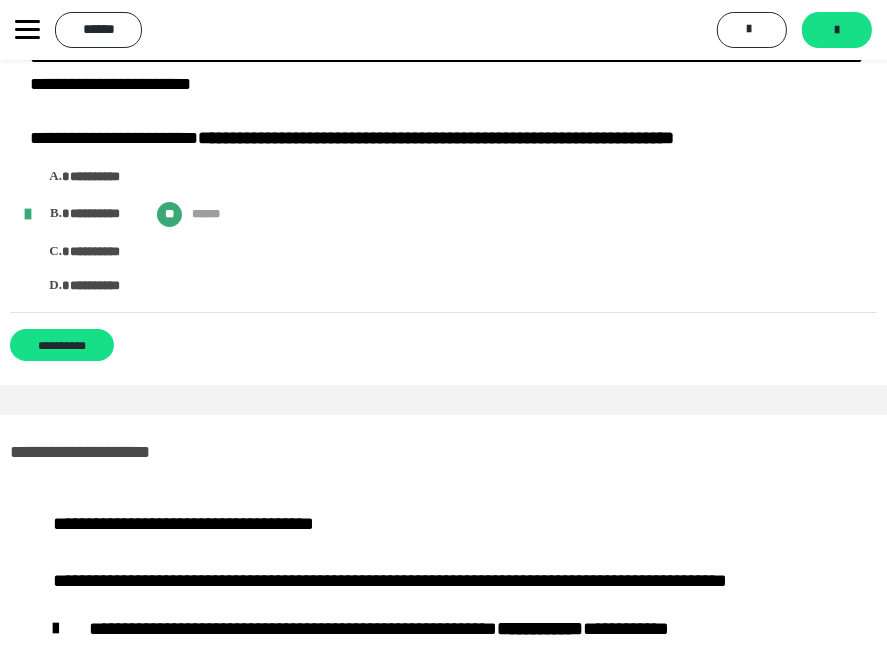 drag, startPoint x: 12, startPoint y: 121, endPoint x: 263, endPoint y: 326, distance: 324.07715 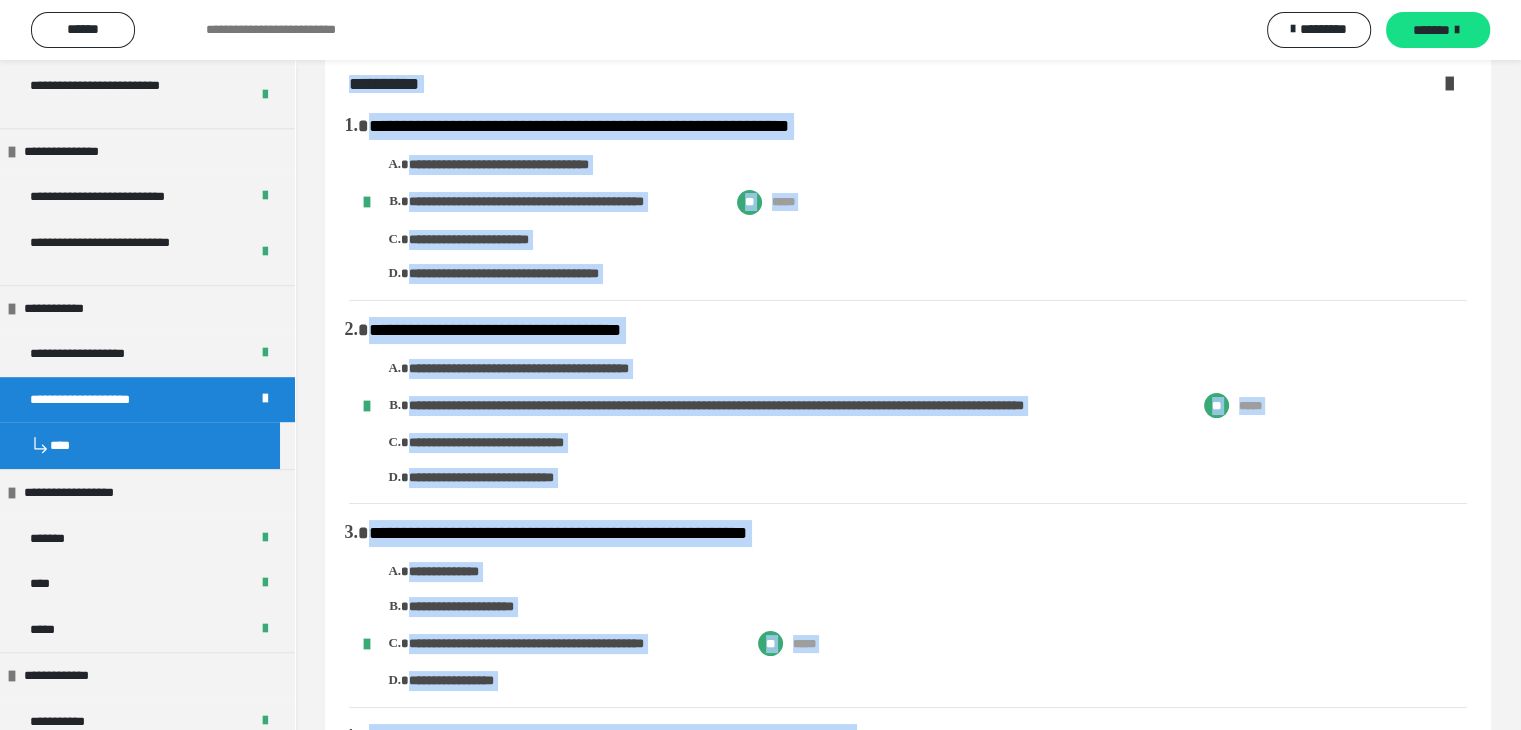 scroll, scrollTop: 0, scrollLeft: 0, axis: both 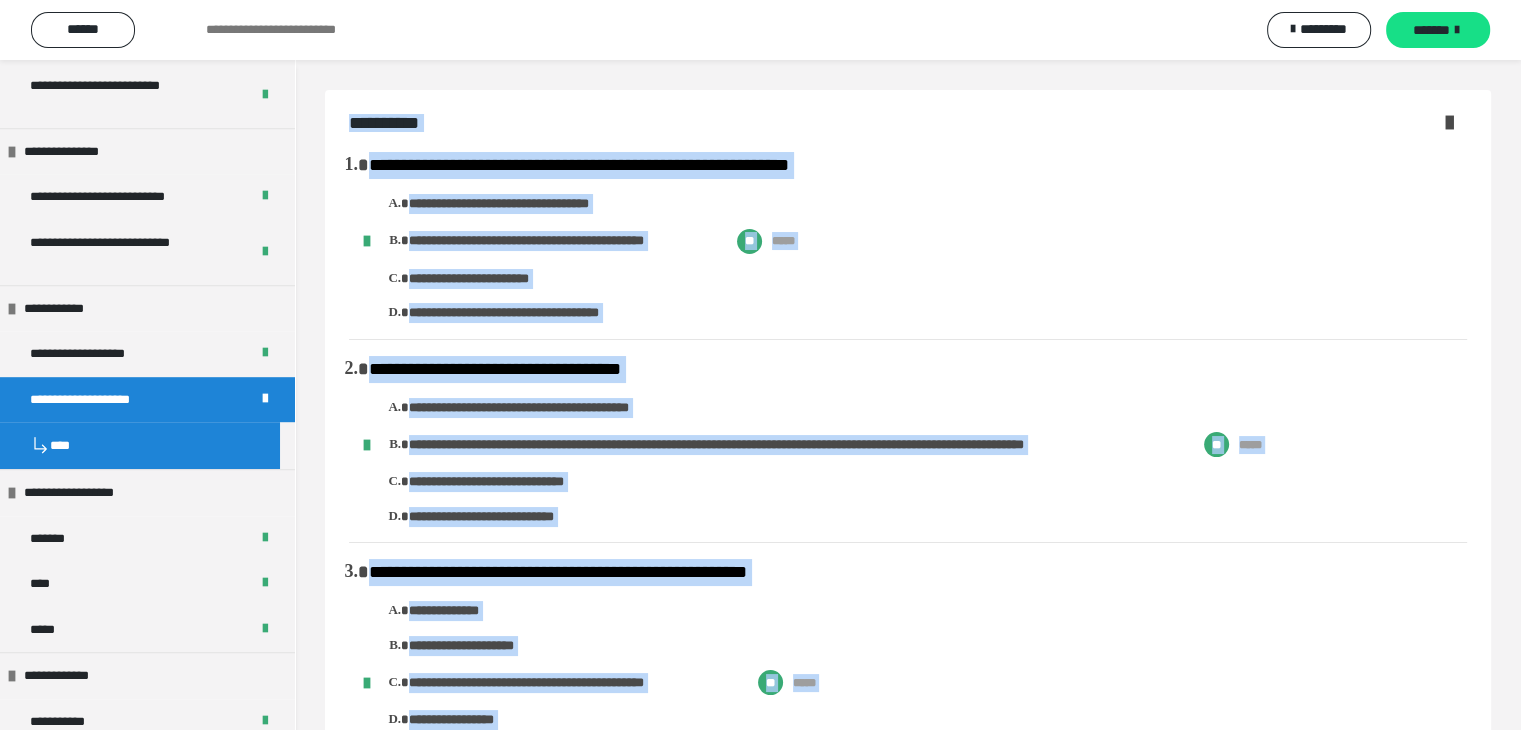 click on "**********" at bounding box center [908, 2362] 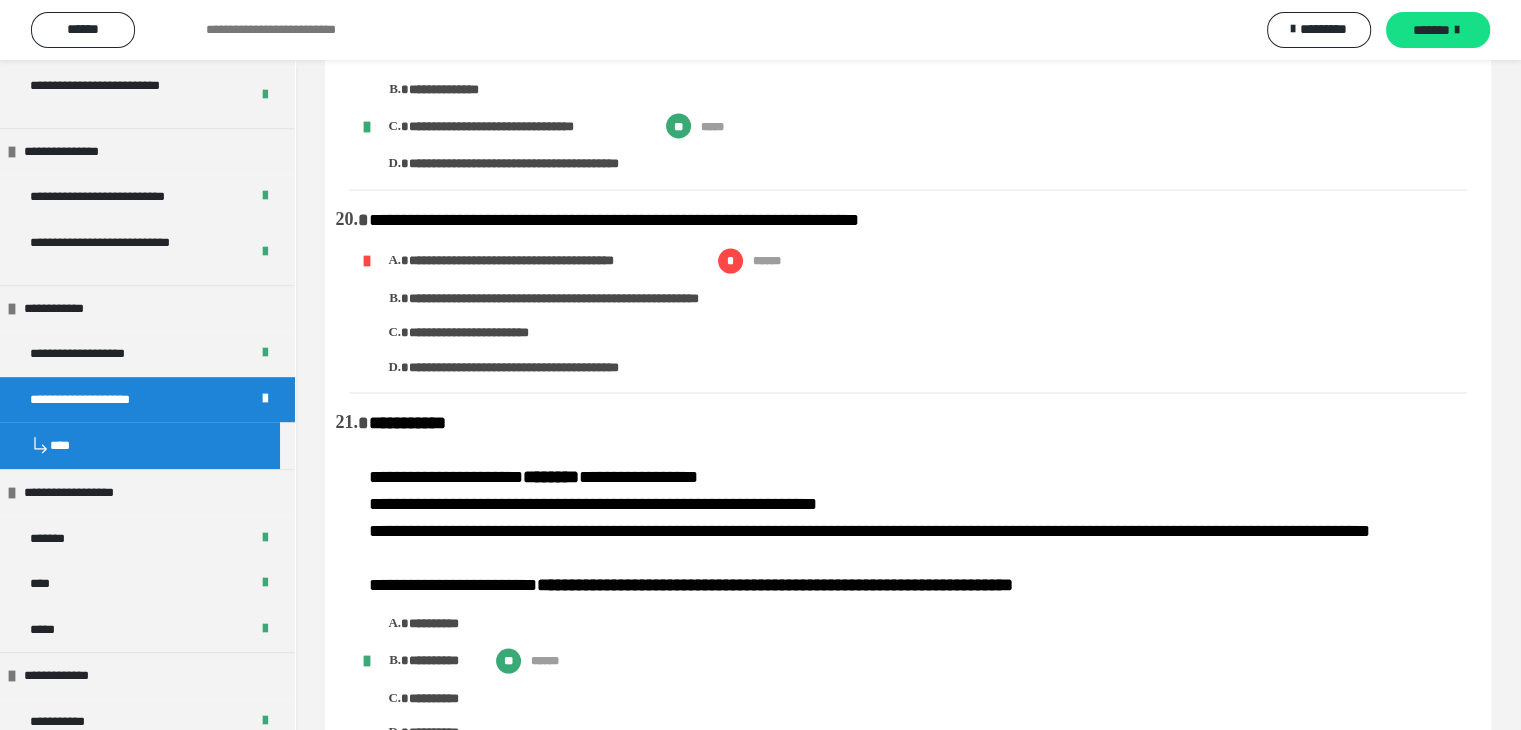 scroll, scrollTop: 3400, scrollLeft: 0, axis: vertical 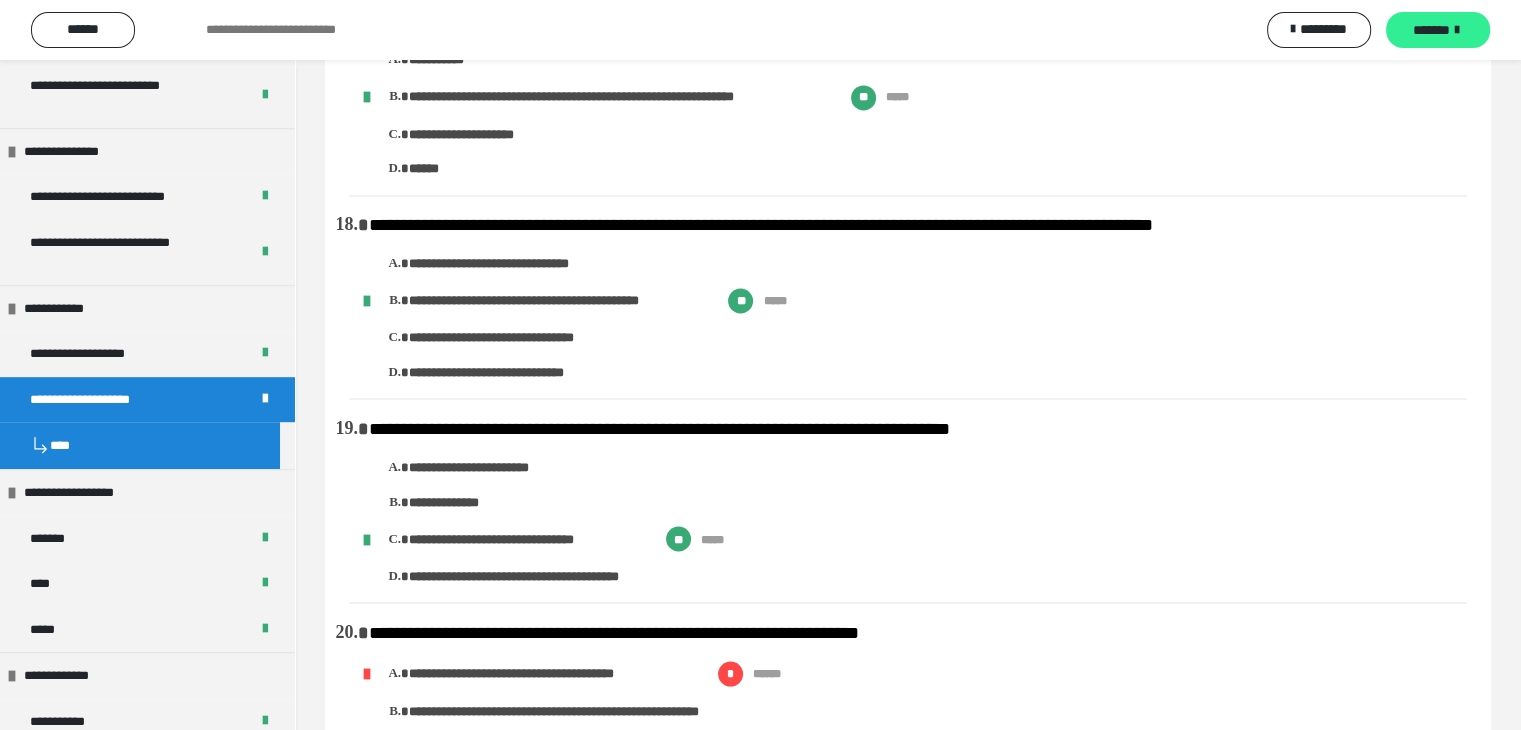 click on "*******" at bounding box center (1431, 30) 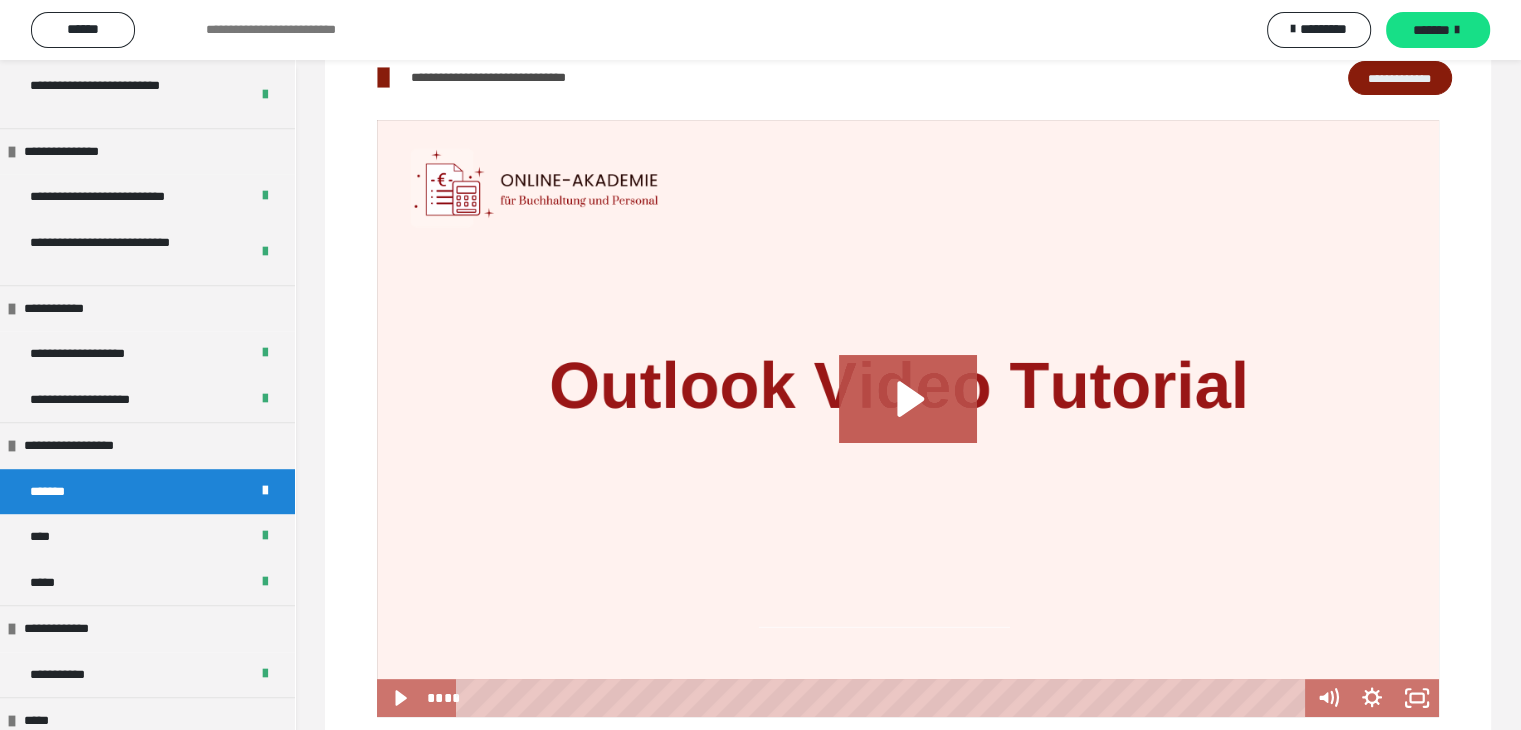 scroll, scrollTop: 540, scrollLeft: 0, axis: vertical 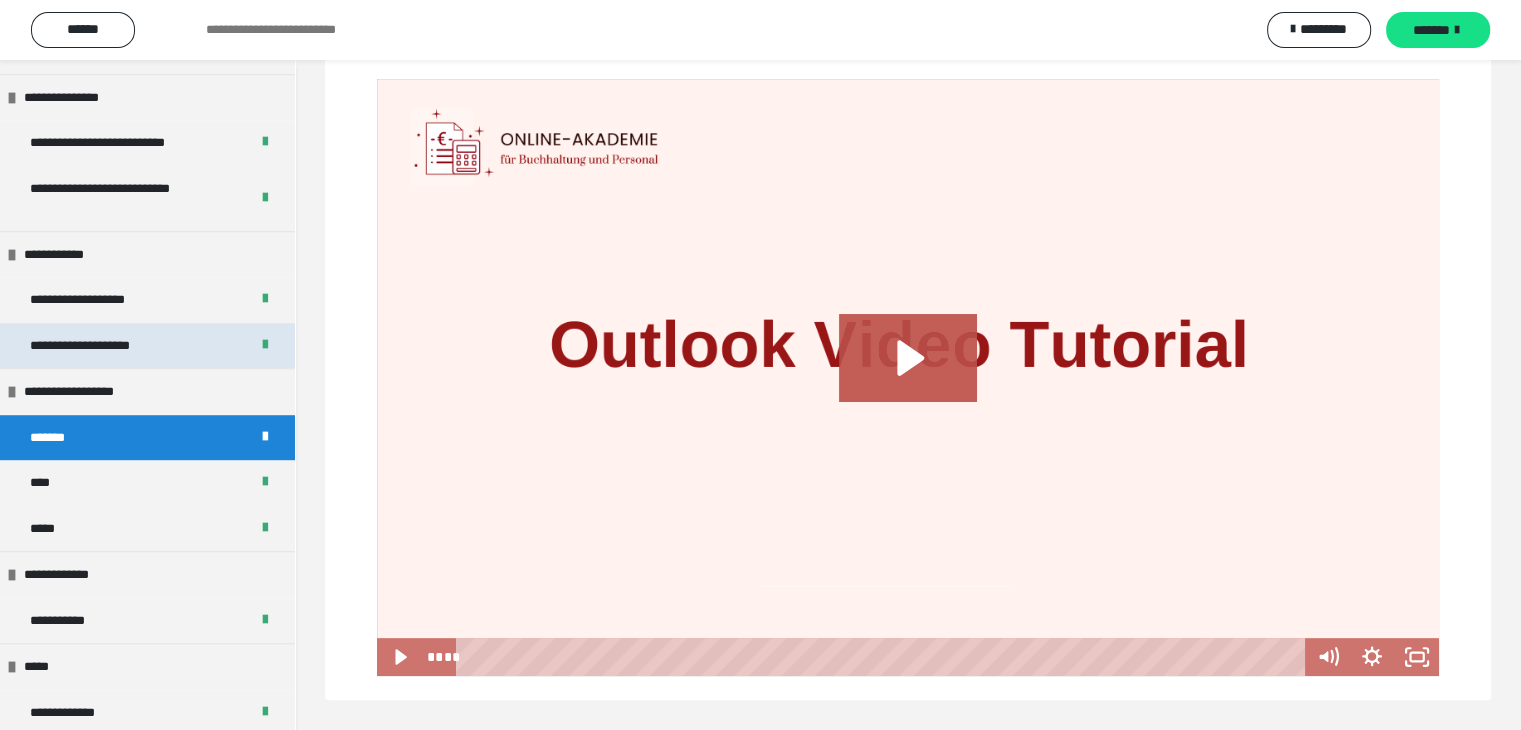 click on "**********" at bounding box center (147, 346) 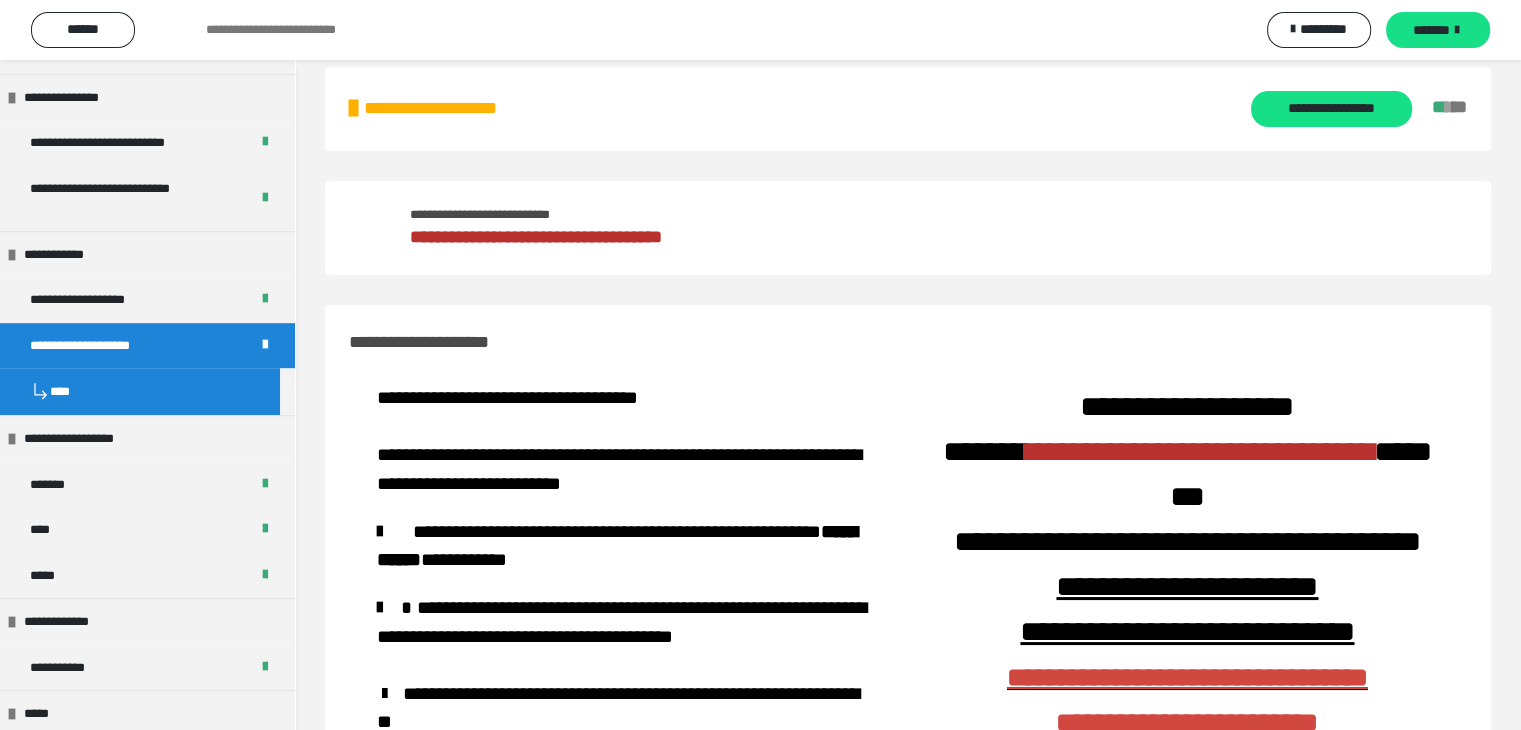 scroll, scrollTop: 0, scrollLeft: 0, axis: both 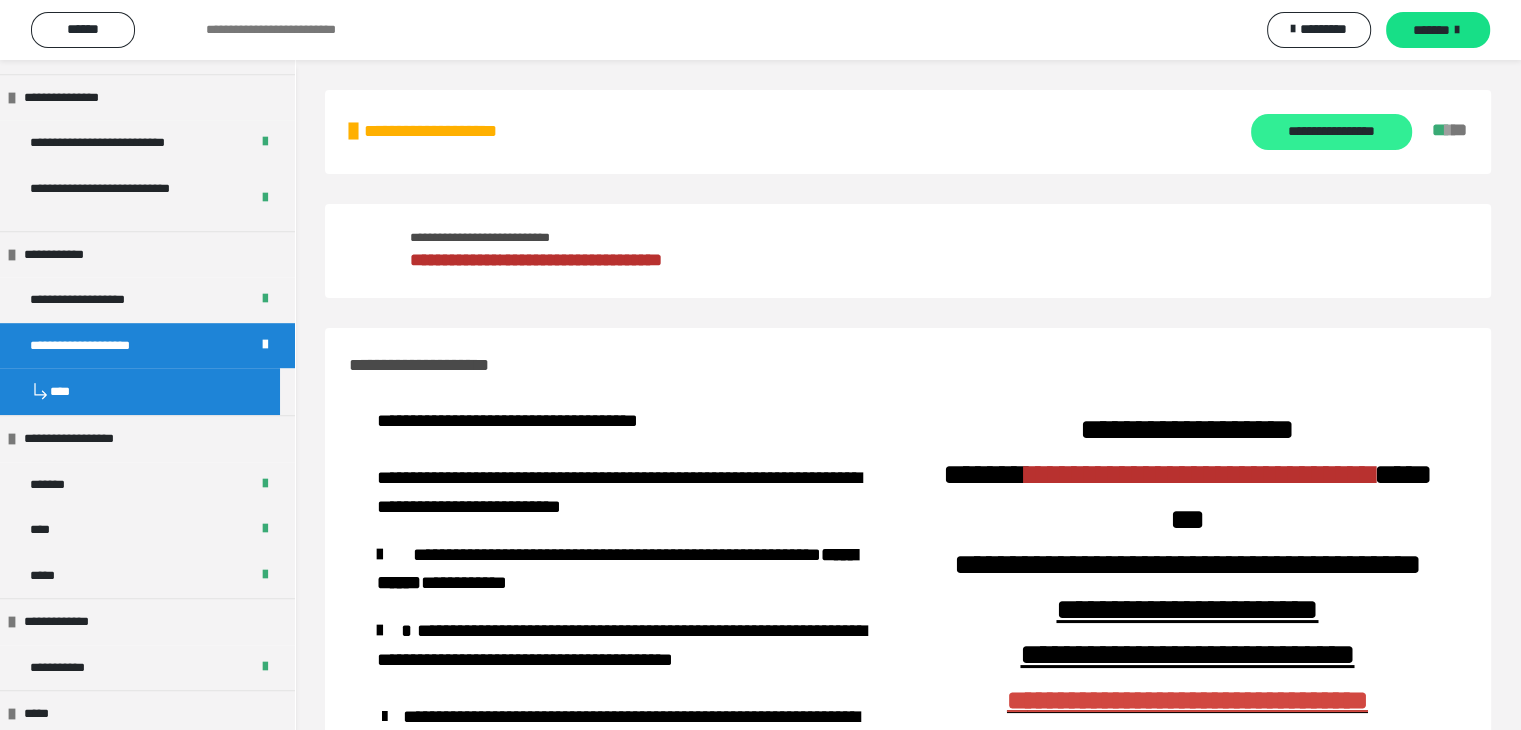 click on "**********" at bounding box center (1331, 132) 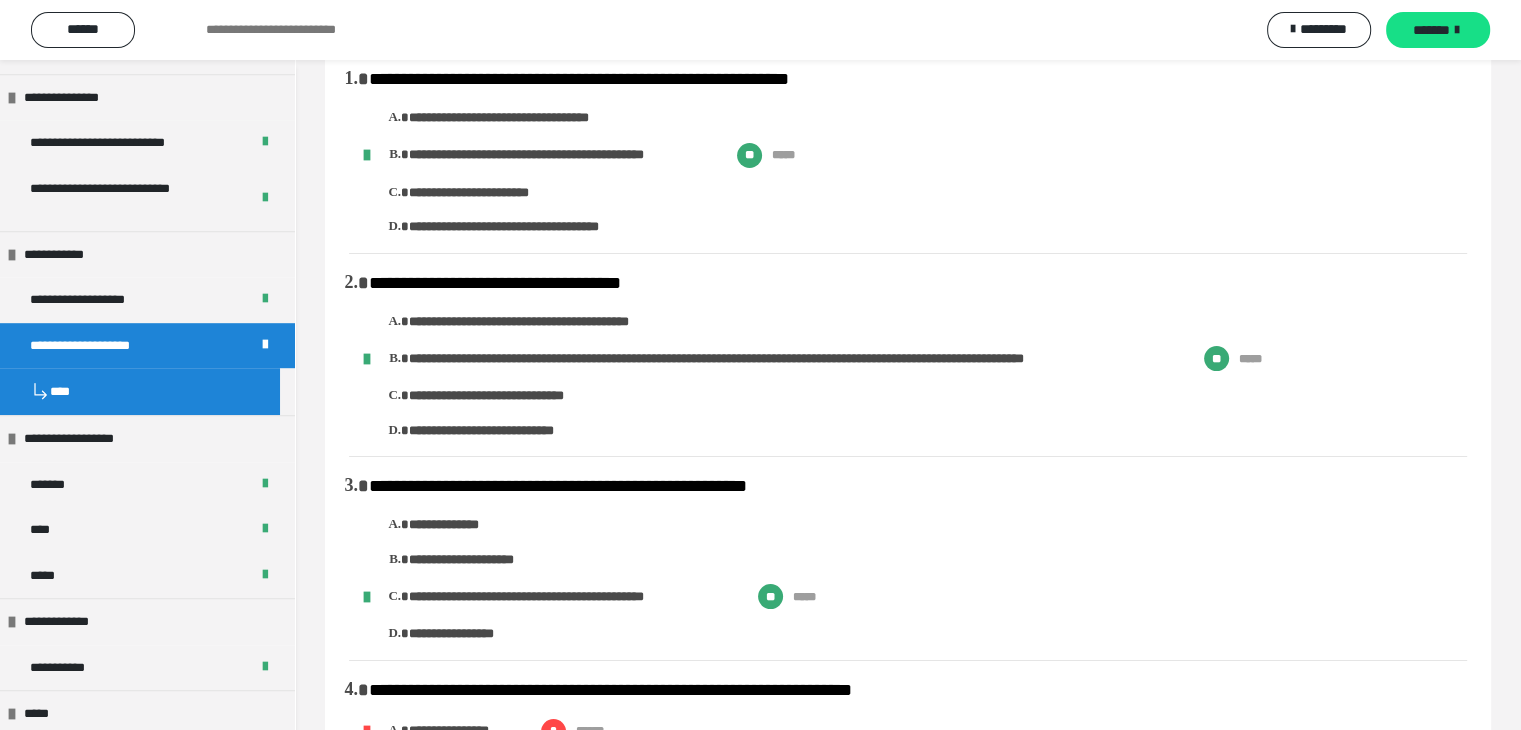 scroll, scrollTop: 0, scrollLeft: 0, axis: both 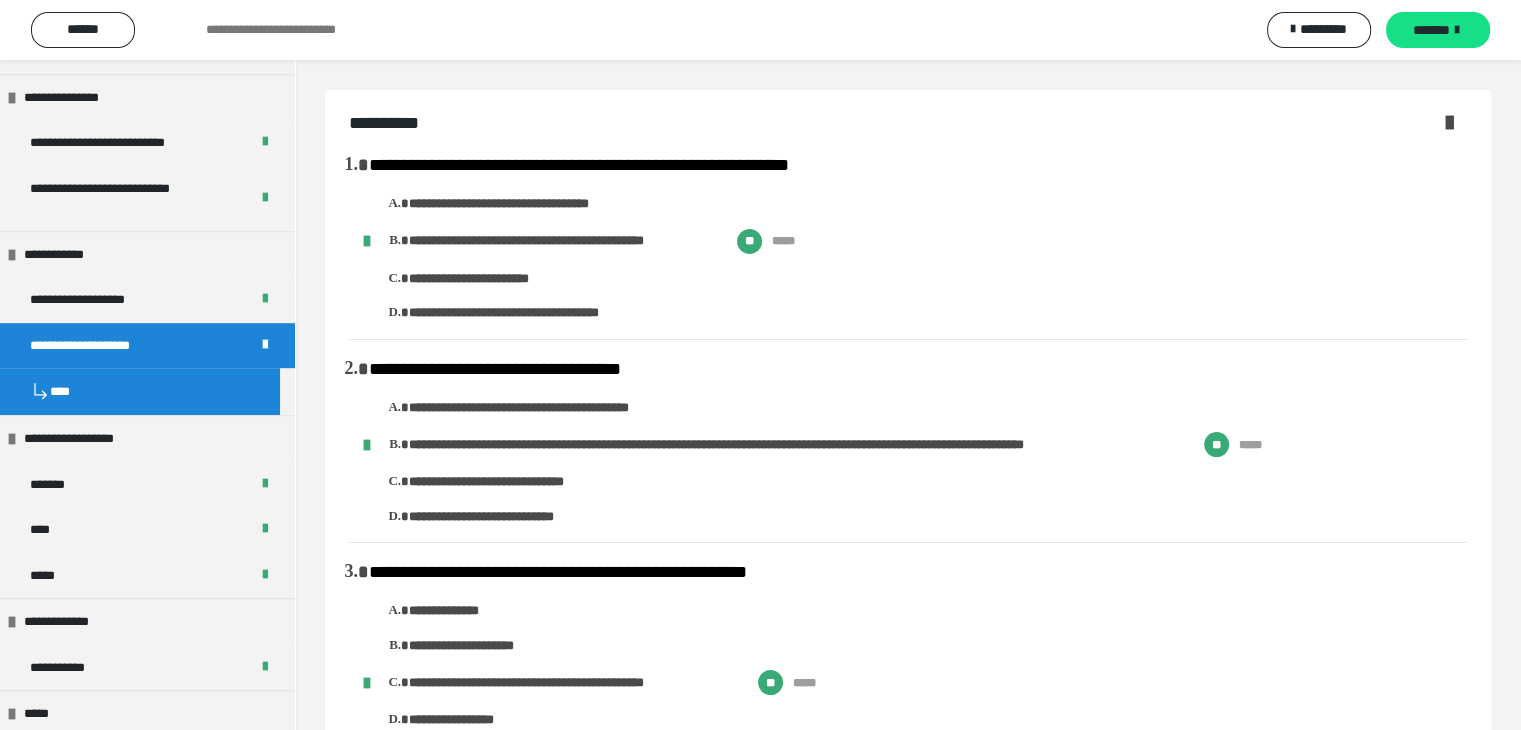 click at bounding box center [1449, 122] 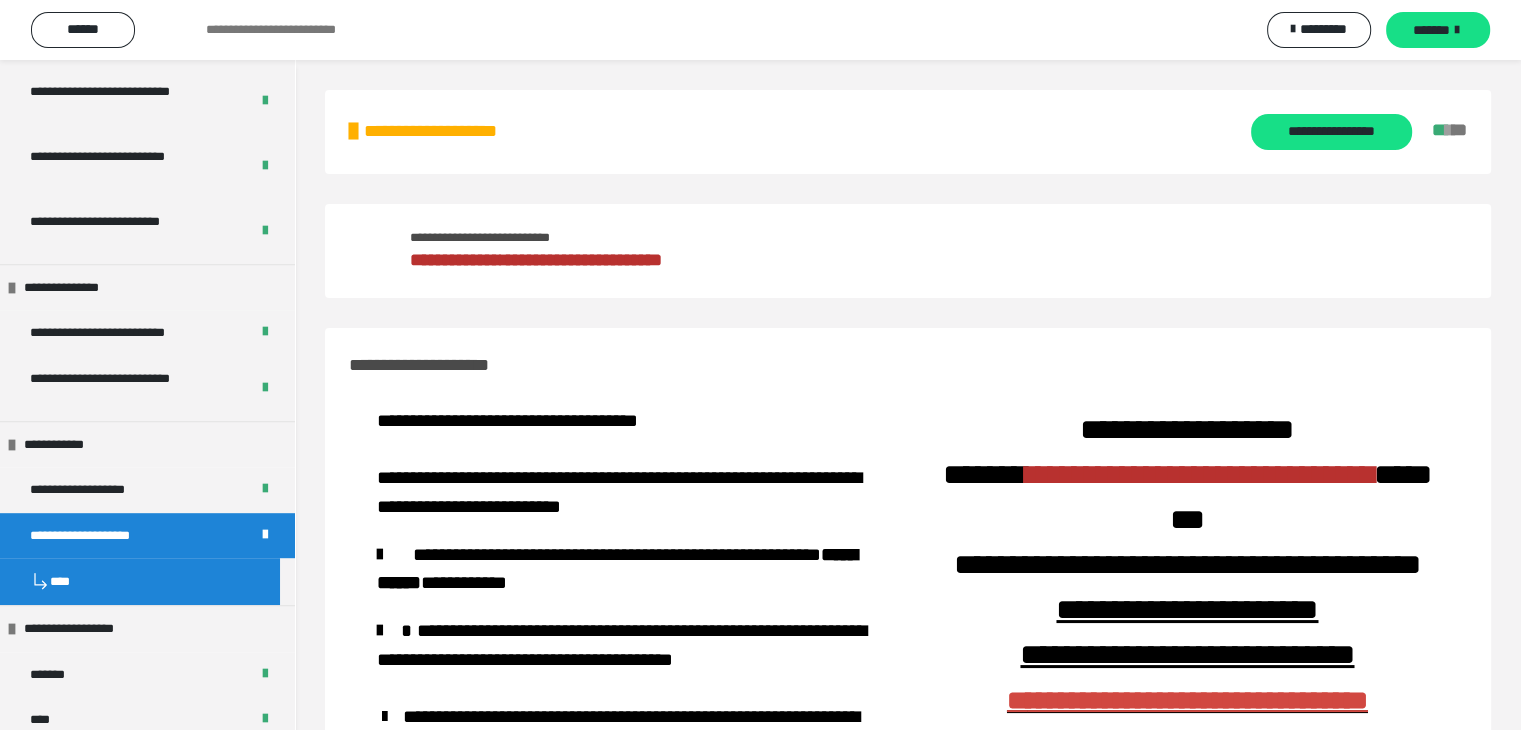 scroll, scrollTop: 1006, scrollLeft: 0, axis: vertical 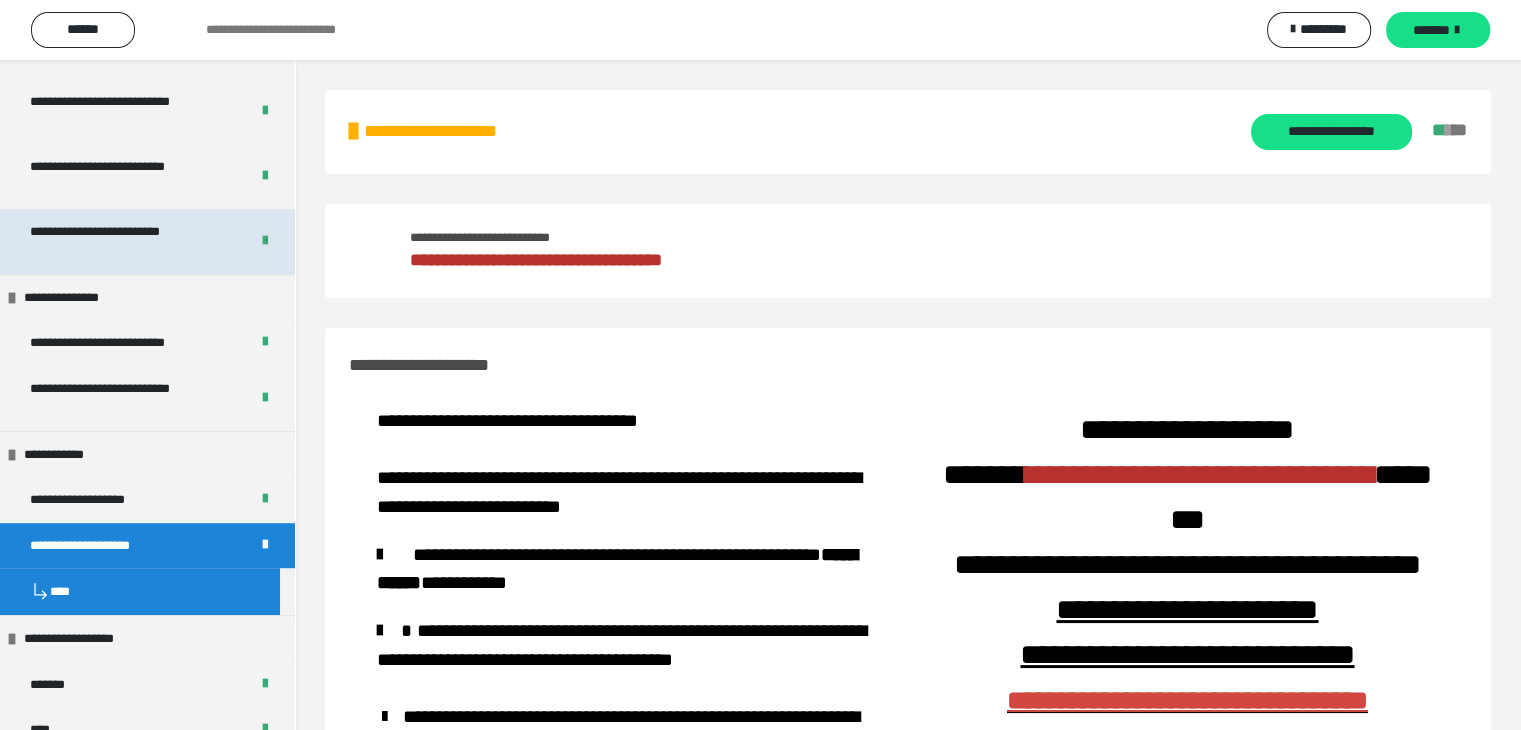 click on "**********" at bounding box center [124, 241] 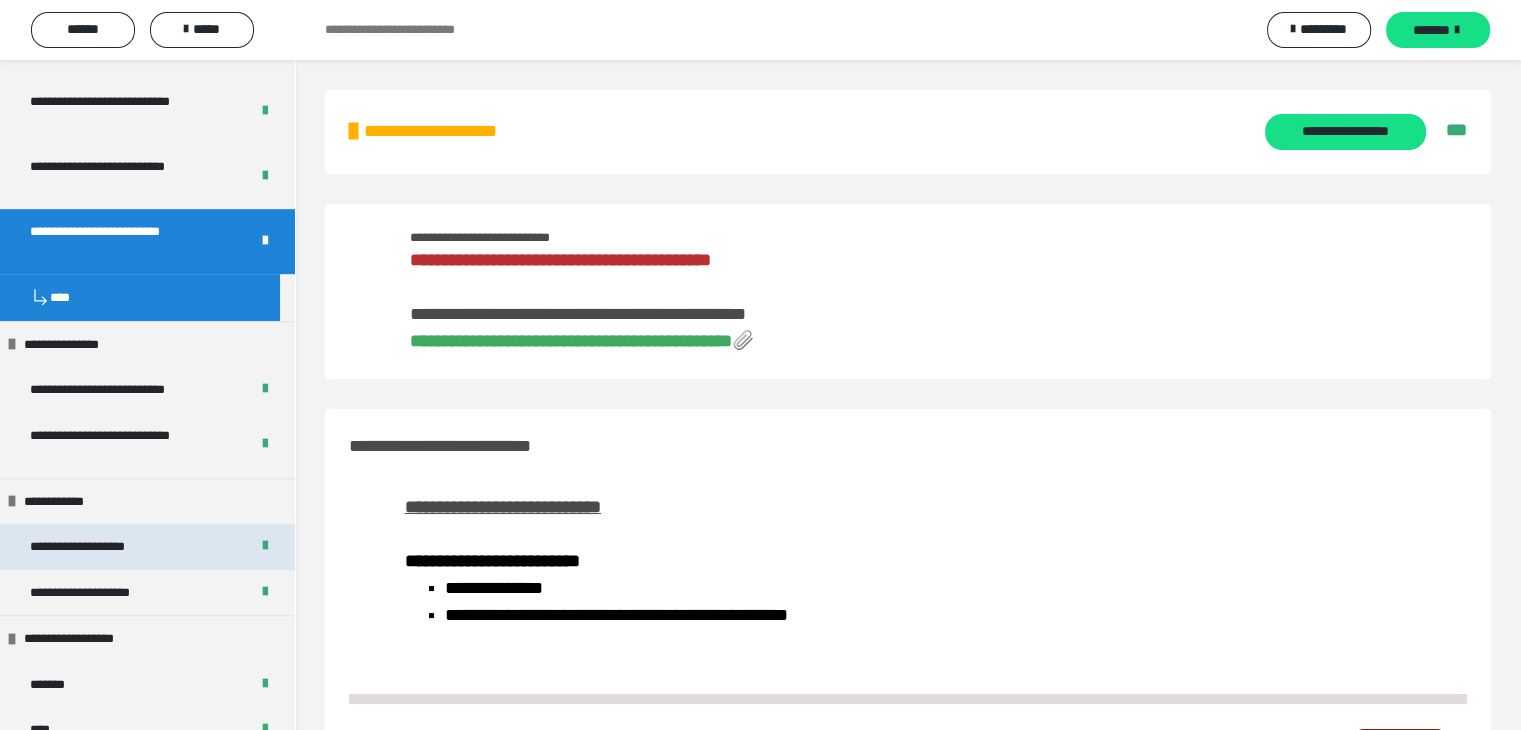 click on "**********" at bounding box center (147, 547) 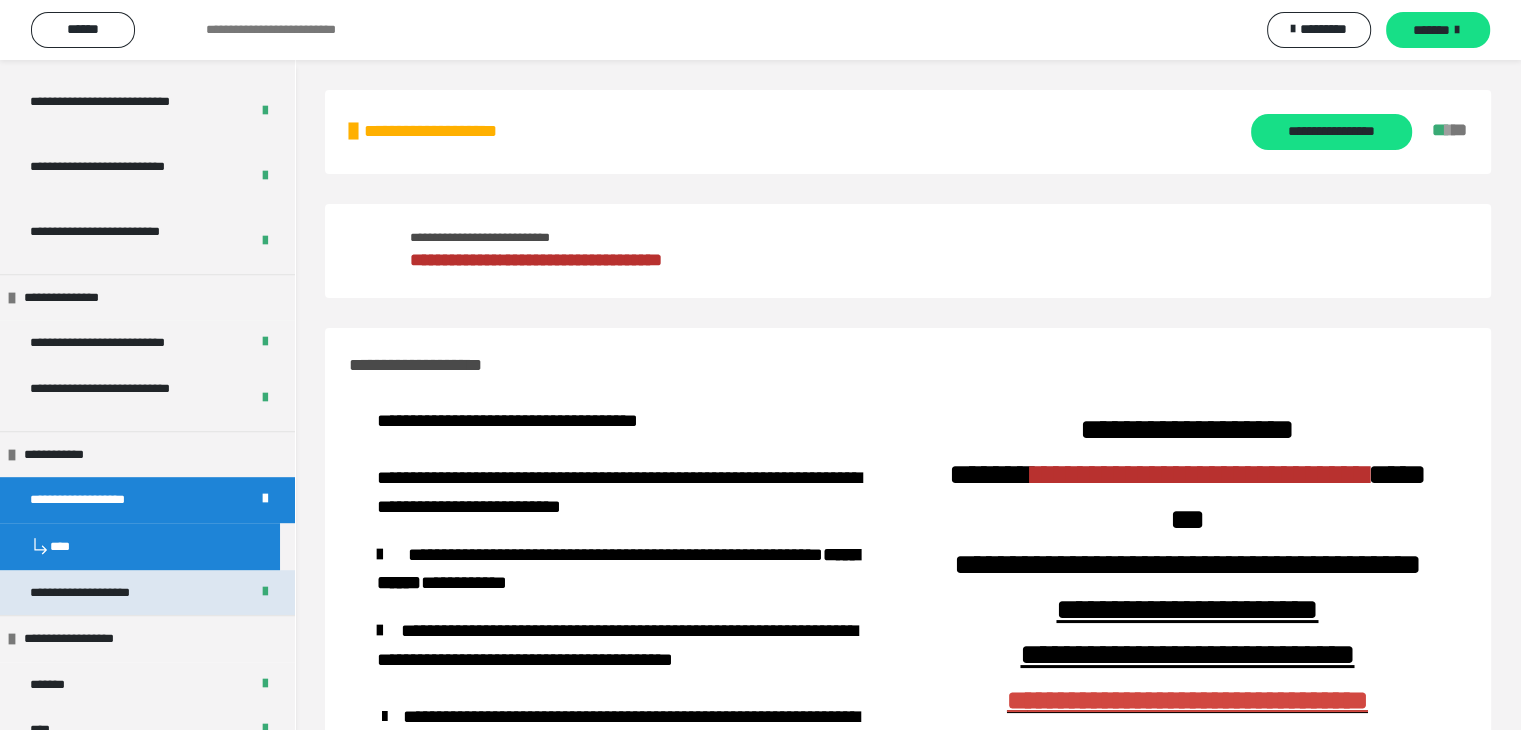 click on "**********" at bounding box center [91, 593] 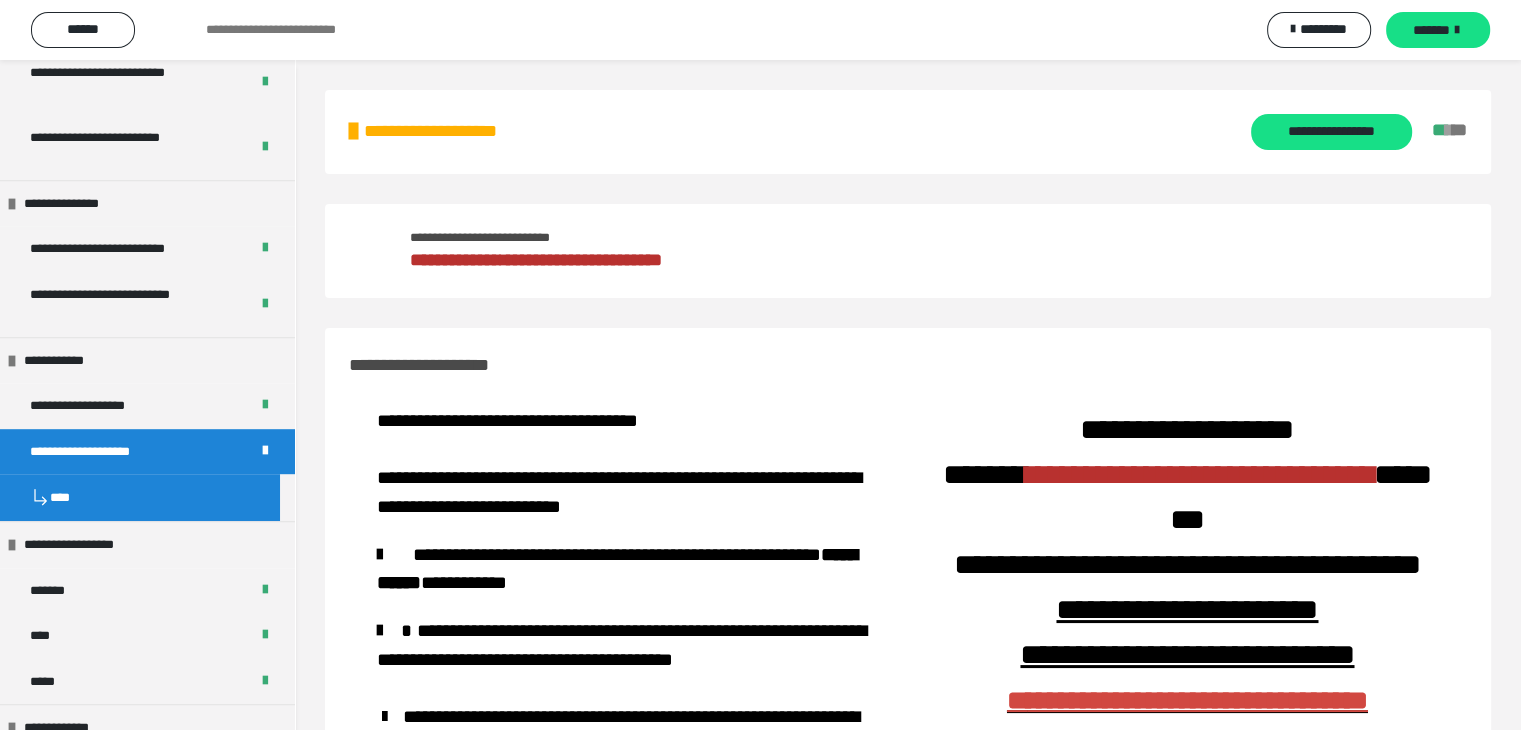 scroll, scrollTop: 1200, scrollLeft: 0, axis: vertical 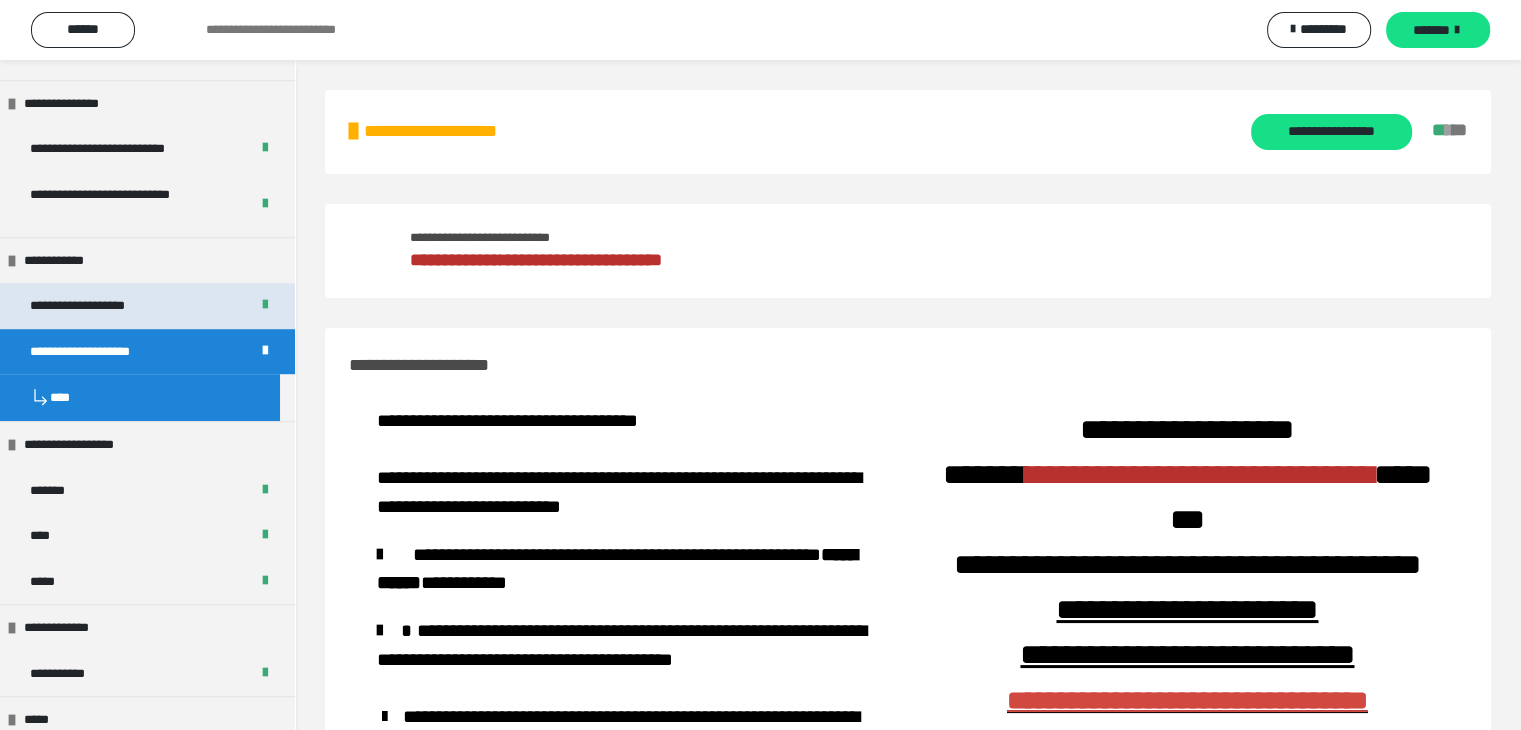 click on "**********" at bounding box center (147, 306) 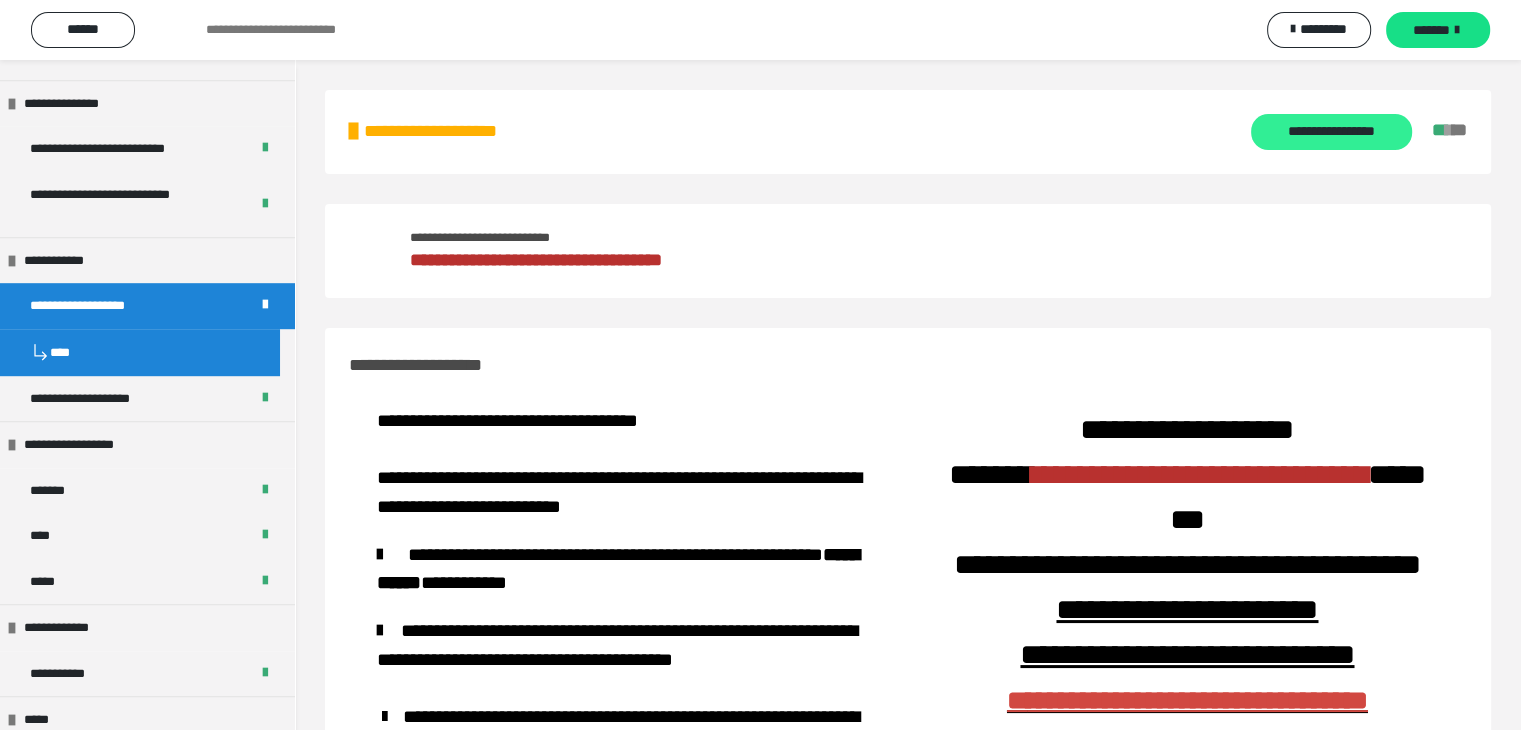 click on "**********" at bounding box center [1331, 132] 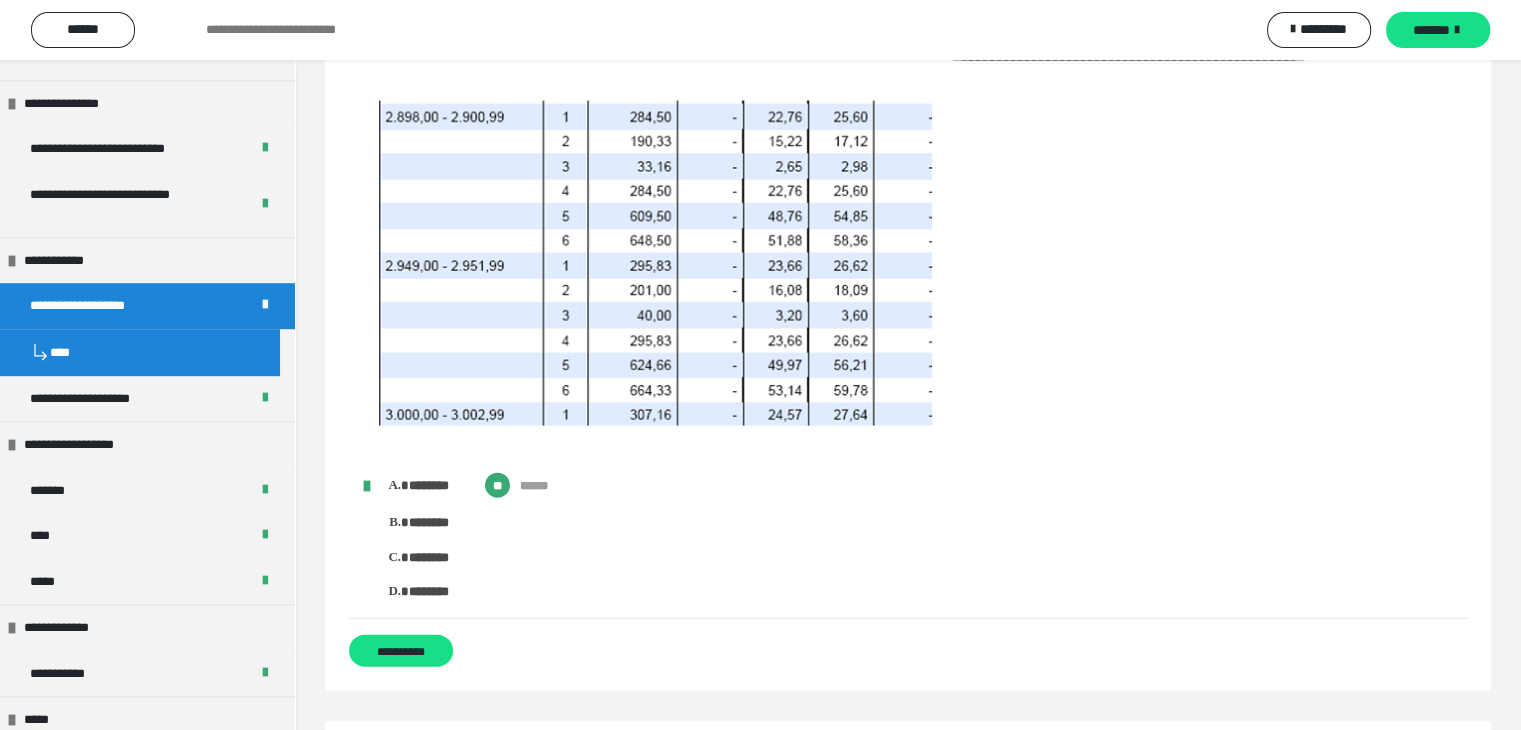 scroll, scrollTop: 4400, scrollLeft: 0, axis: vertical 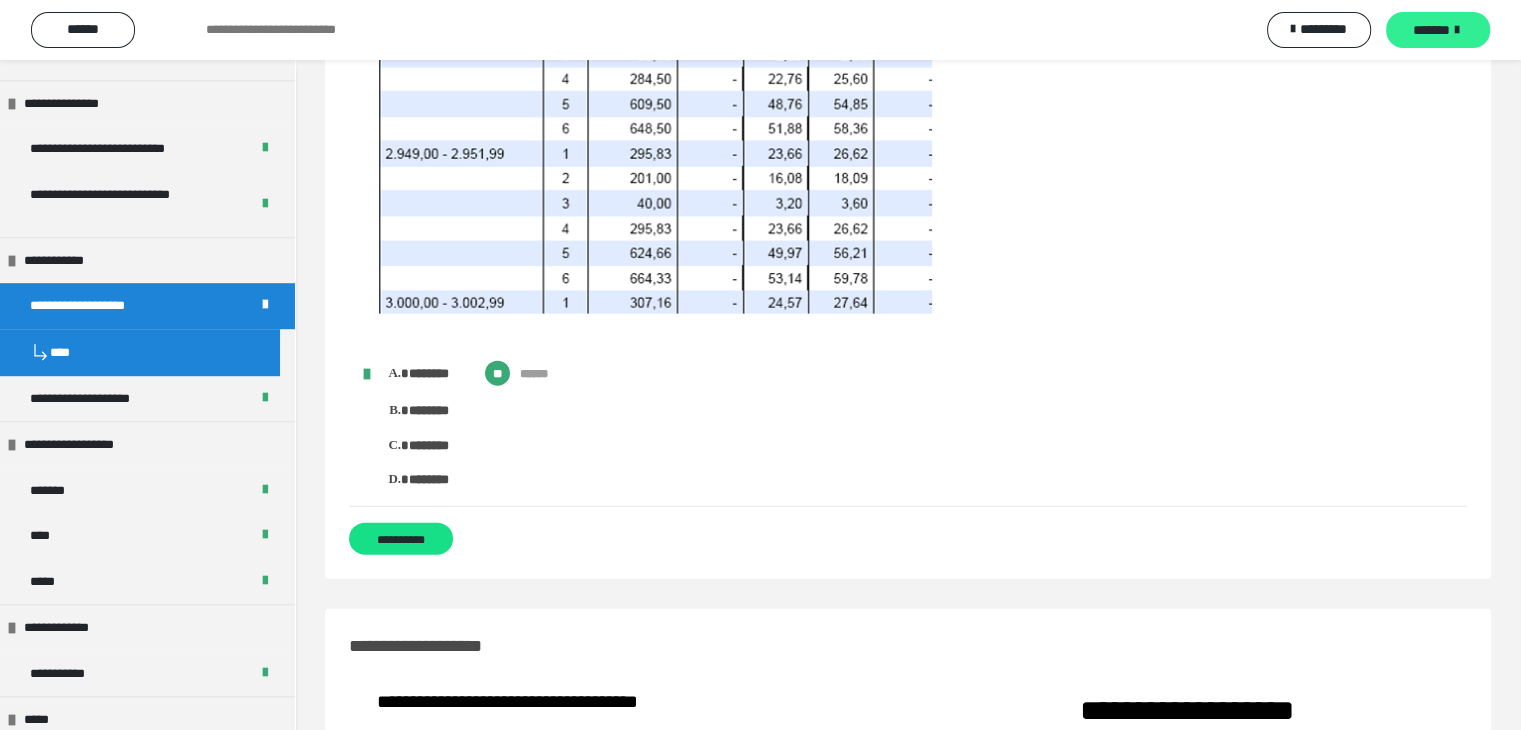 click on "*******" at bounding box center [1431, 30] 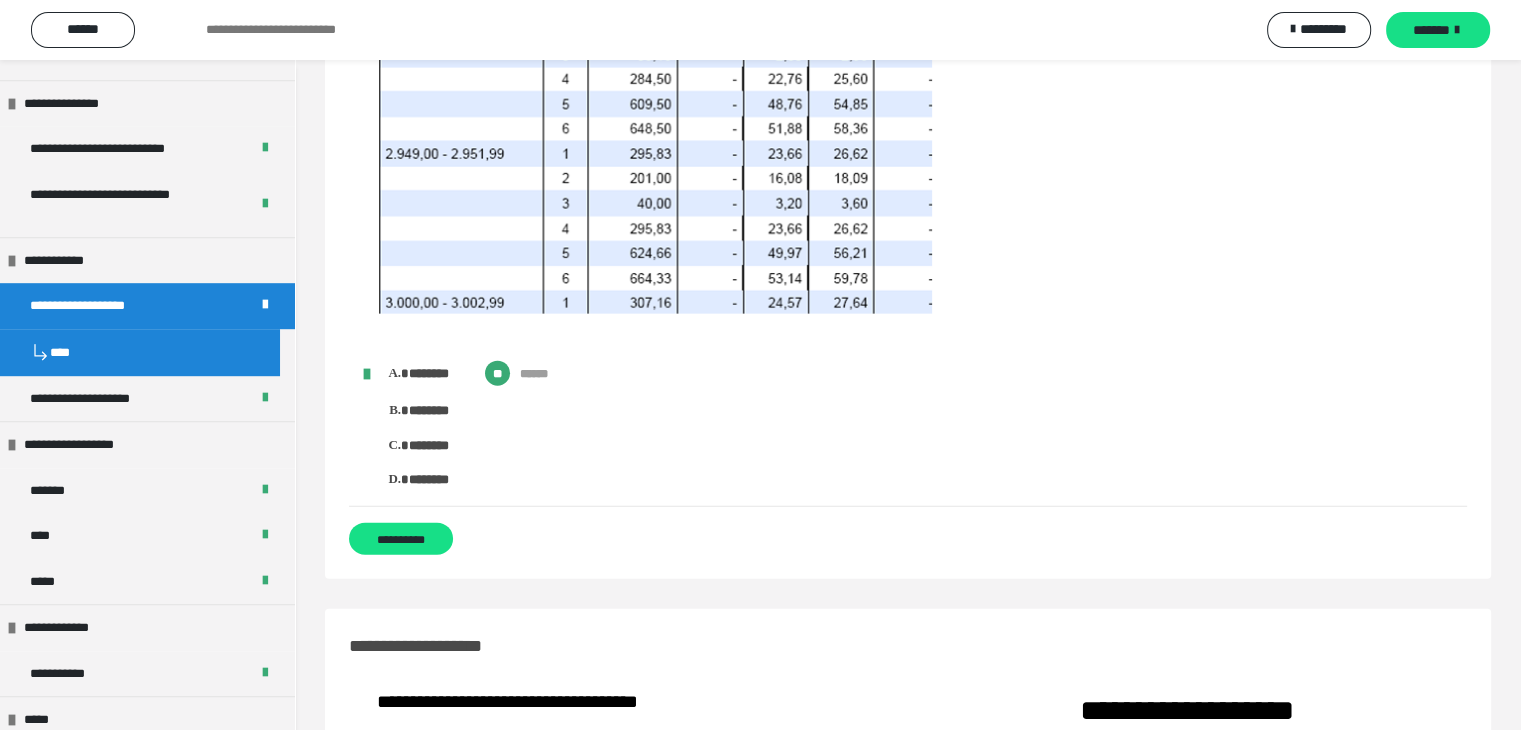 scroll, scrollTop: 0, scrollLeft: 0, axis: both 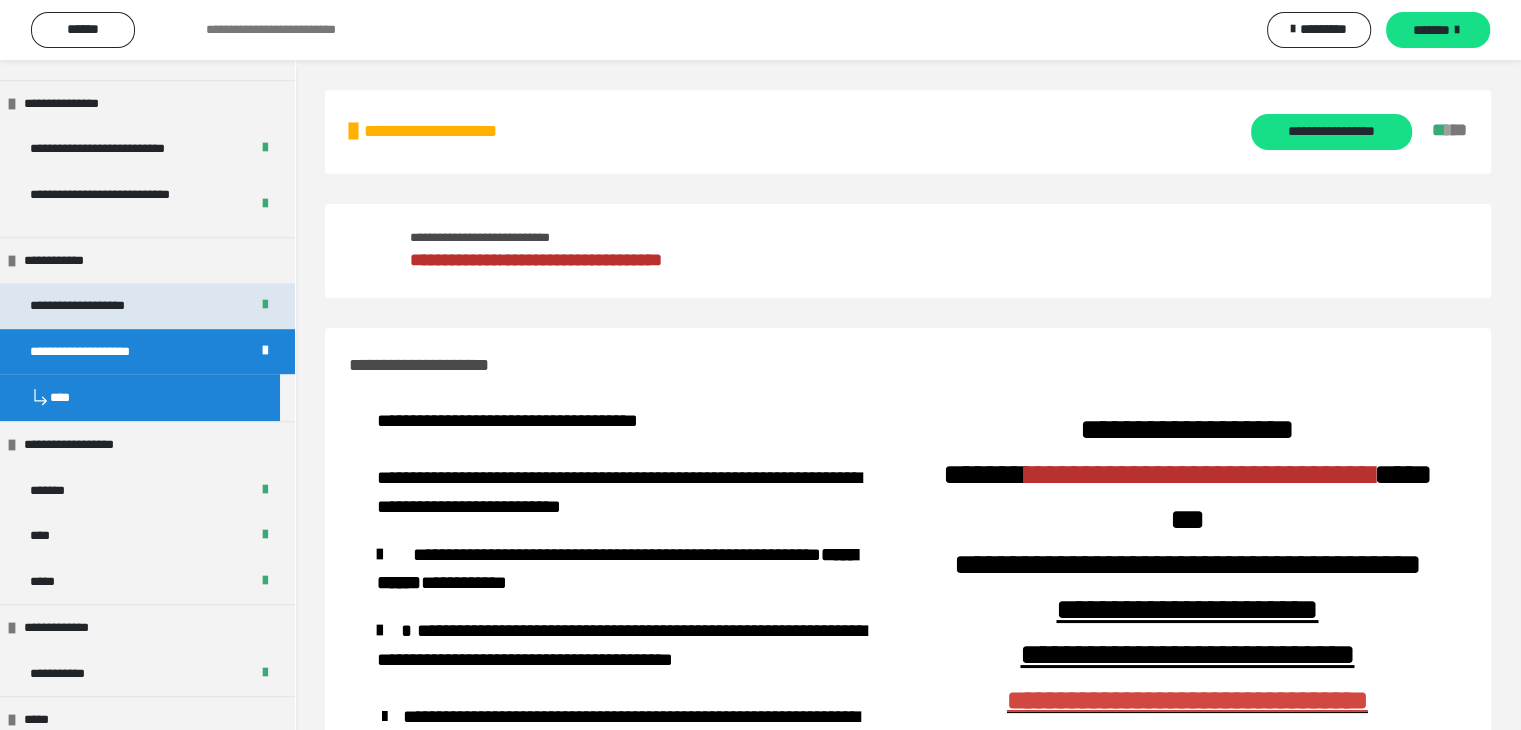 click on "**********" at bounding box center [147, 306] 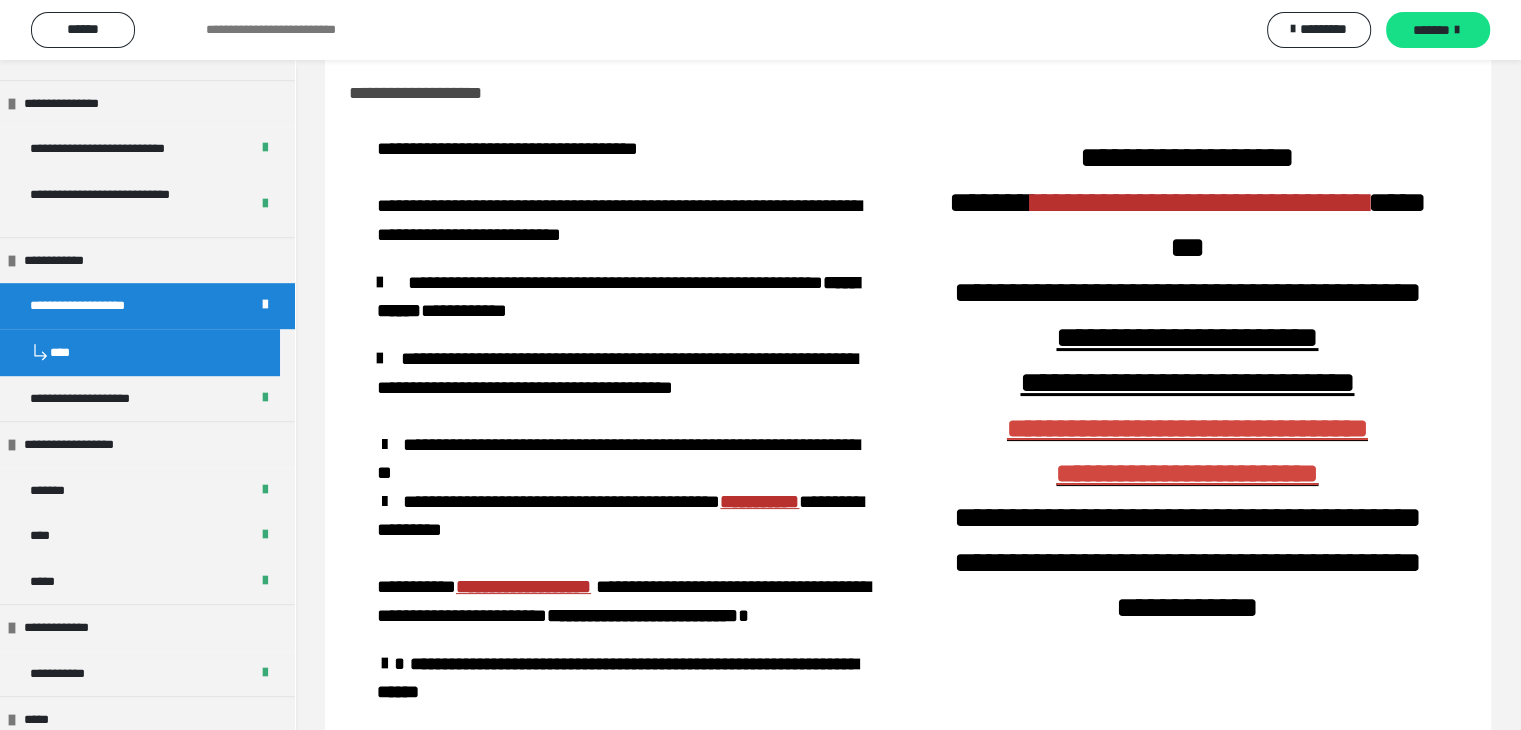 scroll, scrollTop: 0, scrollLeft: 0, axis: both 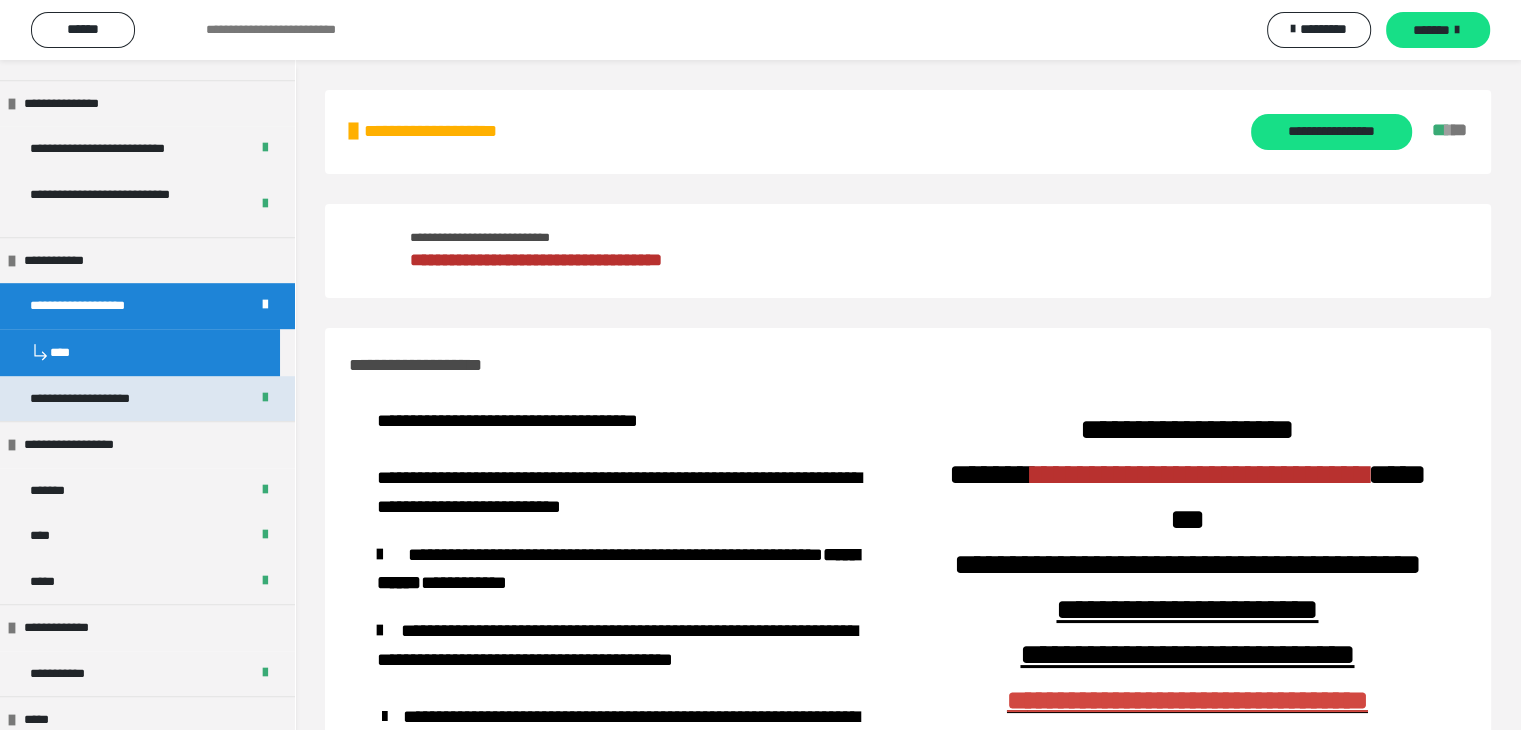 click on "**********" at bounding box center (91, 399) 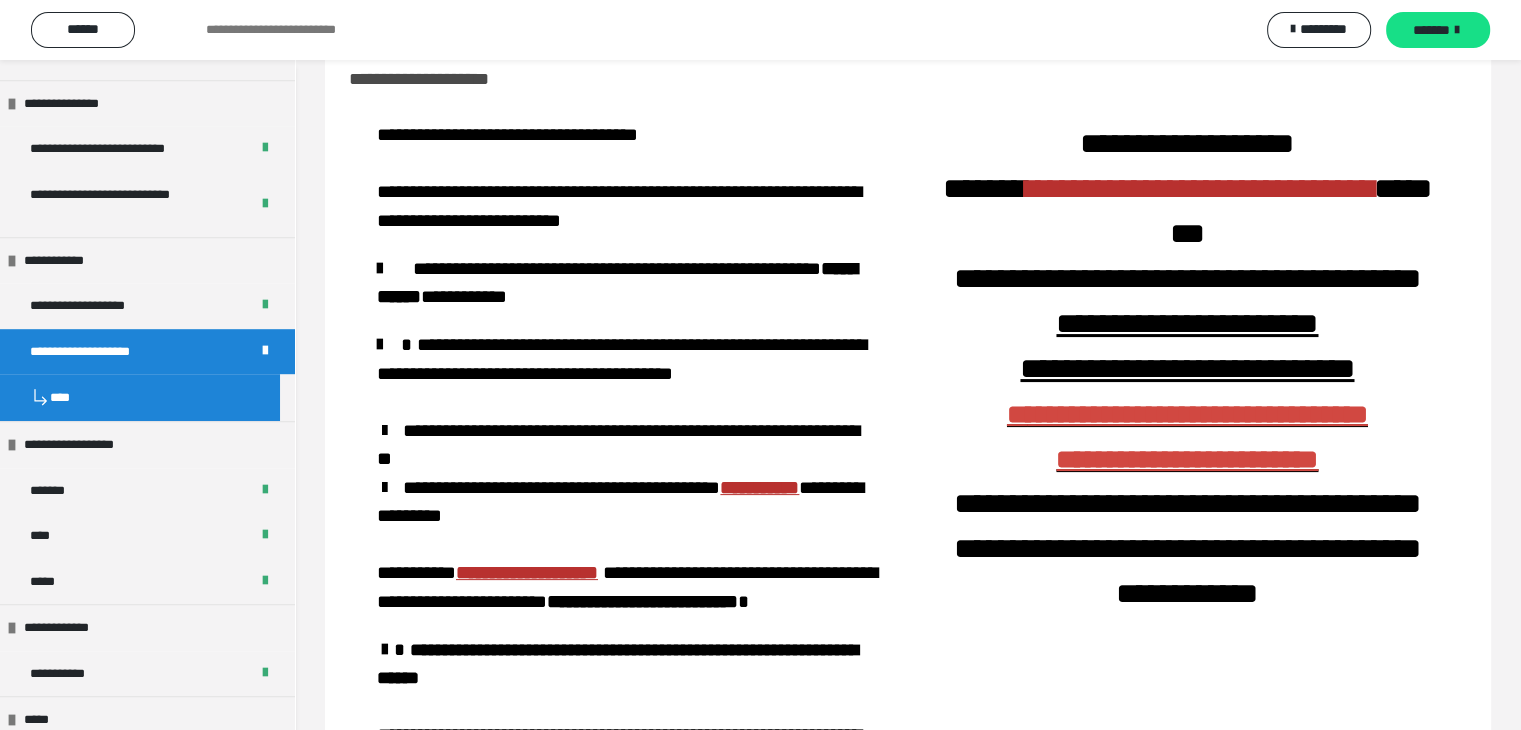 scroll, scrollTop: 400, scrollLeft: 0, axis: vertical 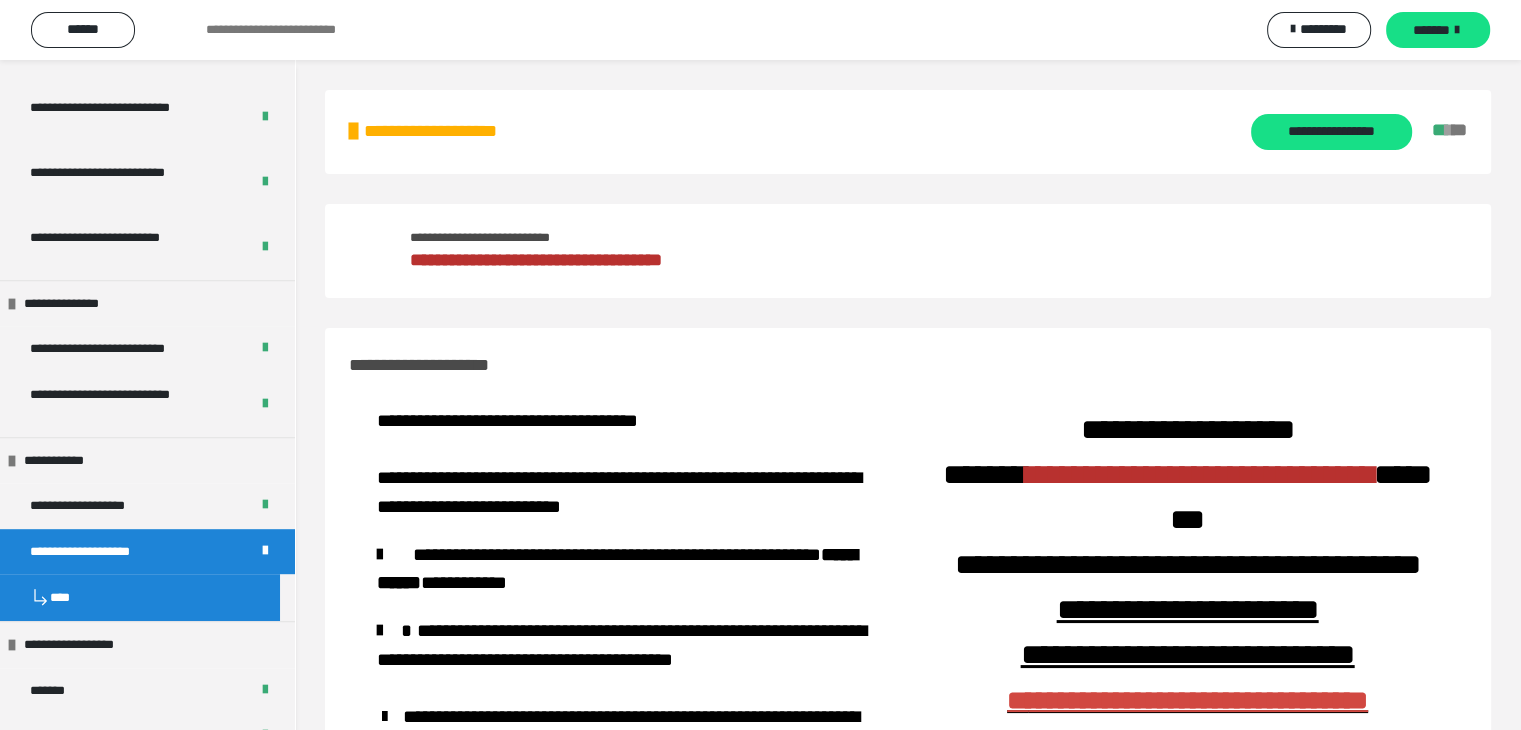 click on "**********" at bounding box center (147, 552) 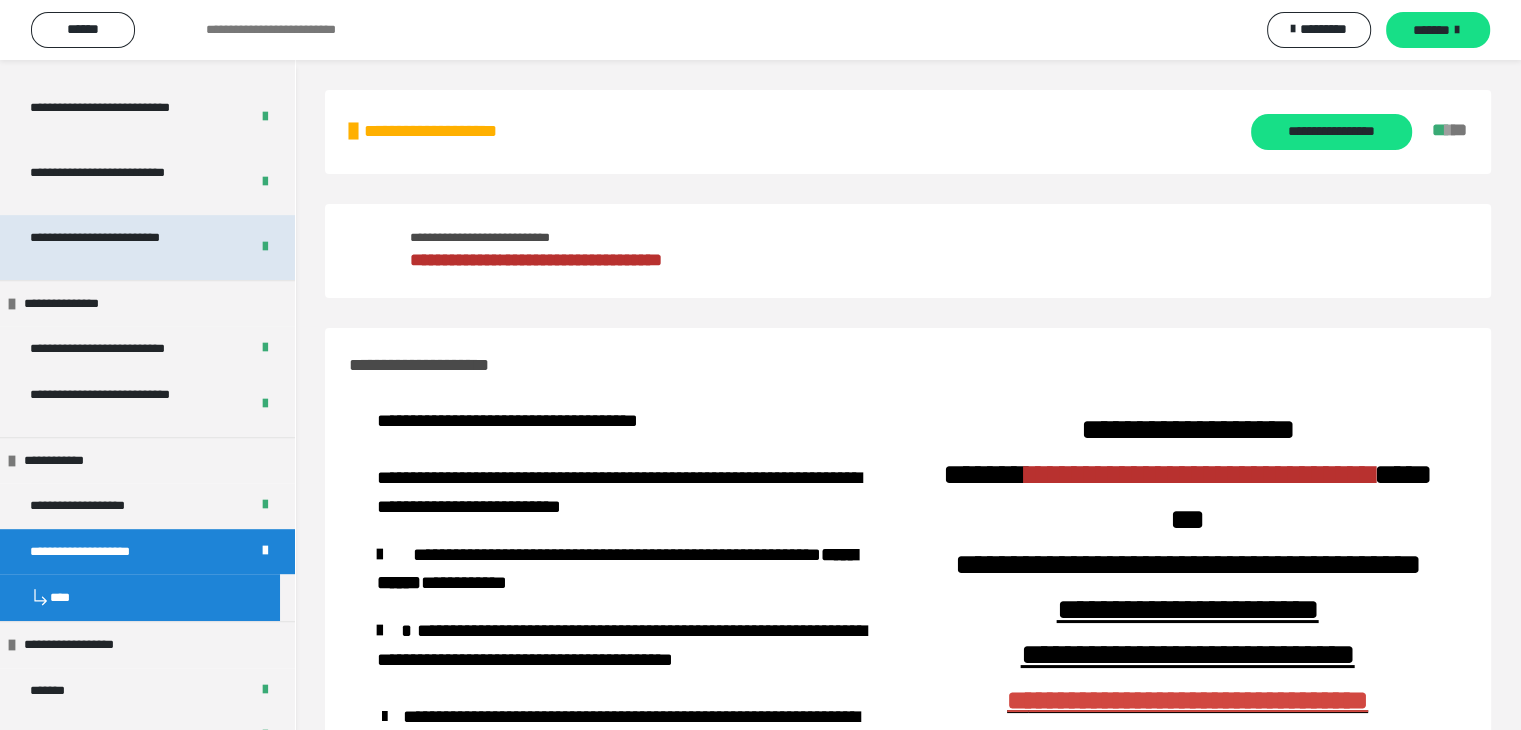 click on "**********" at bounding box center (124, 247) 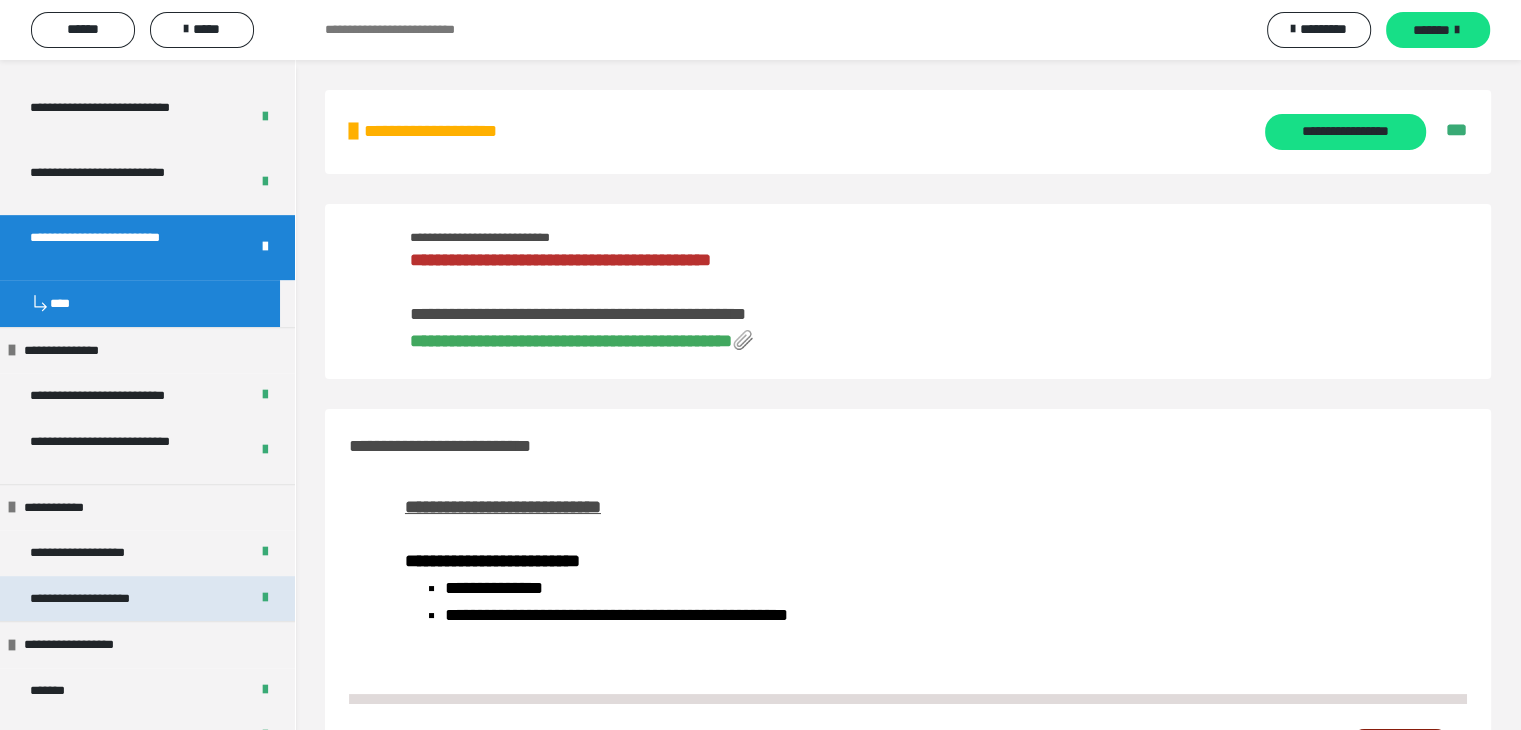 click on "**********" at bounding box center (147, 599) 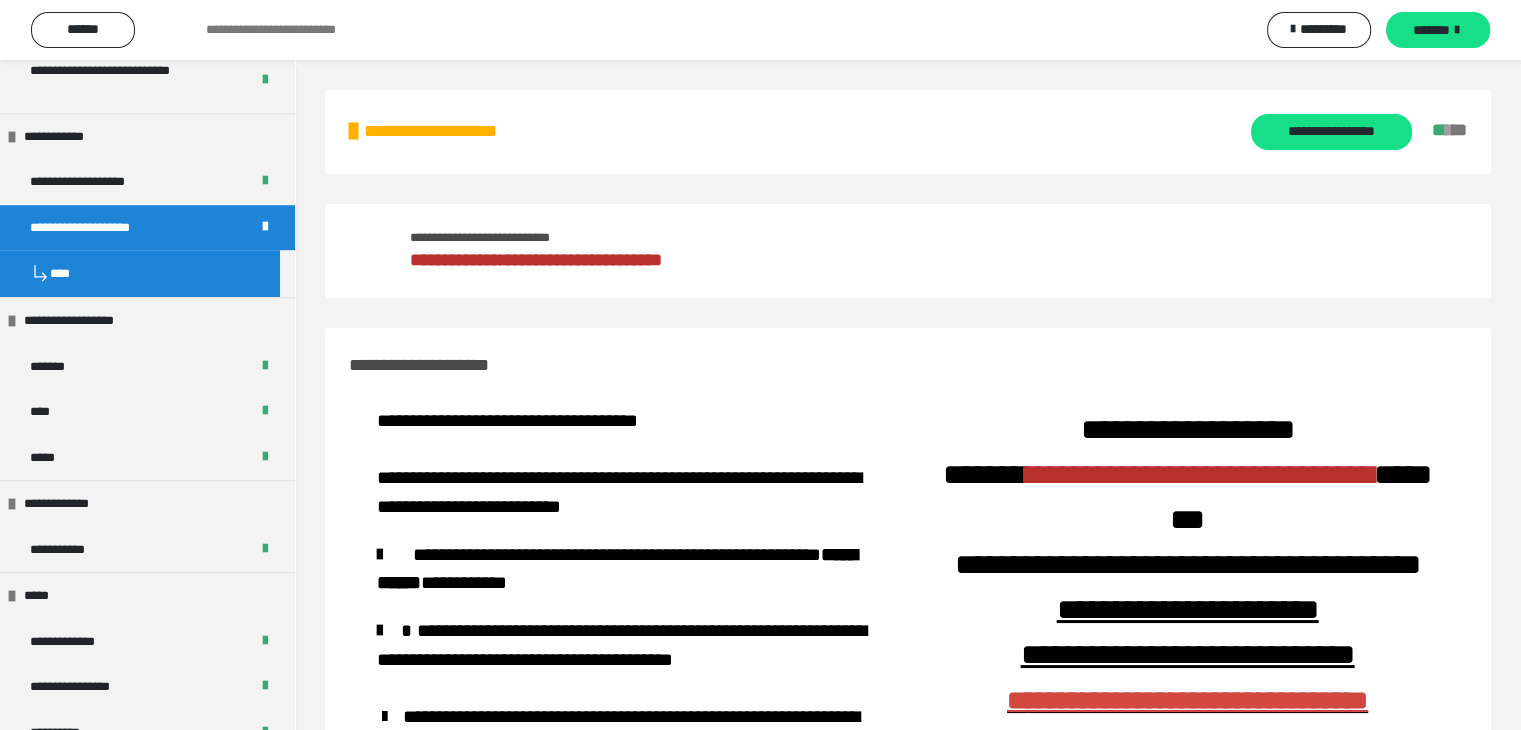 scroll, scrollTop: 1352, scrollLeft: 0, axis: vertical 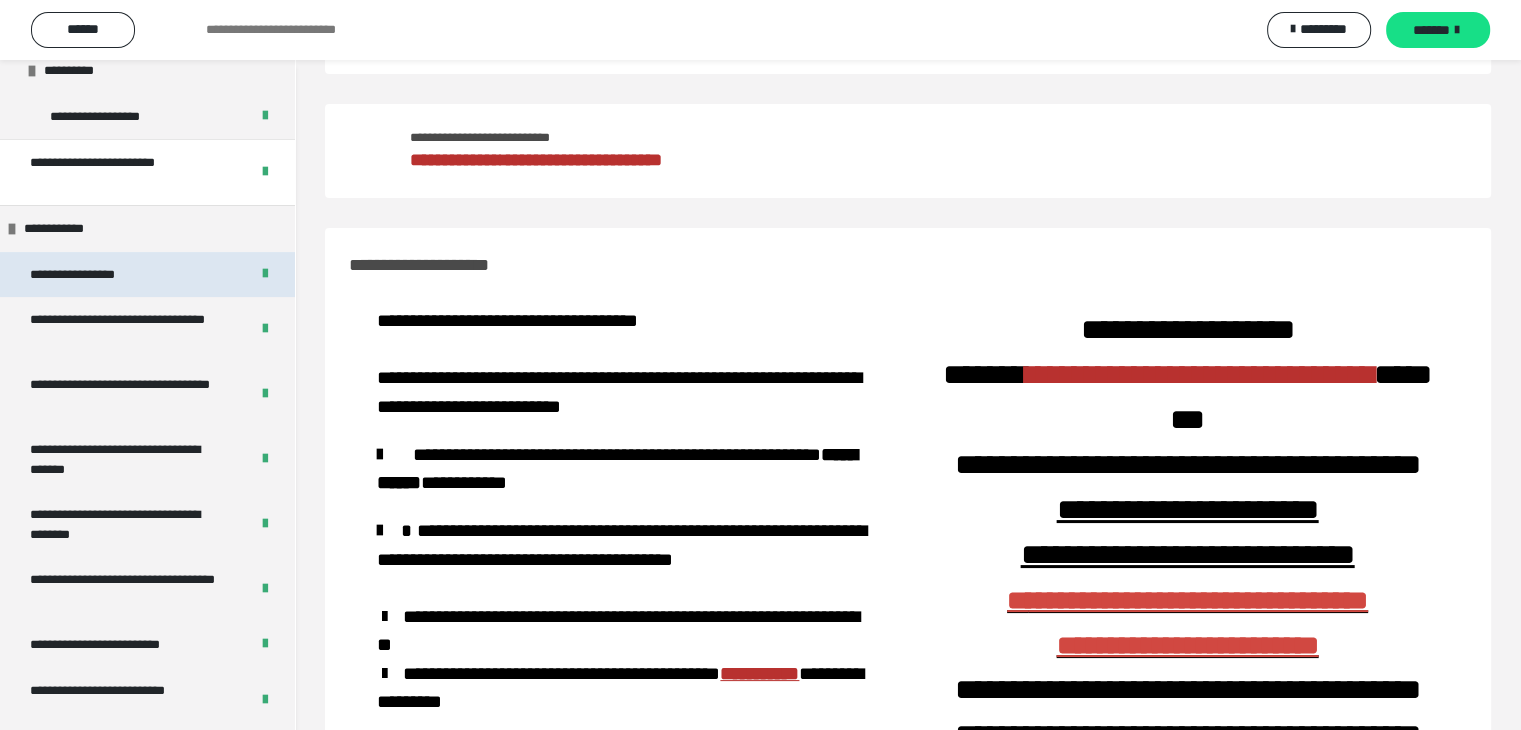 click on "**********" at bounding box center (147, 275) 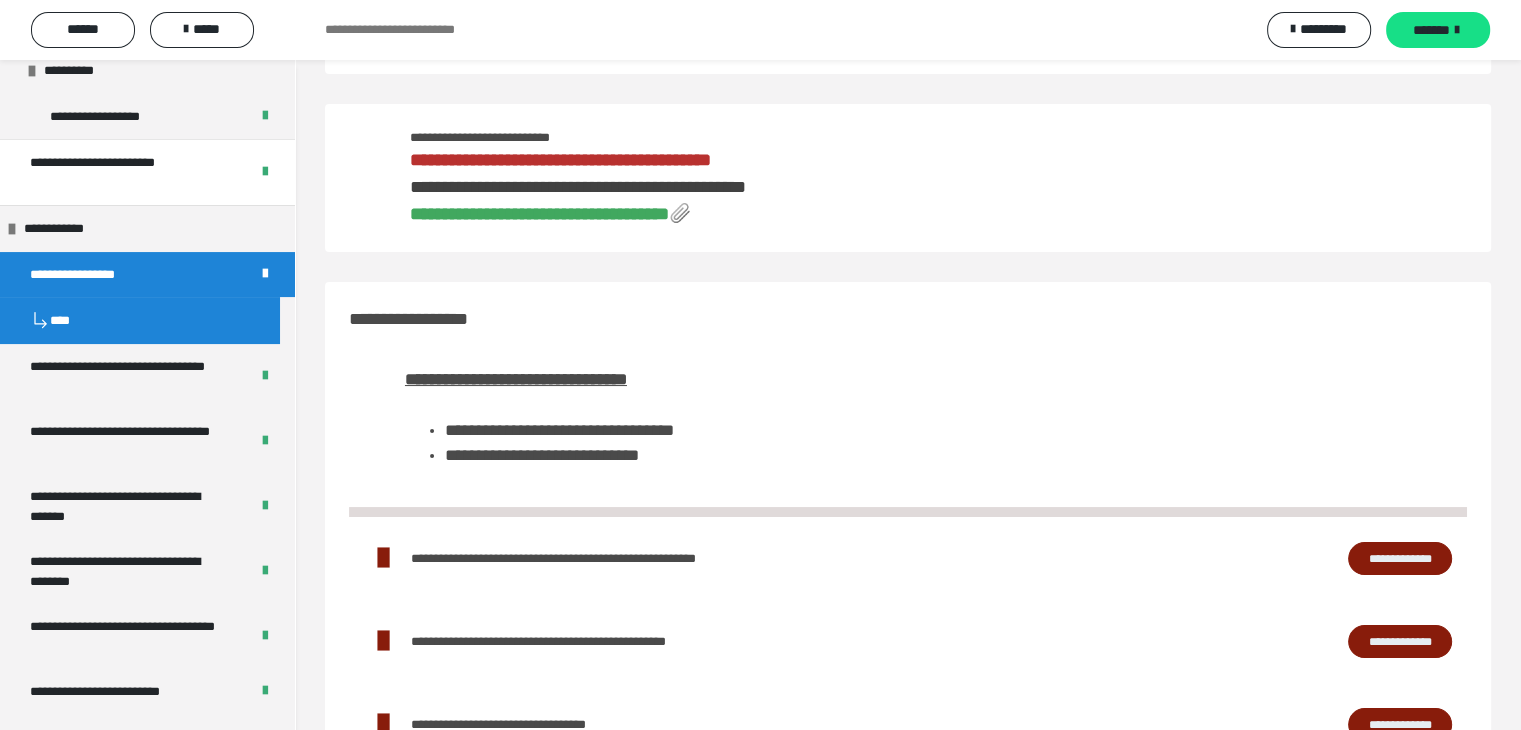 click on "**********" at bounding box center (539, 214) 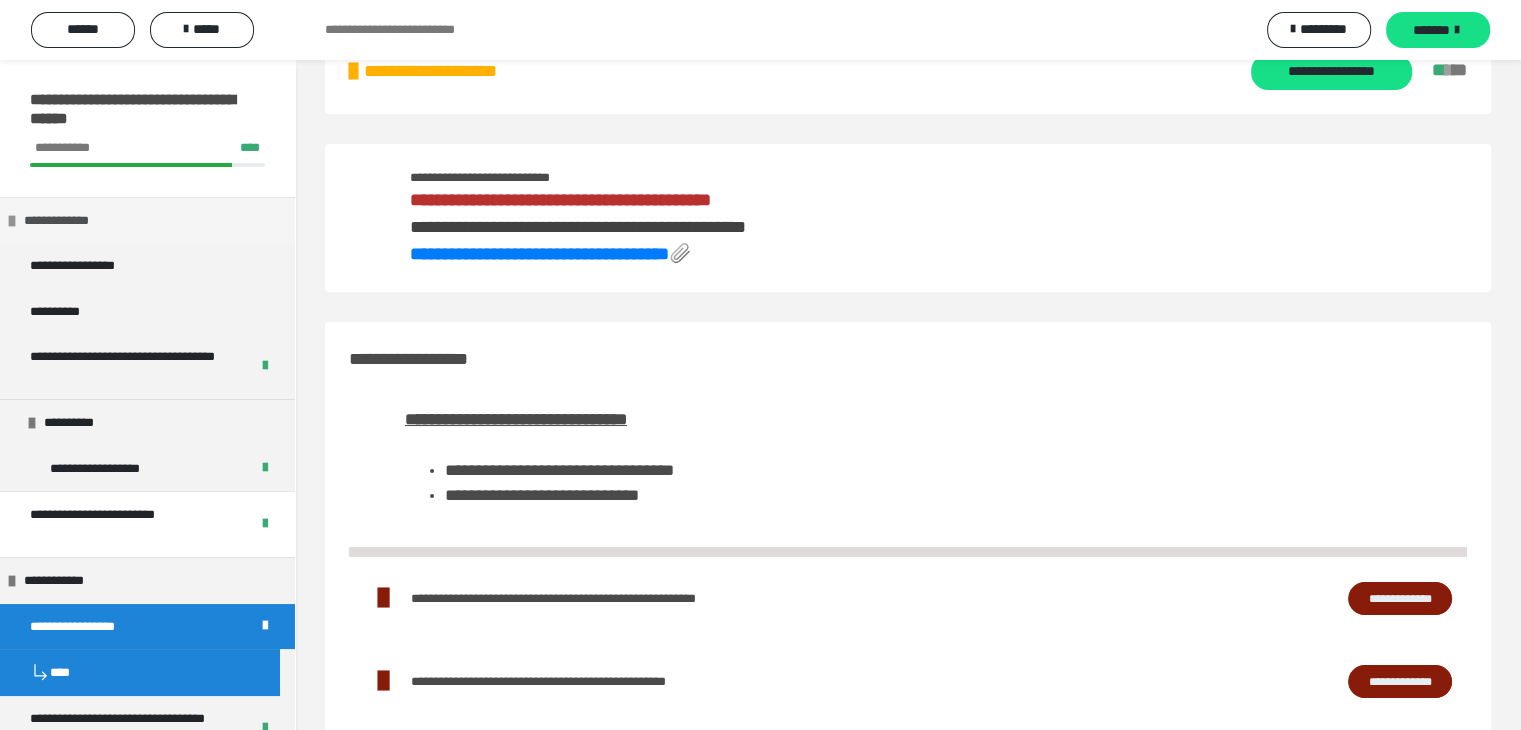 scroll, scrollTop: 60, scrollLeft: 0, axis: vertical 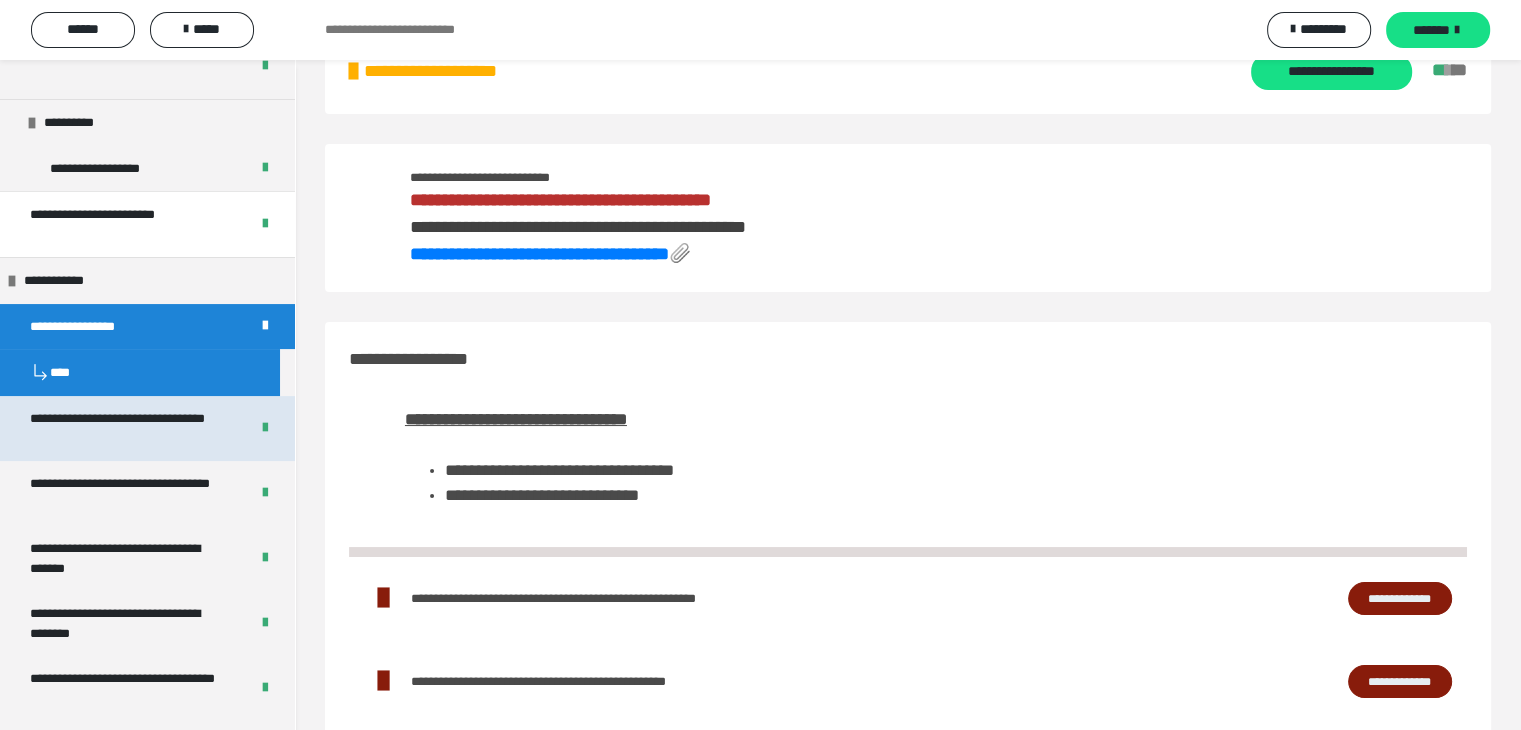 click on "**********" at bounding box center [124, 428] 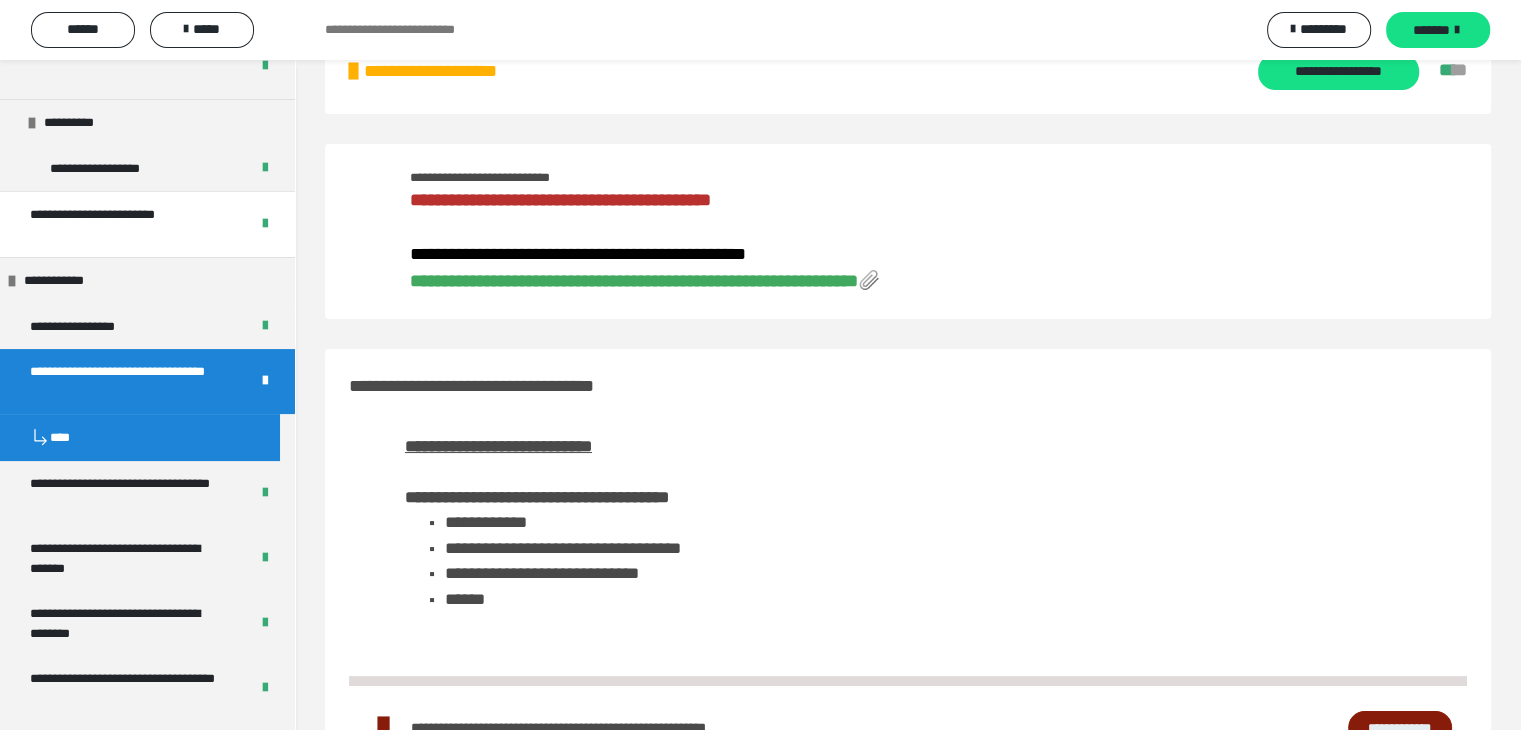 click on "**********" at bounding box center [634, 281] 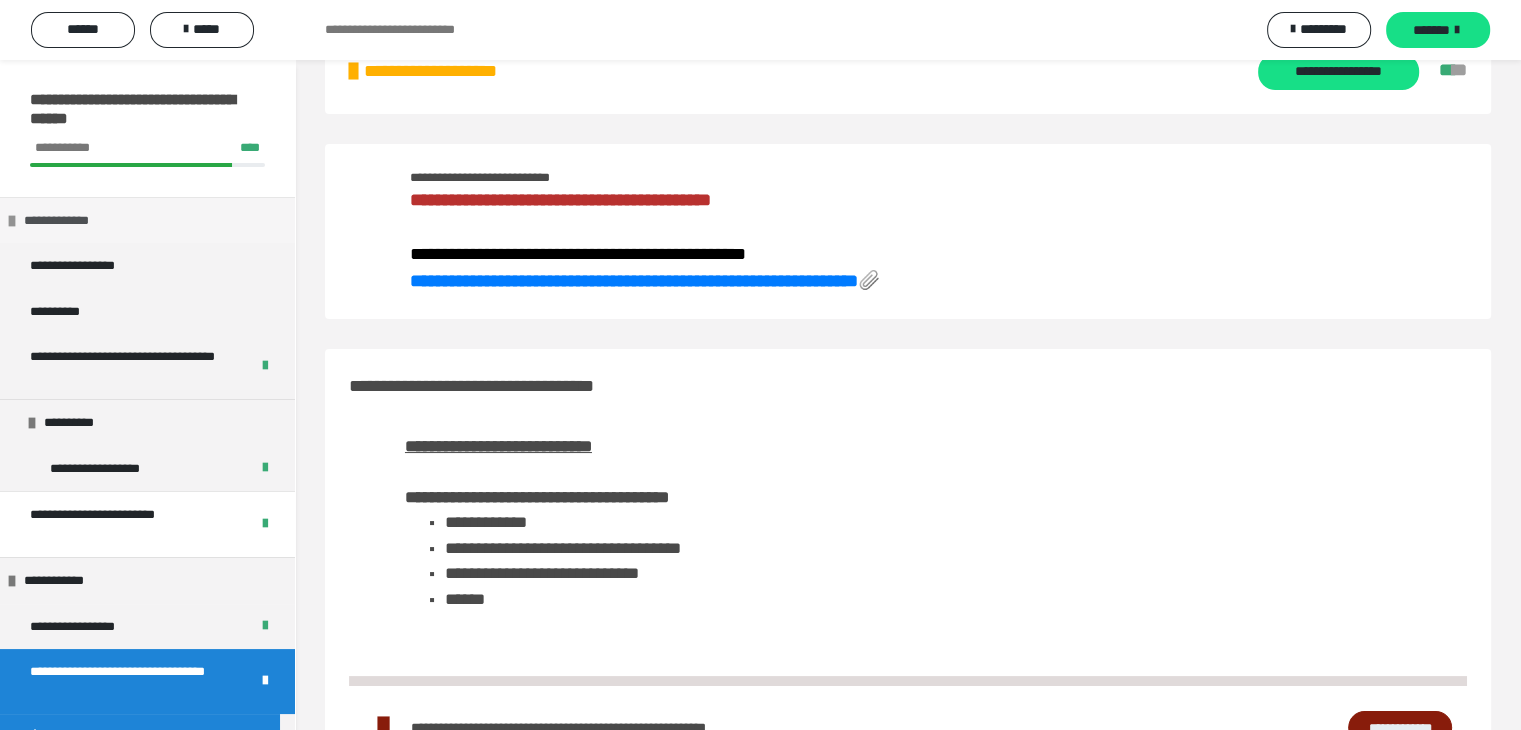 scroll, scrollTop: 60, scrollLeft: 0, axis: vertical 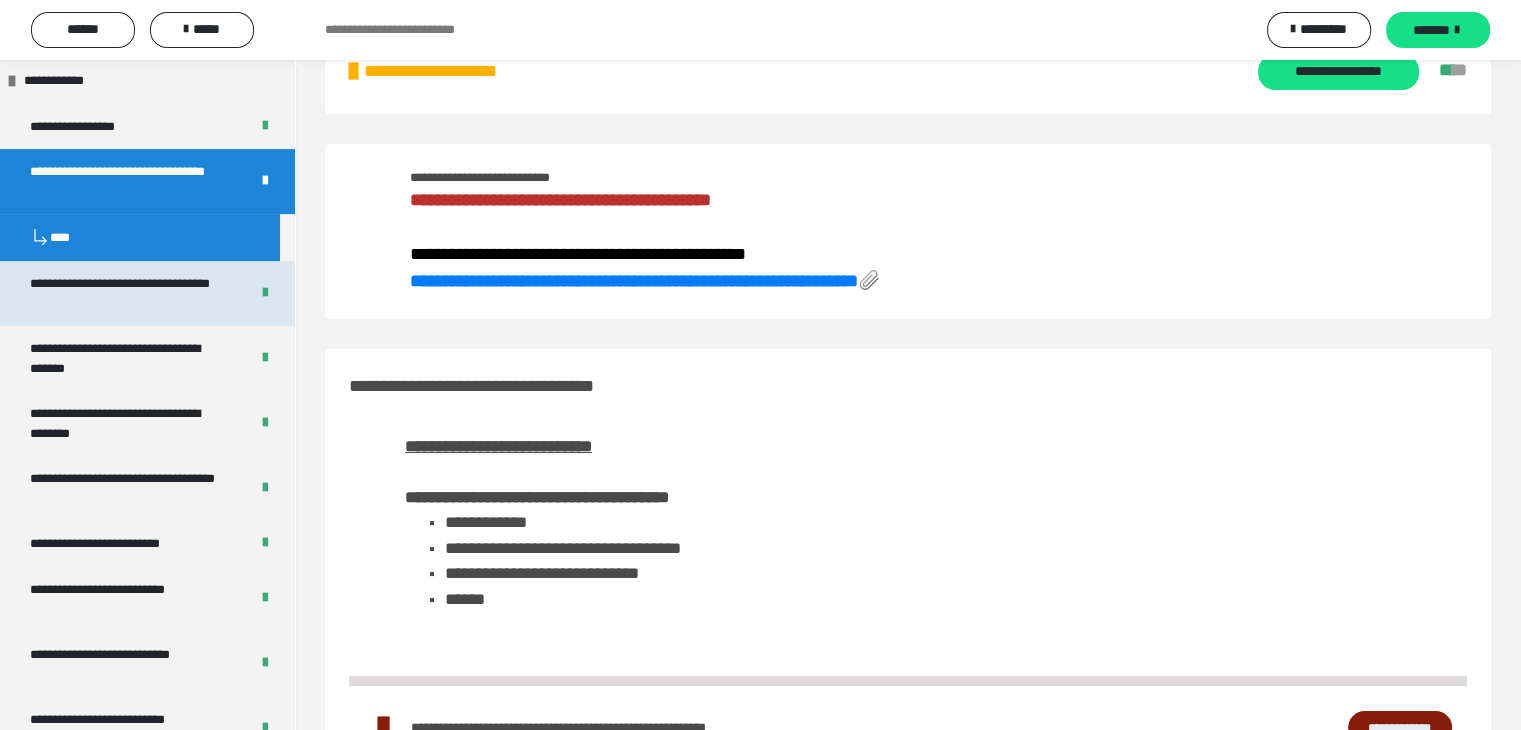 click on "**********" at bounding box center [124, 293] 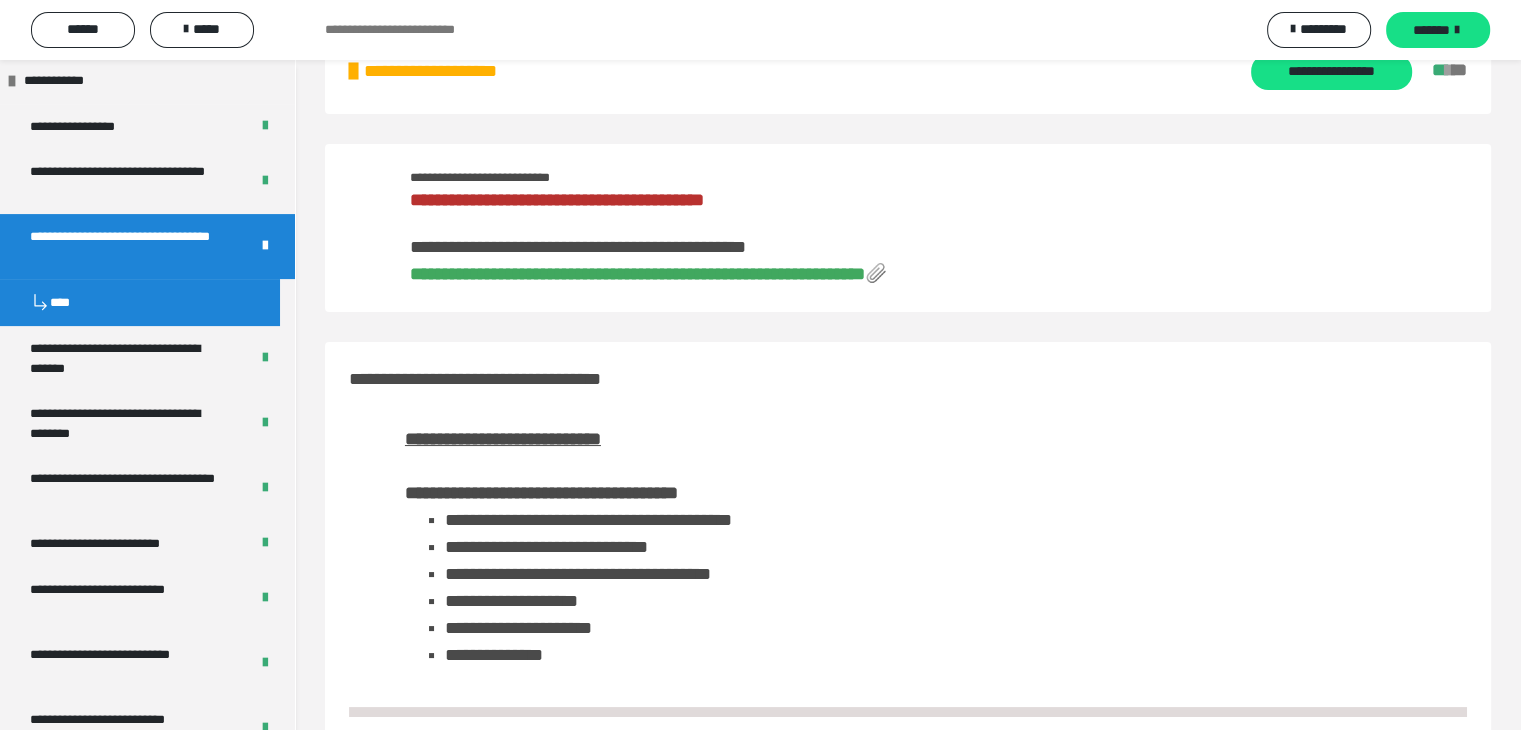 click on "**********" at bounding box center [637, 274] 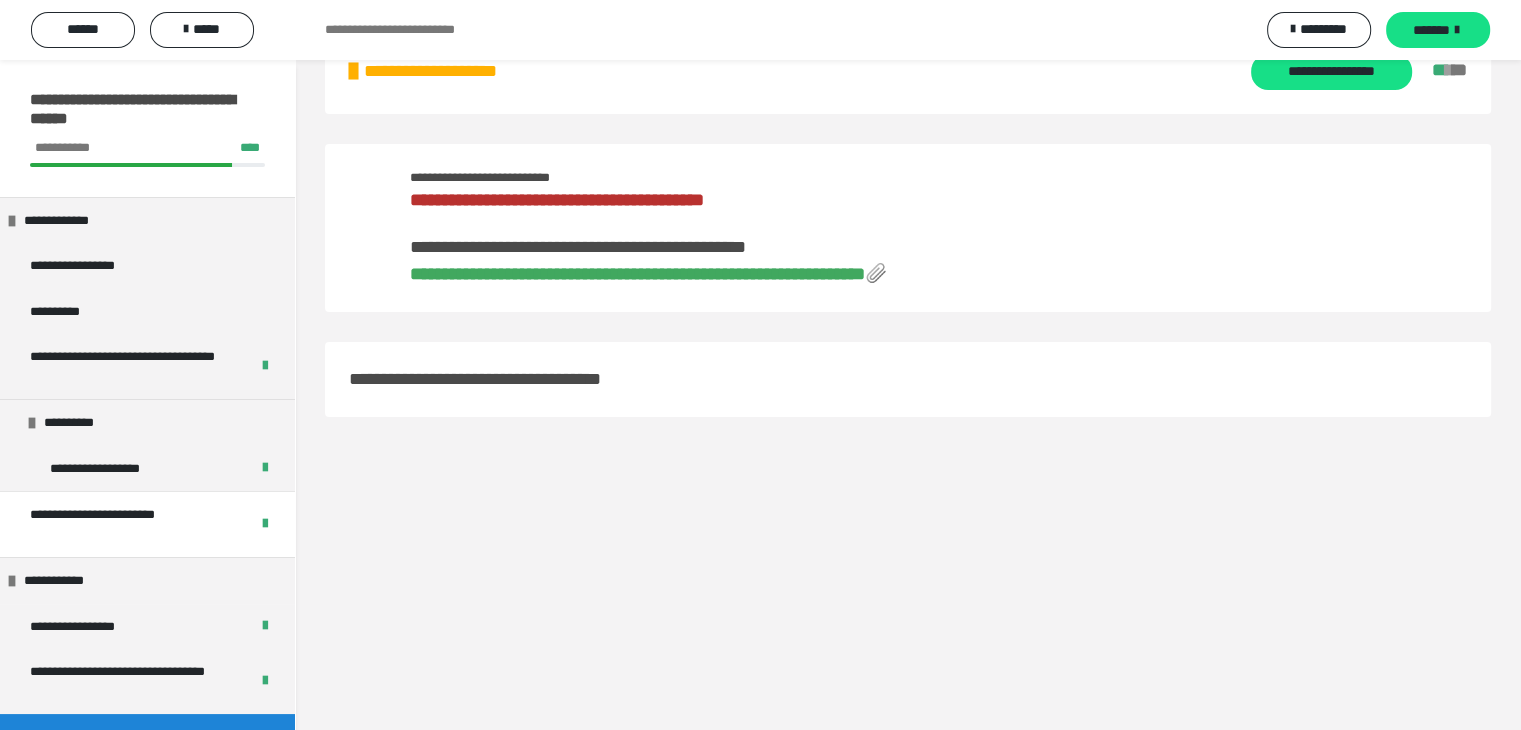scroll, scrollTop: 60, scrollLeft: 0, axis: vertical 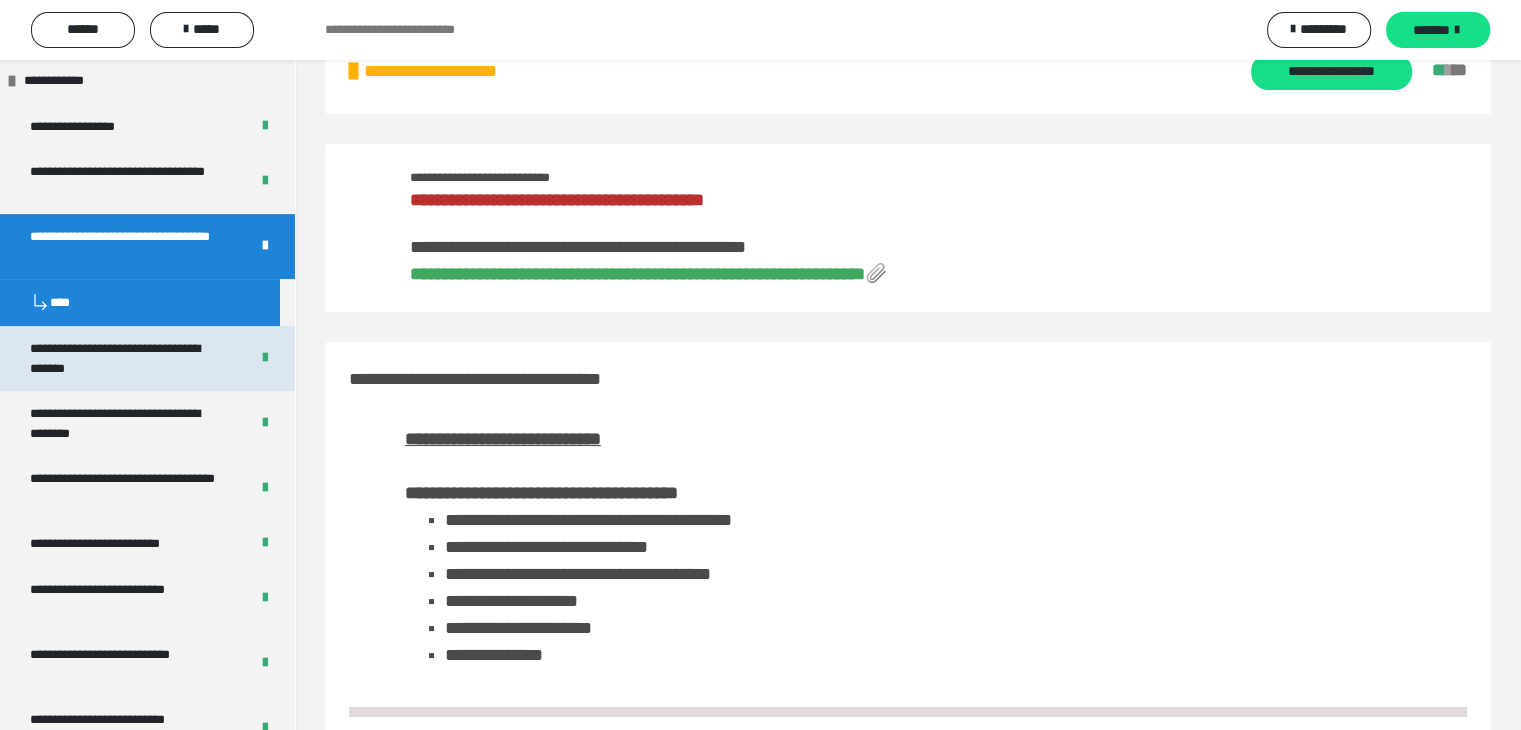 click on "**********" at bounding box center [124, 358] 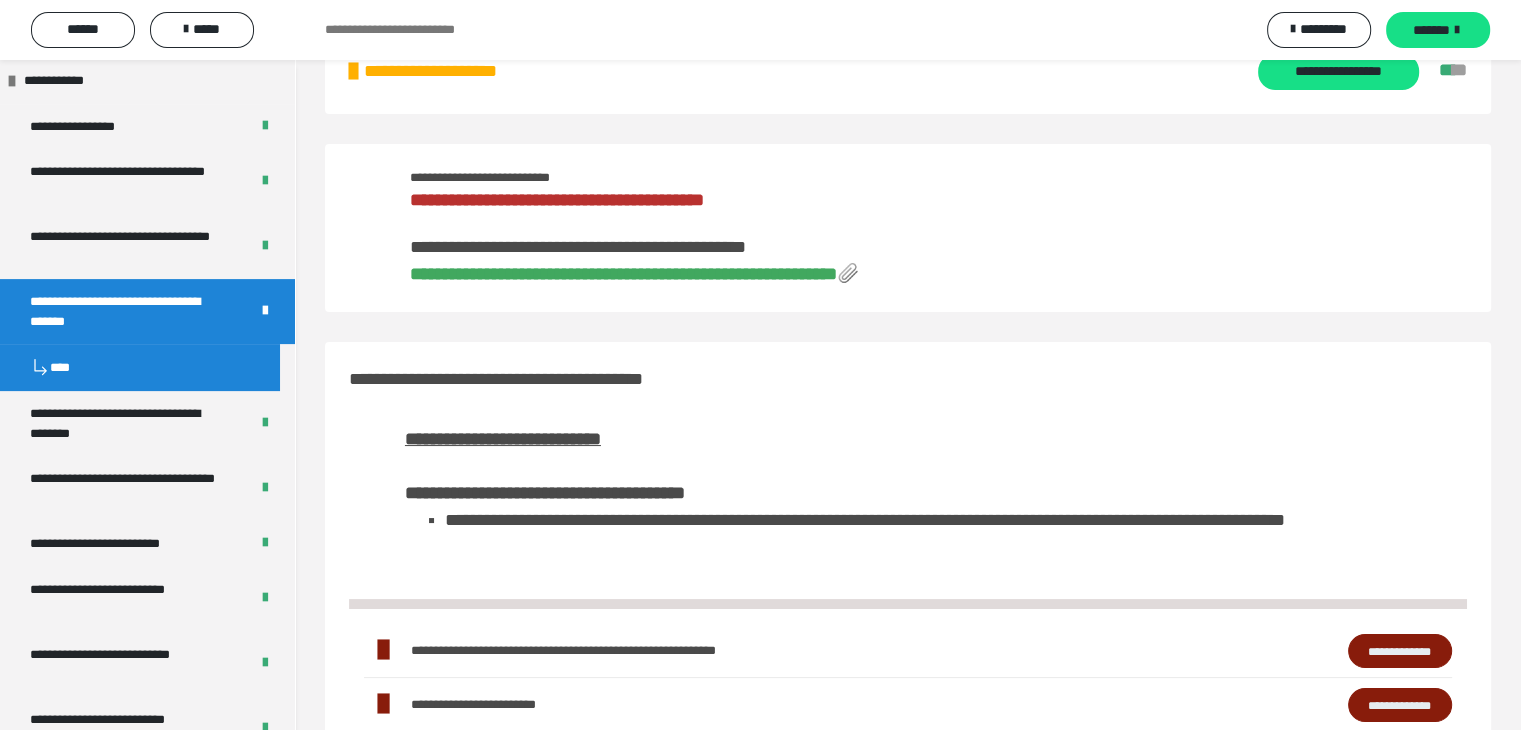 click on "**********" at bounding box center (623, 274) 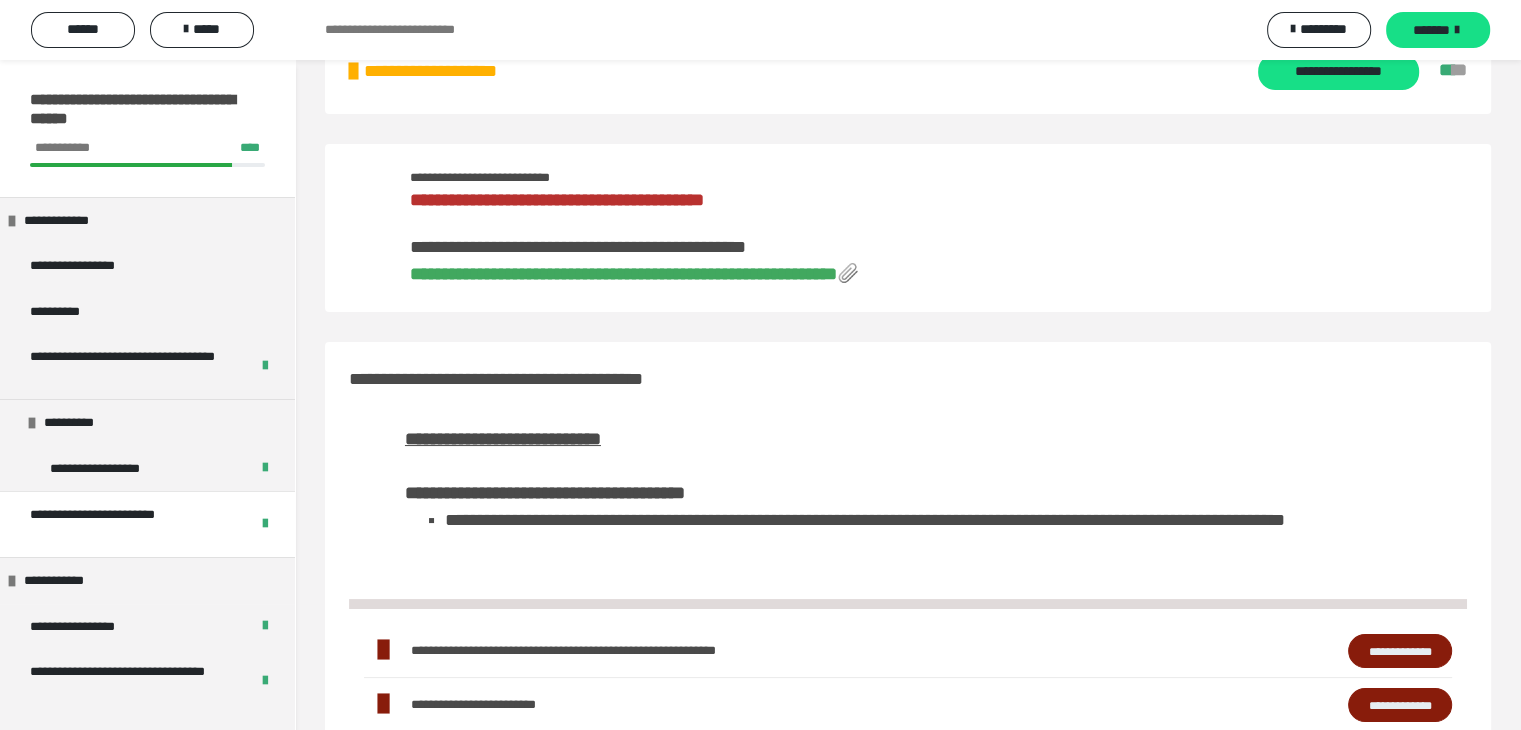 scroll, scrollTop: 60, scrollLeft: 0, axis: vertical 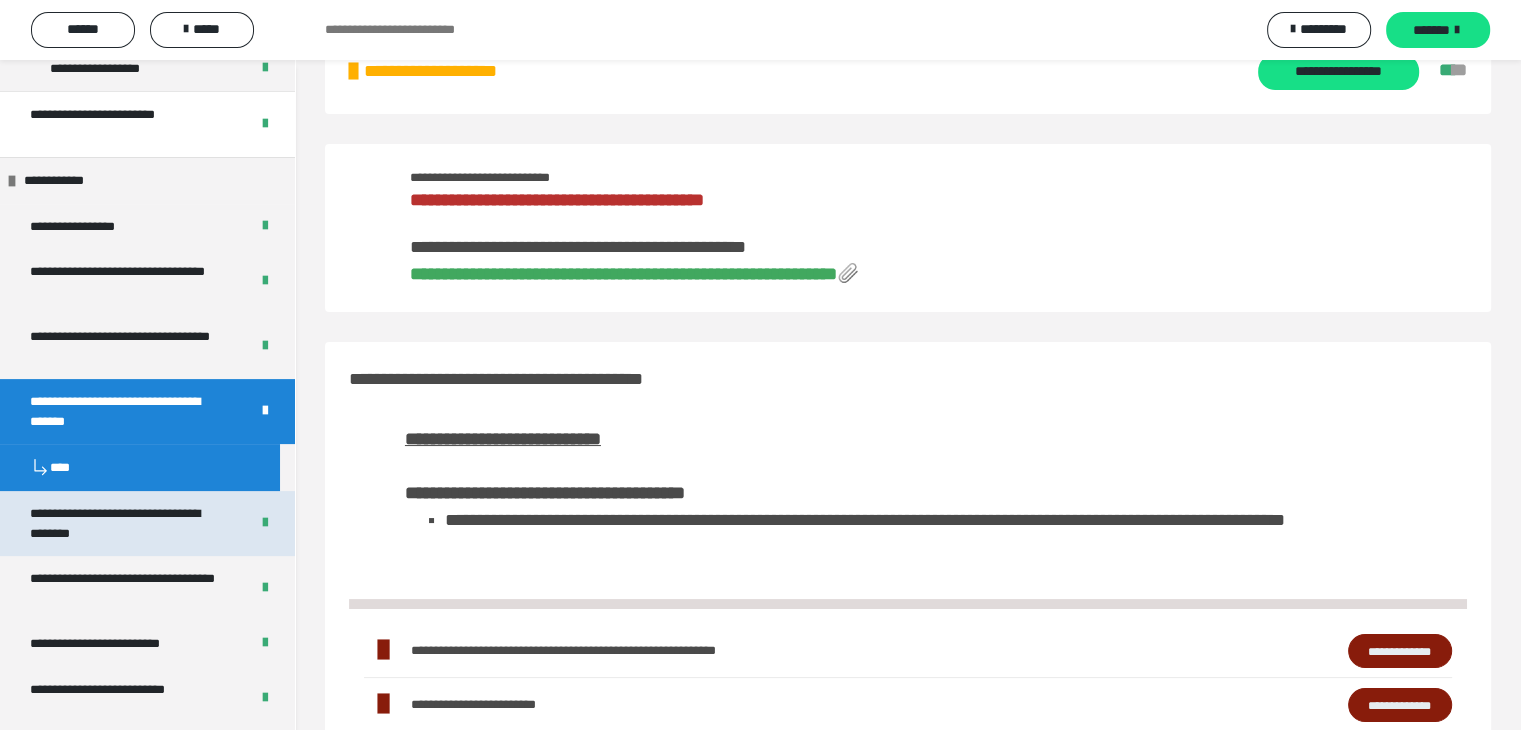 click on "**********" at bounding box center [124, 523] 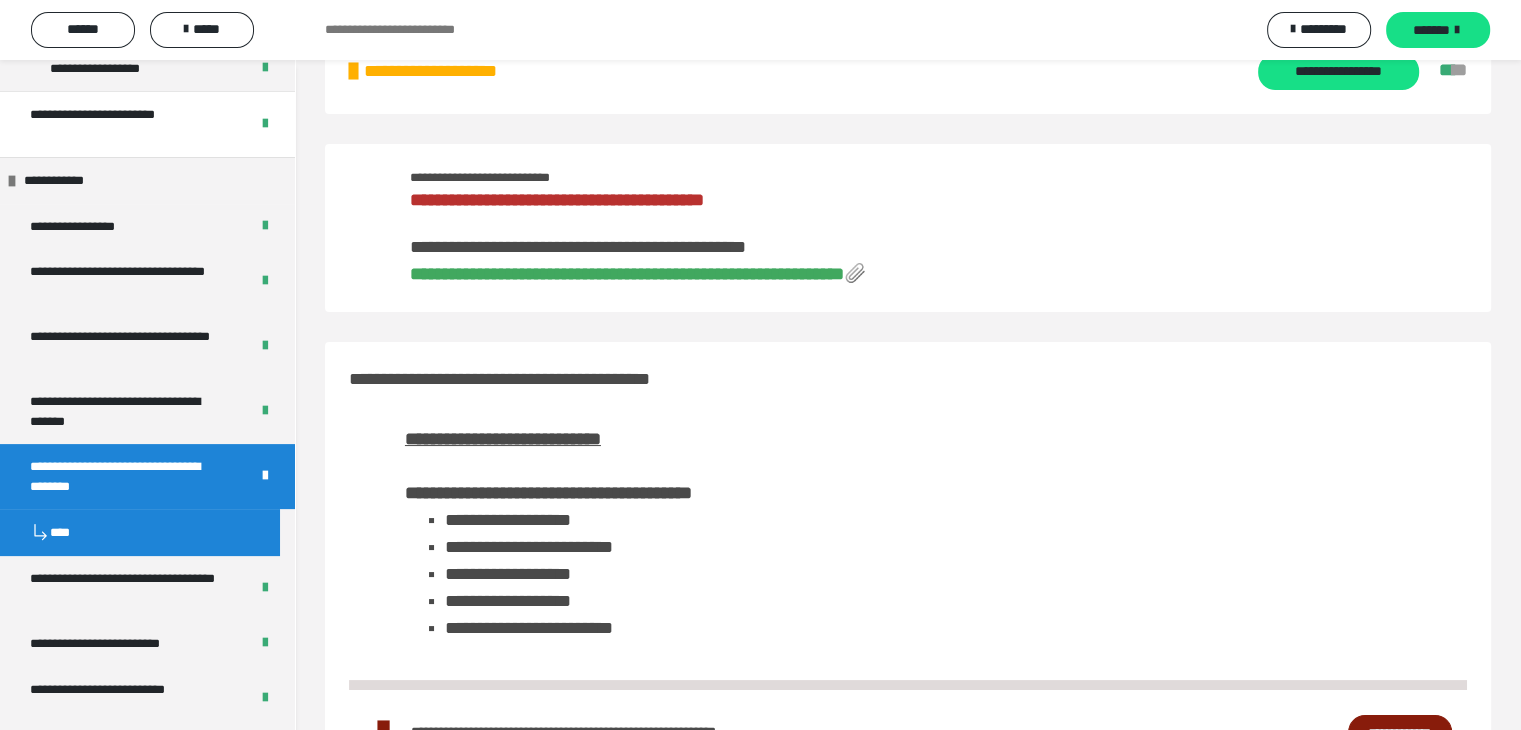 click on "**********" at bounding box center (627, 274) 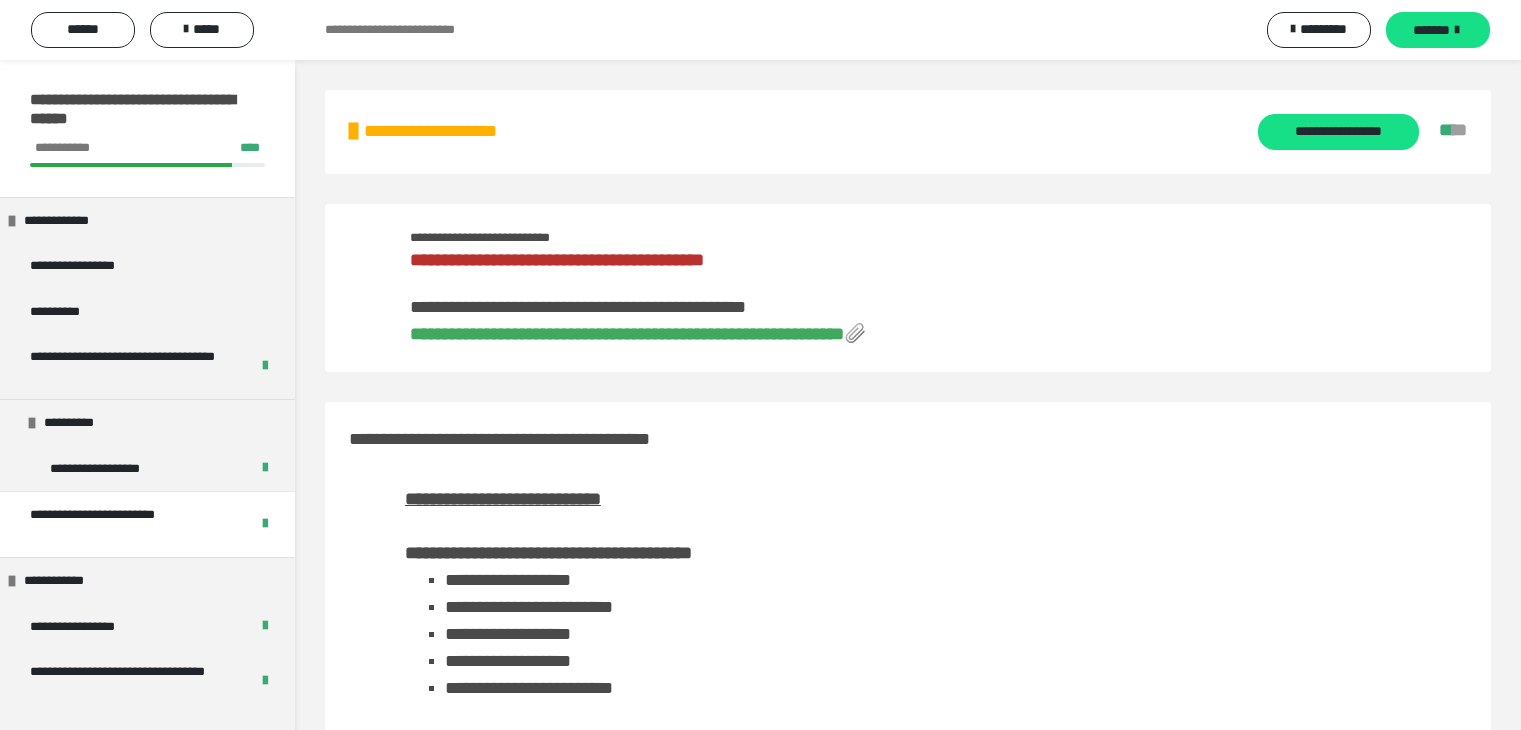 scroll, scrollTop: 60, scrollLeft: 0, axis: vertical 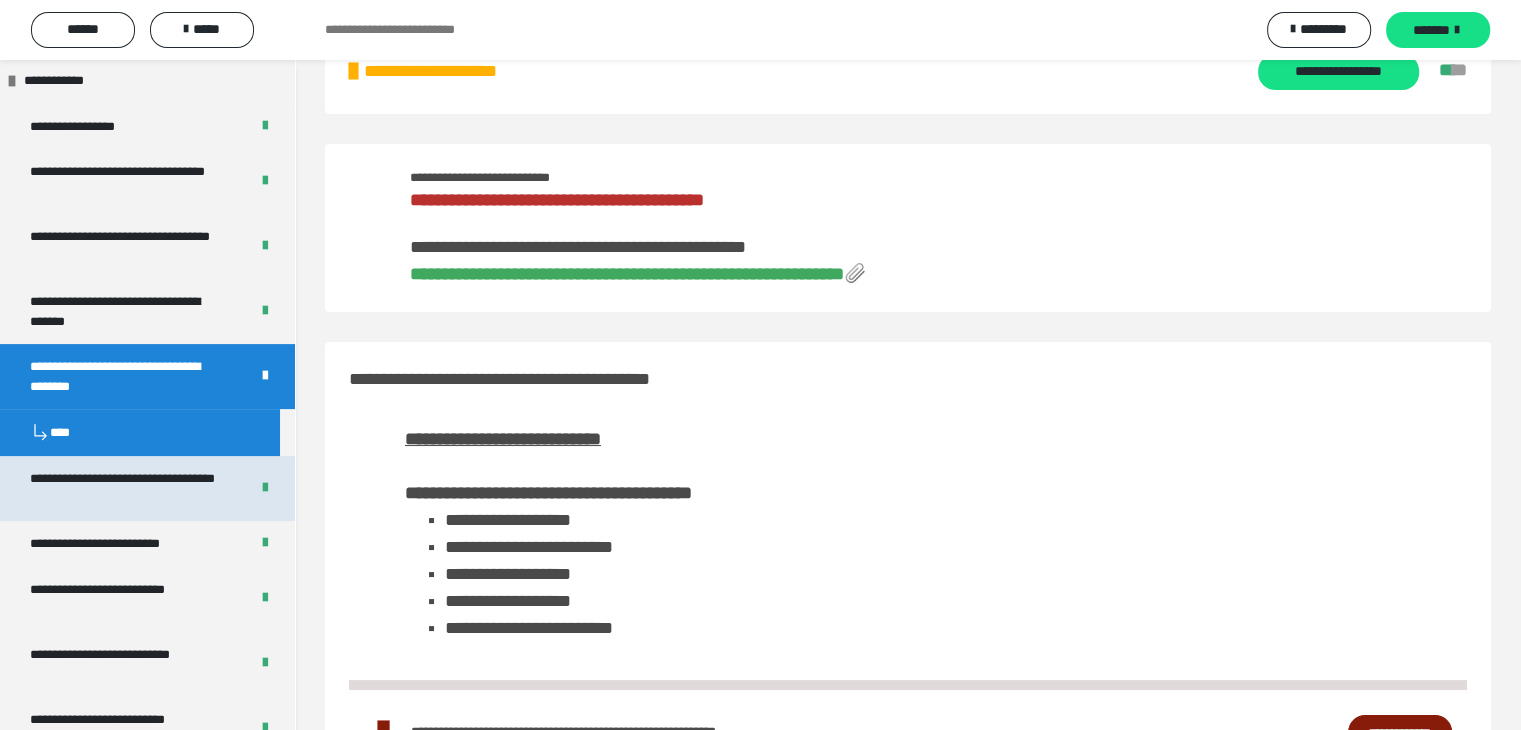 click on "**********" at bounding box center (124, 488) 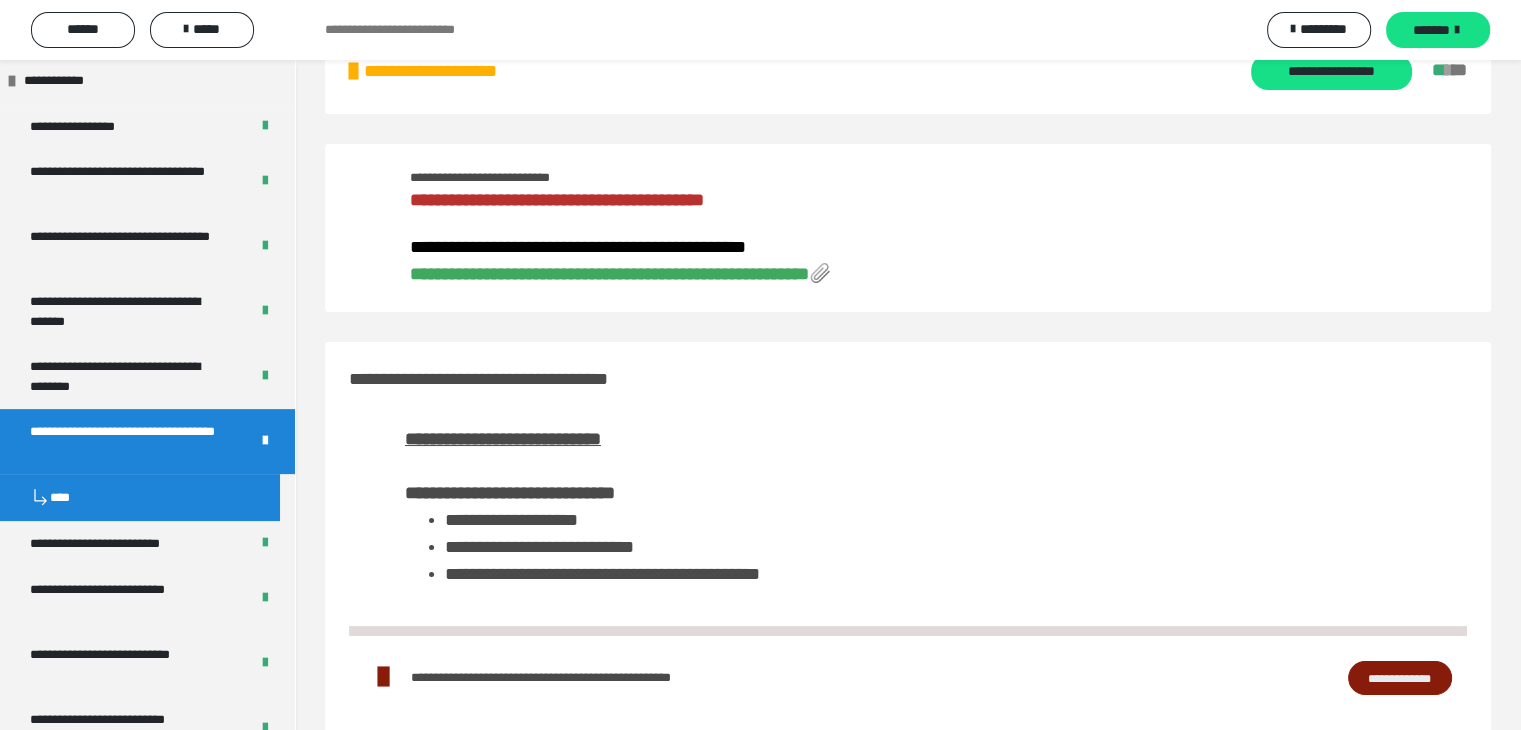 click on "**********" at bounding box center (609, 274) 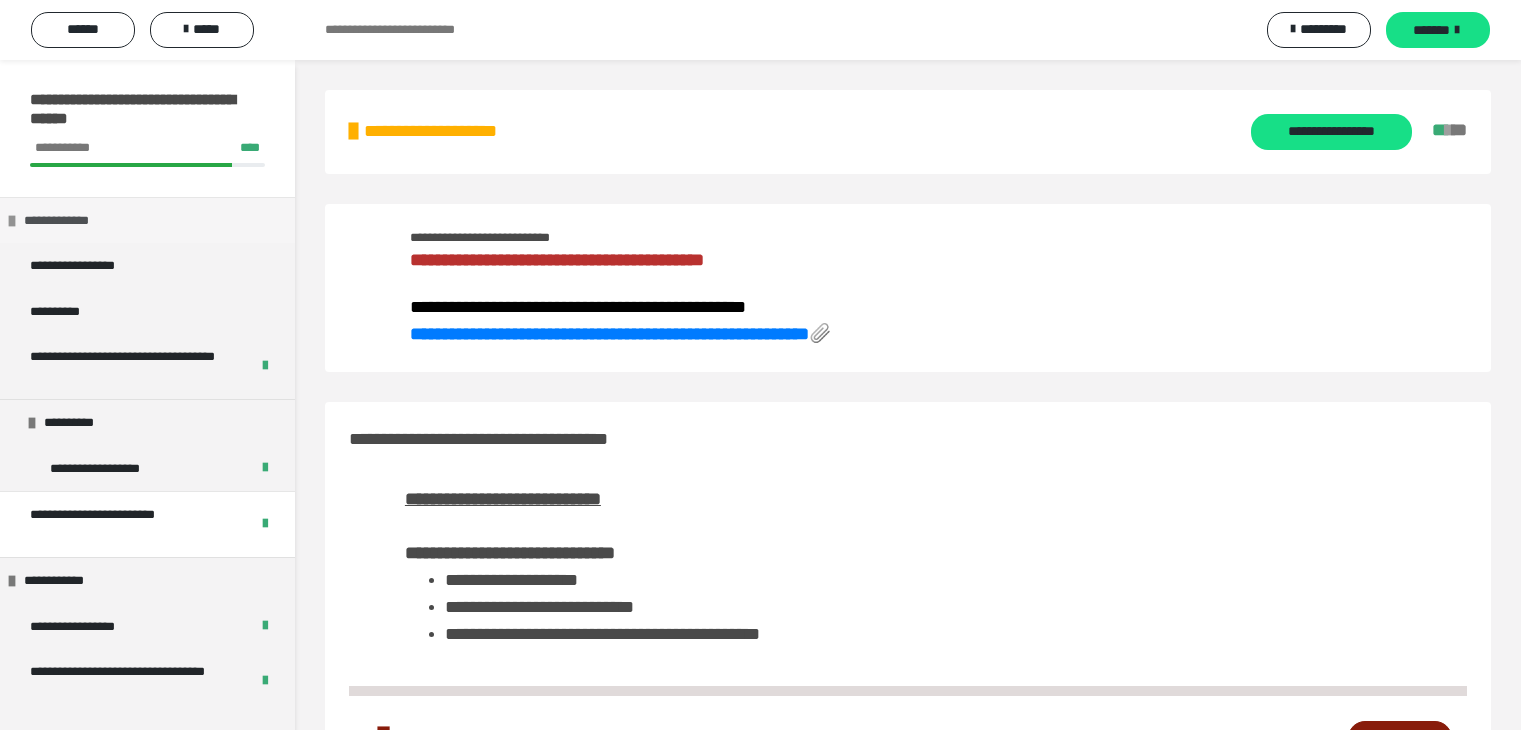 scroll, scrollTop: 60, scrollLeft: 0, axis: vertical 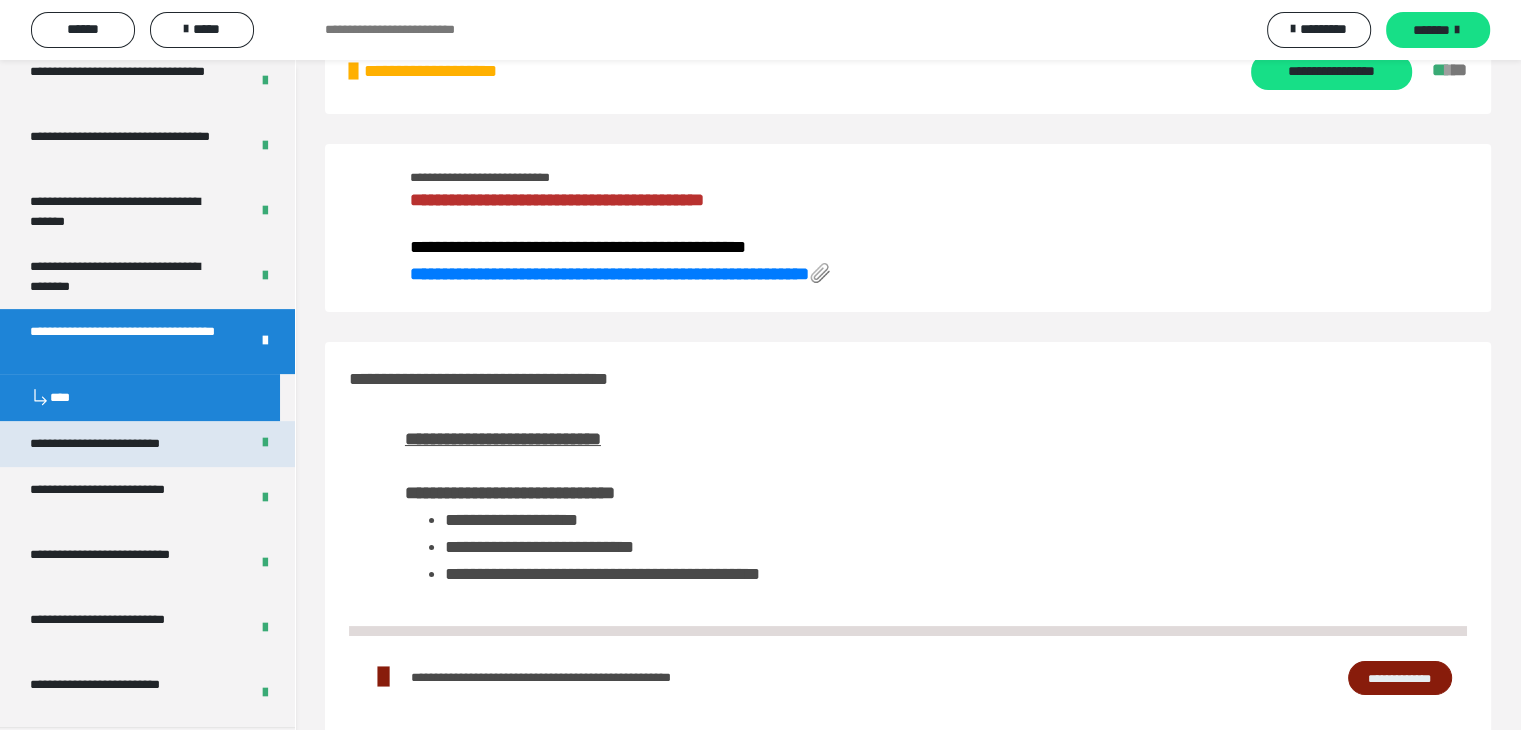 click on "**********" at bounding box center [147, 444] 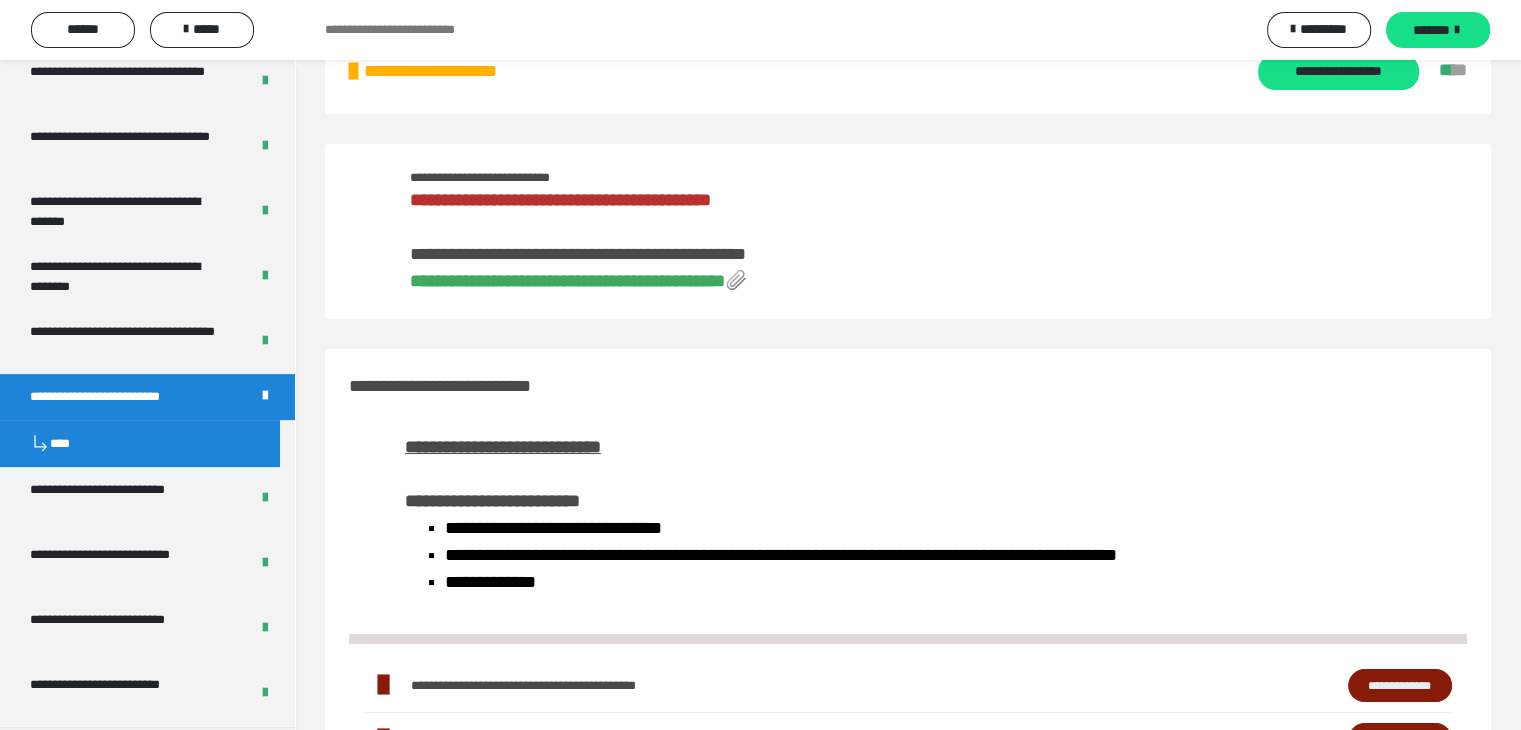 click on "**********" at bounding box center [567, 281] 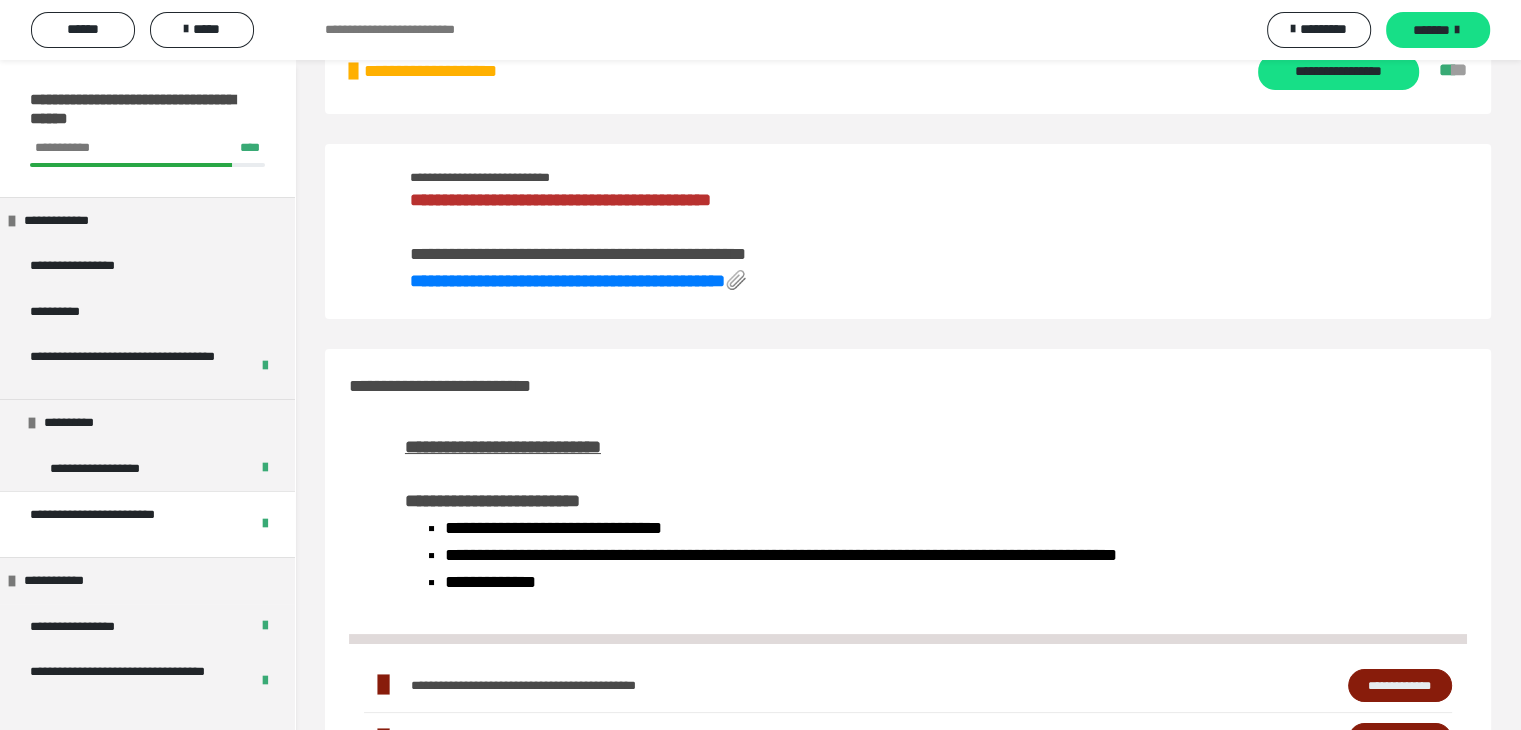 scroll, scrollTop: 60, scrollLeft: 0, axis: vertical 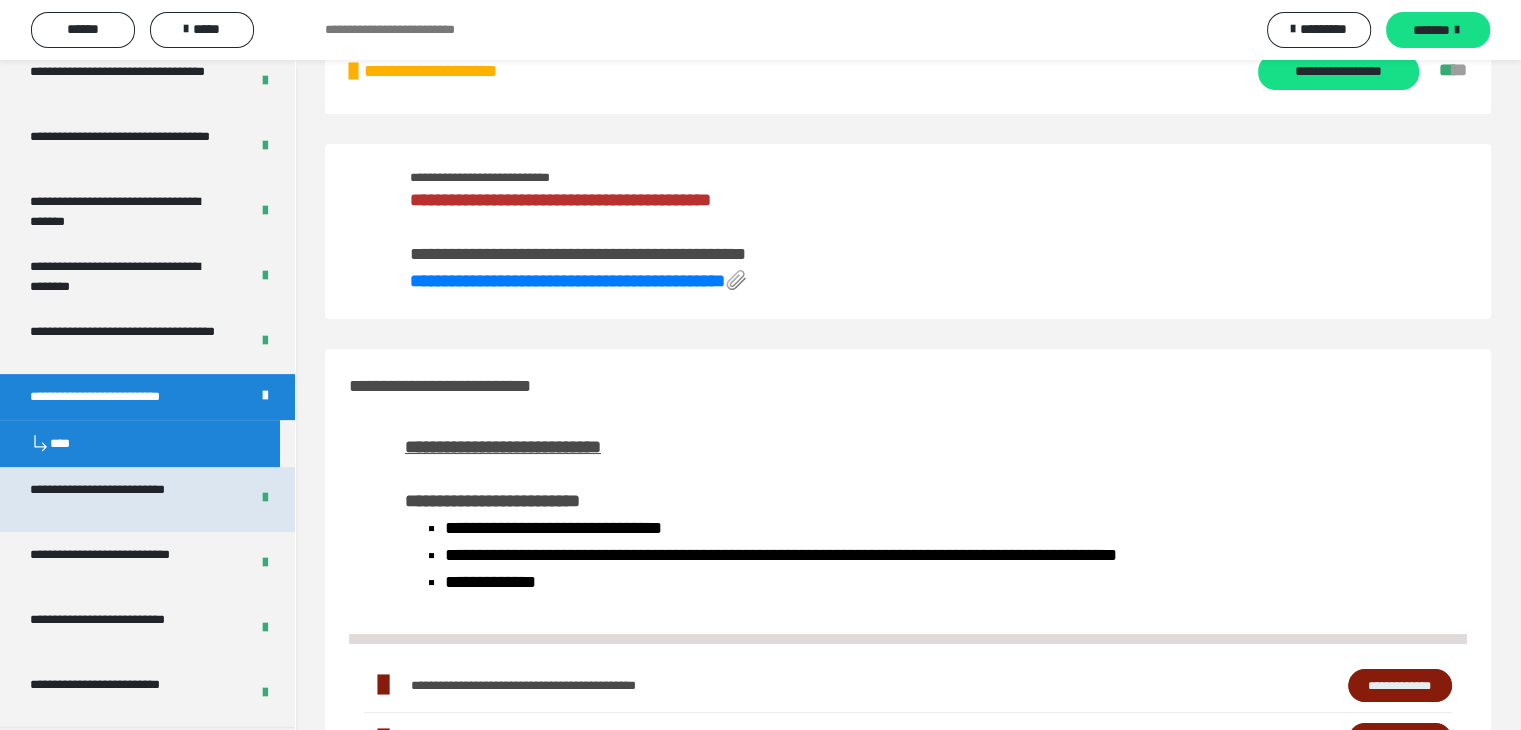 click on "**********" at bounding box center [124, 499] 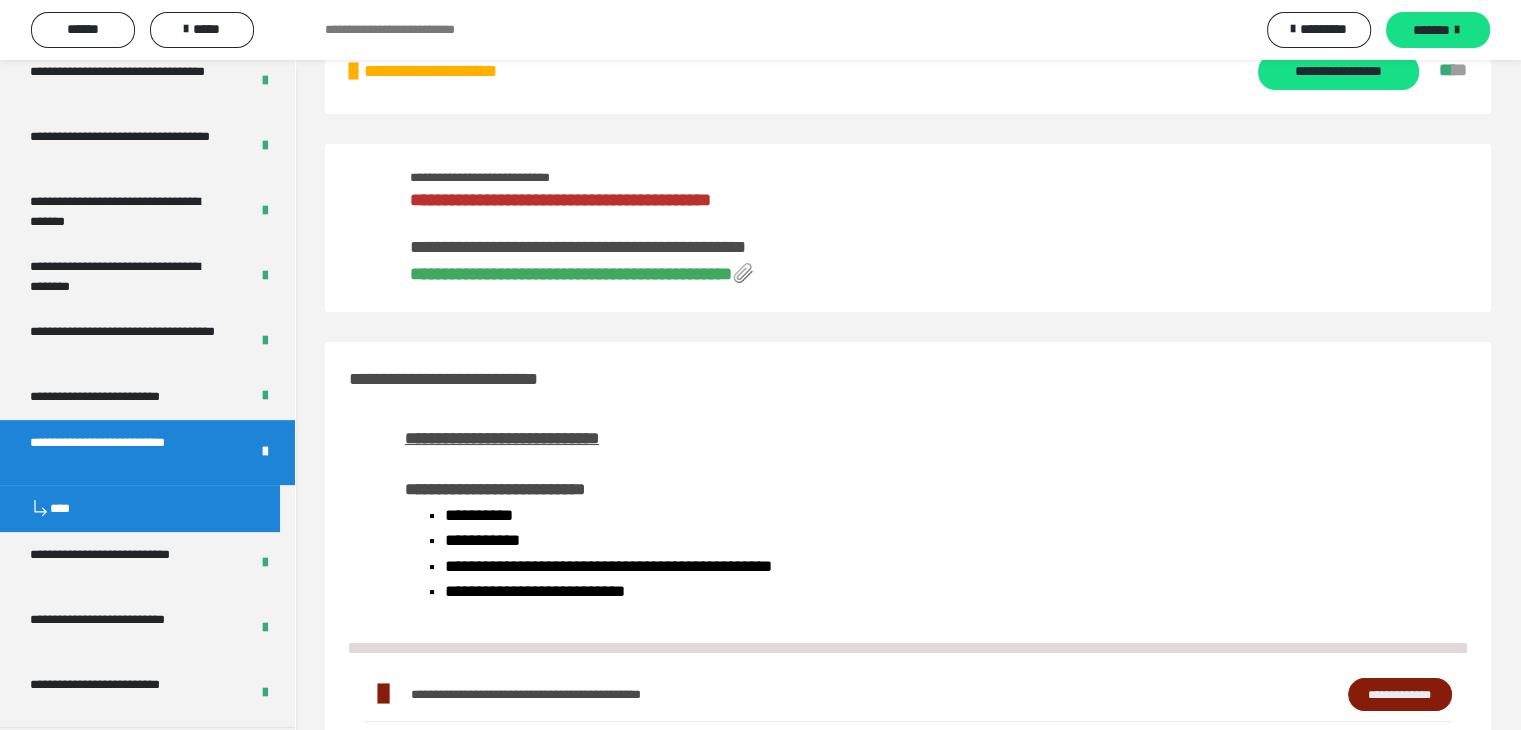 click on "**********" at bounding box center (571, 274) 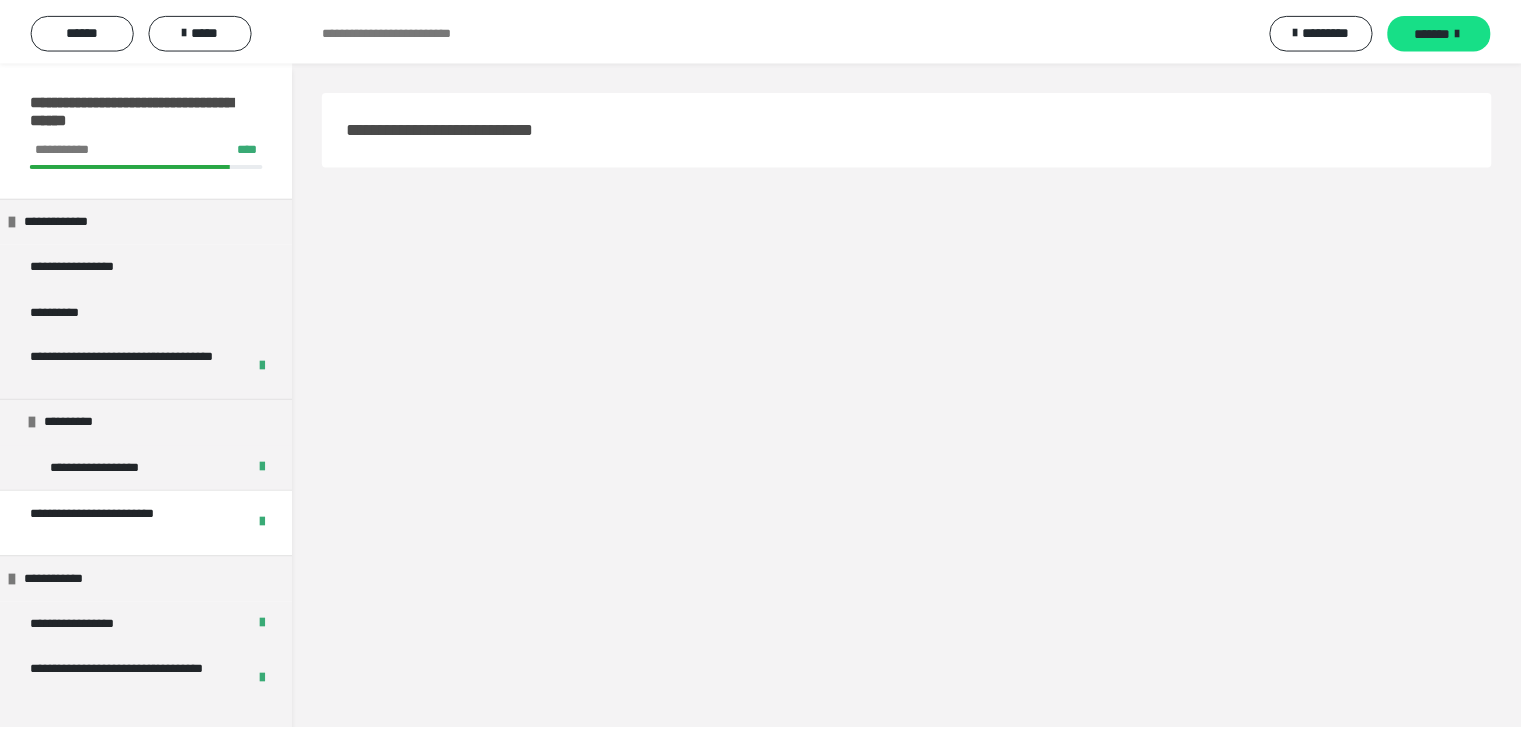 scroll, scrollTop: 60, scrollLeft: 0, axis: vertical 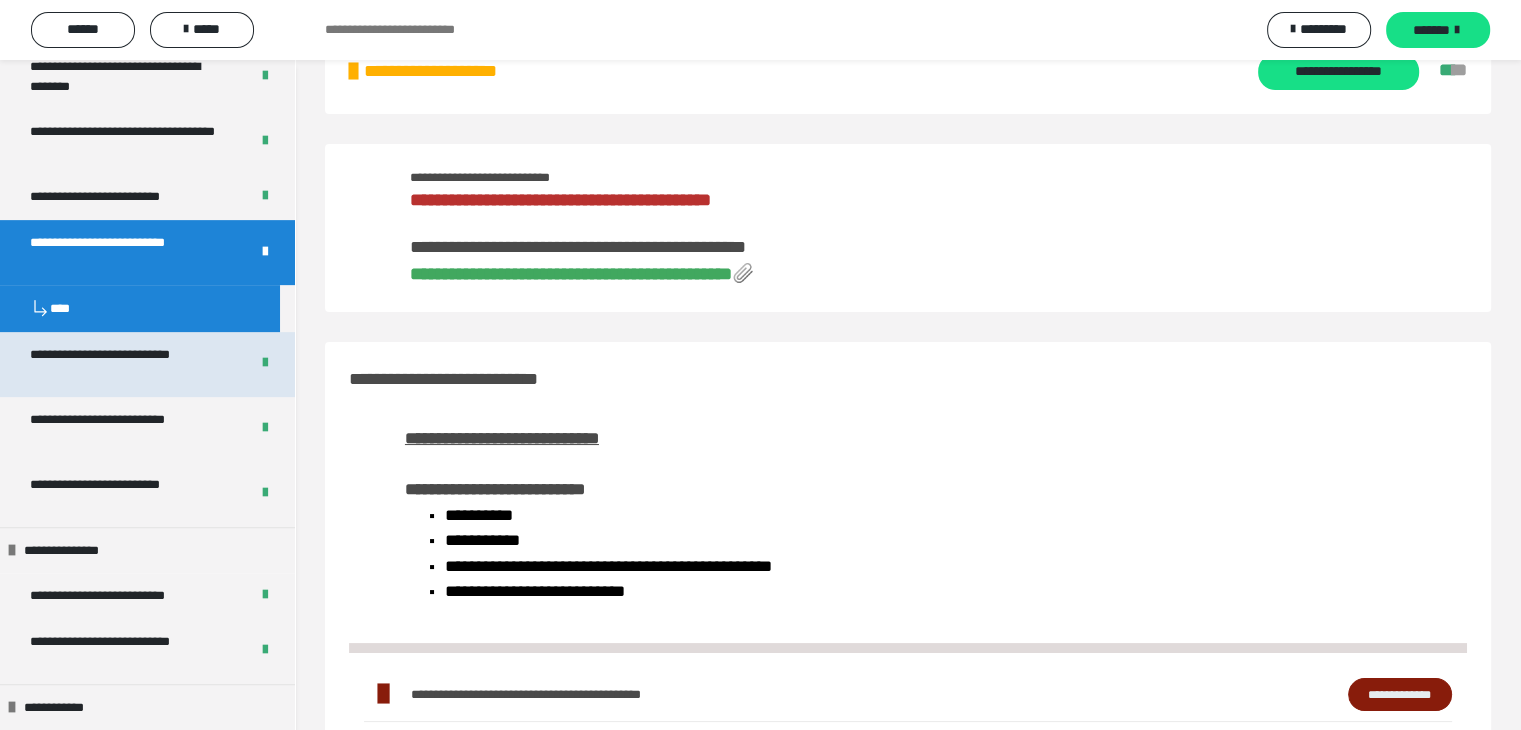 click on "**********" at bounding box center (124, 364) 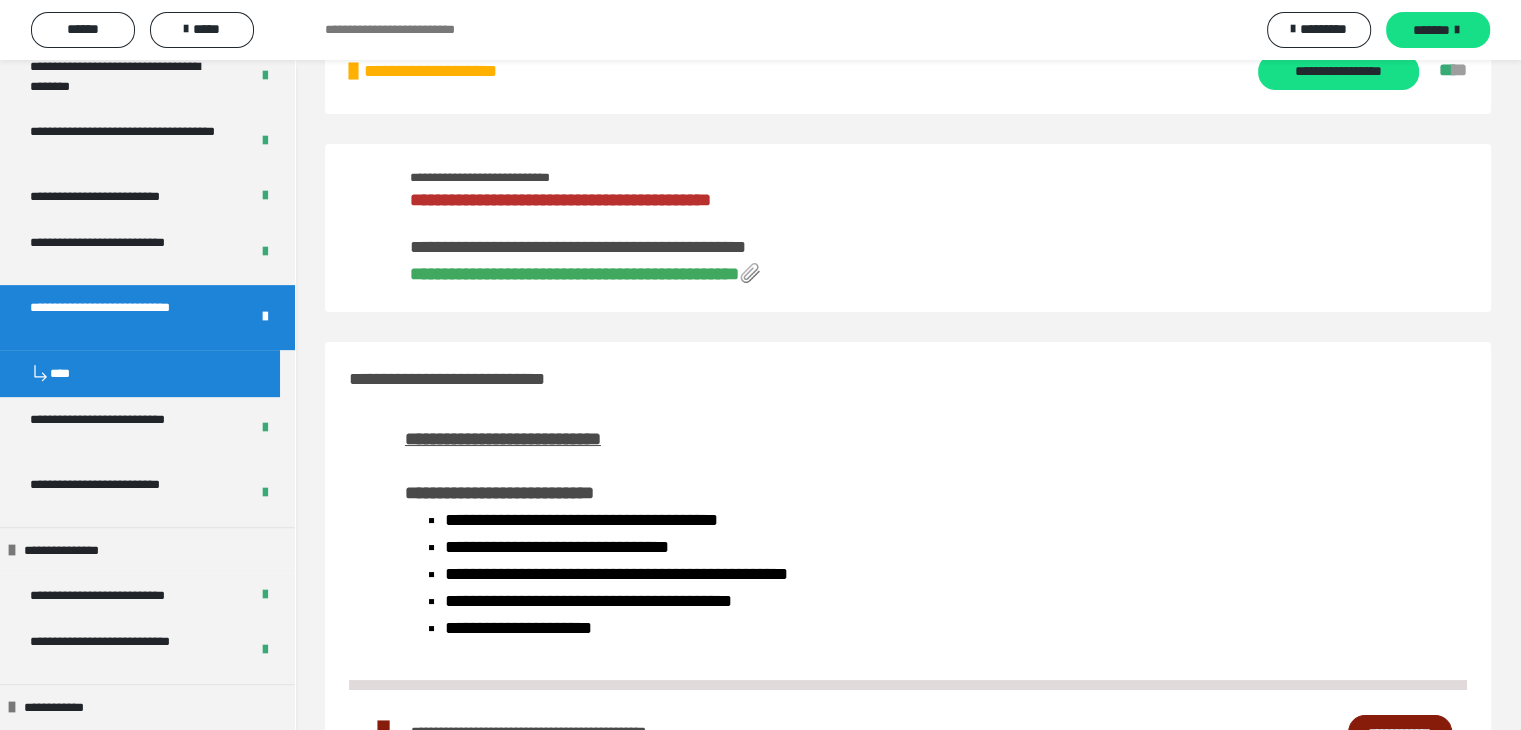 click on "**********" at bounding box center (574, 274) 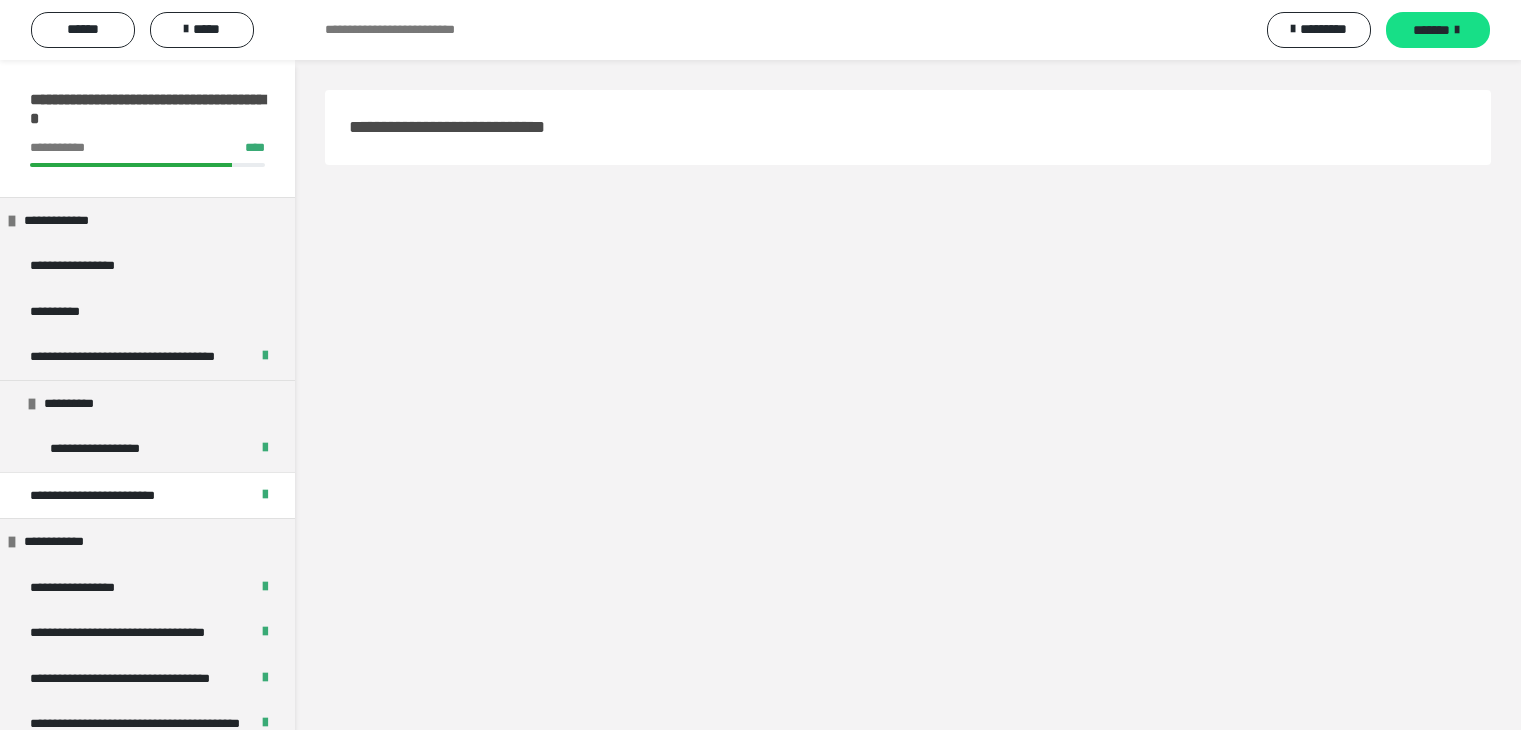 scroll, scrollTop: 0, scrollLeft: 0, axis: both 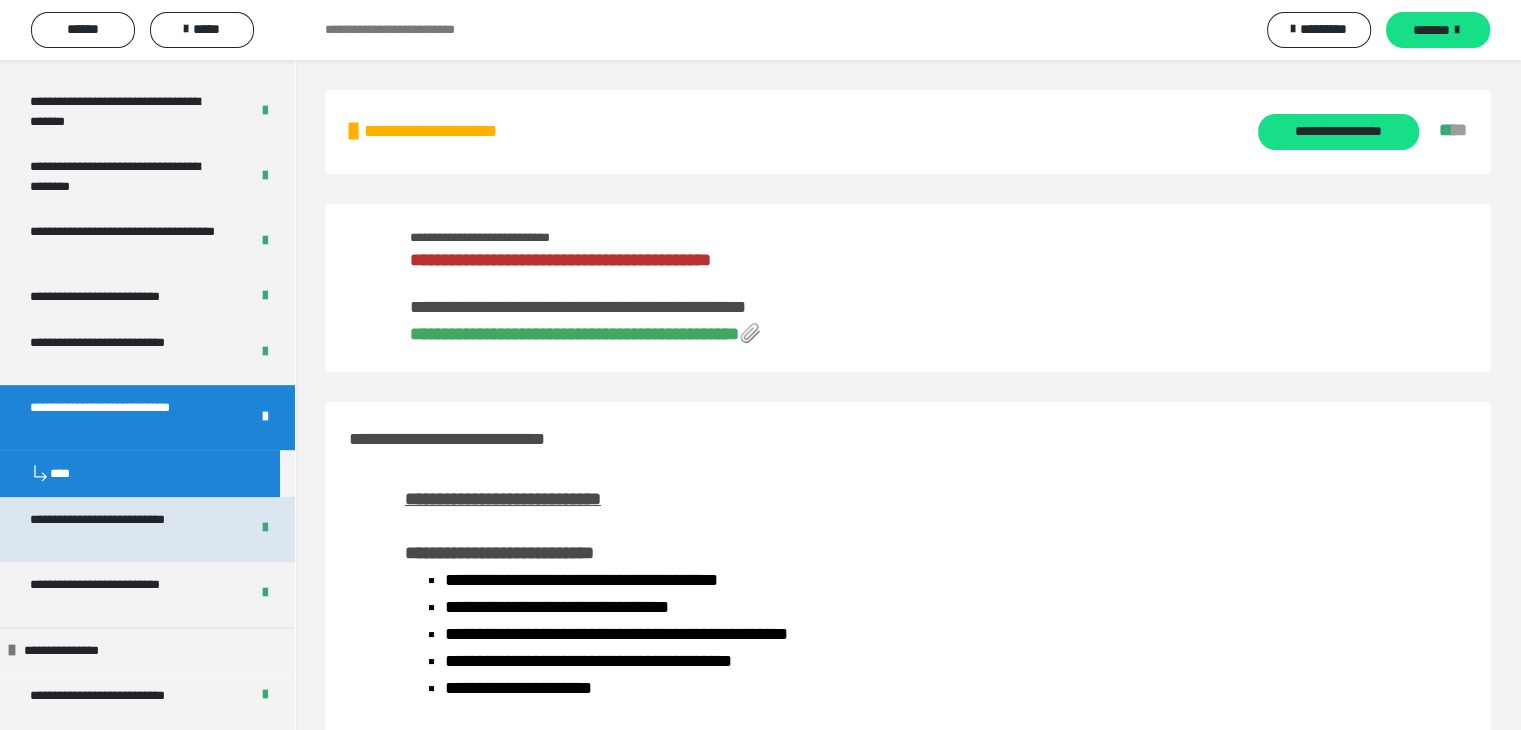 click on "**********" at bounding box center [124, 529] 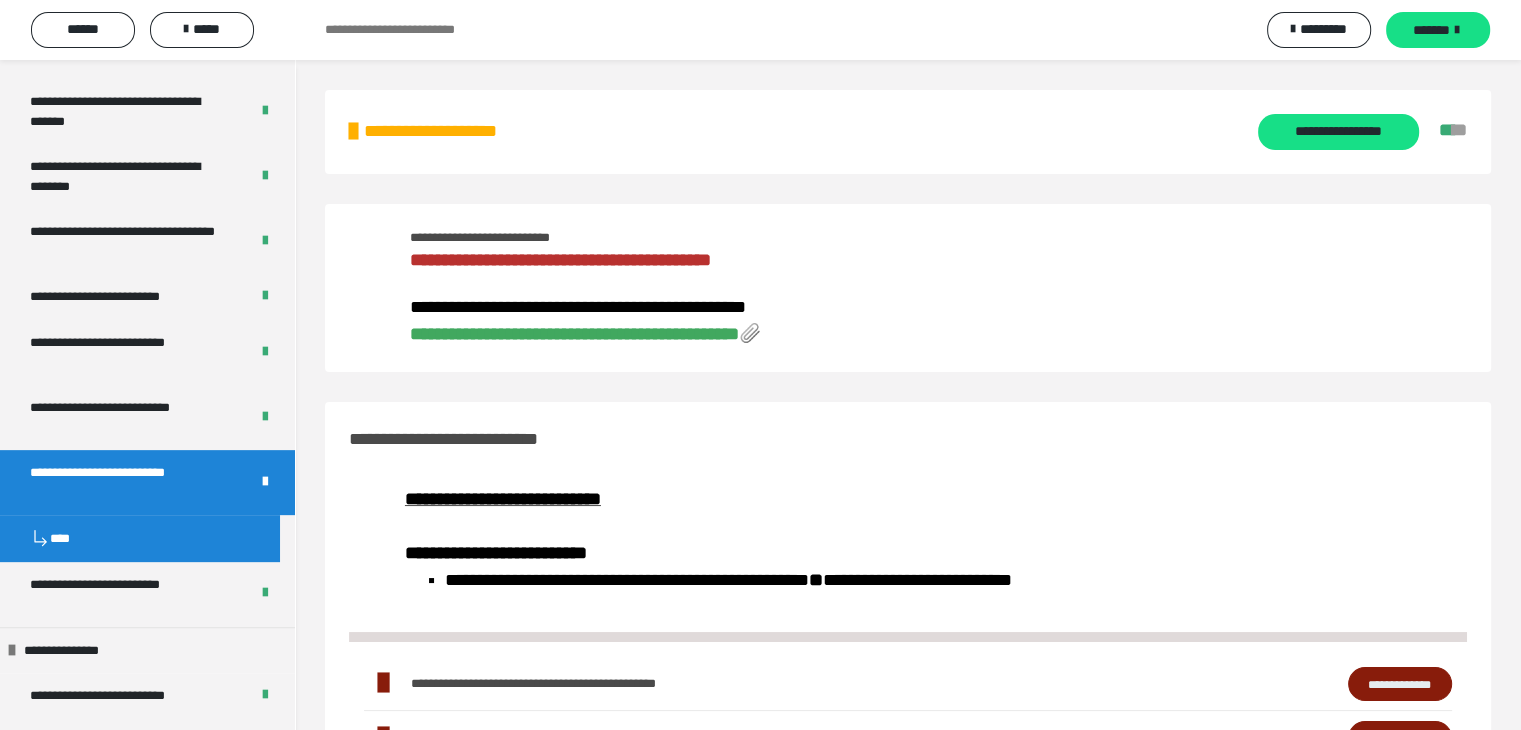 click on "**********" at bounding box center [574, 334] 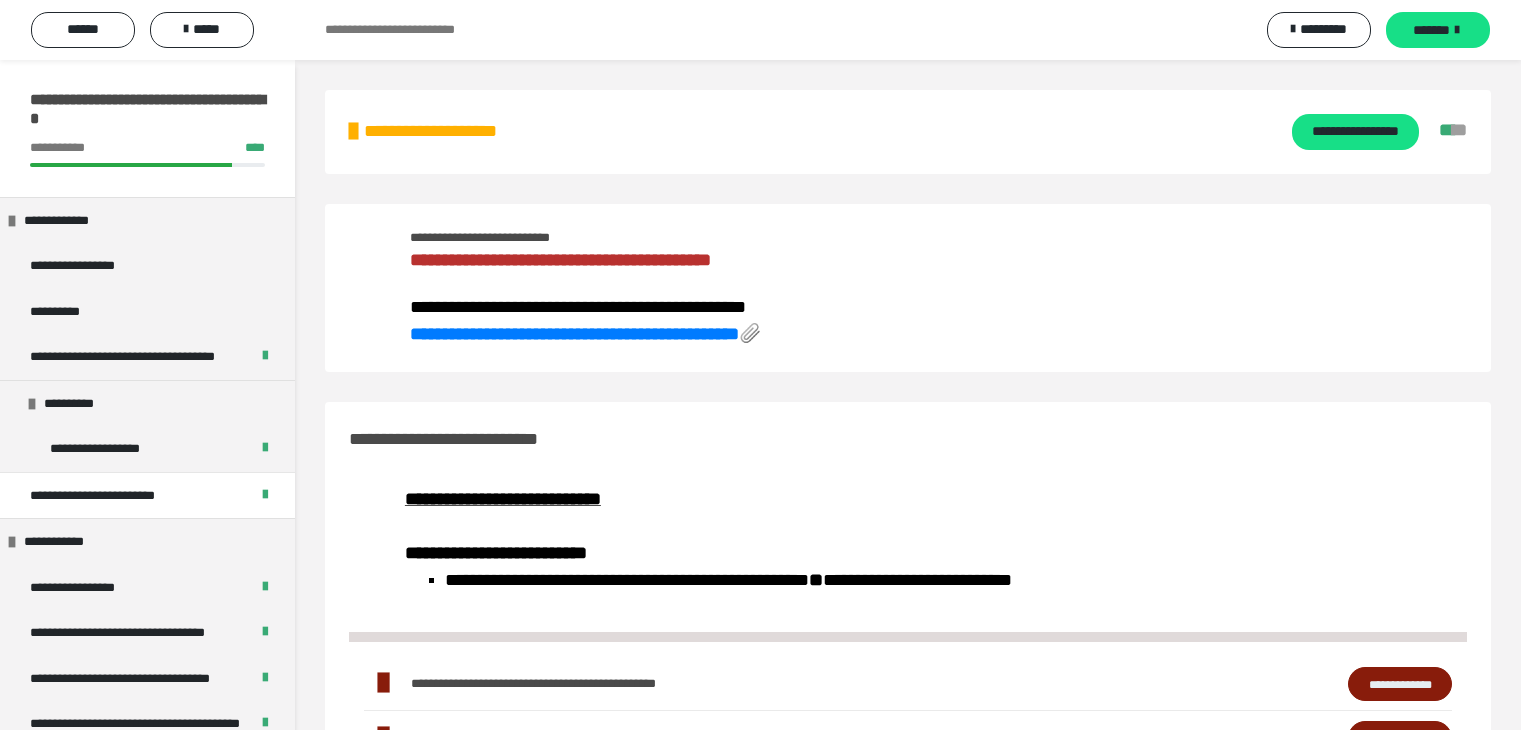 scroll, scrollTop: 0, scrollLeft: 0, axis: both 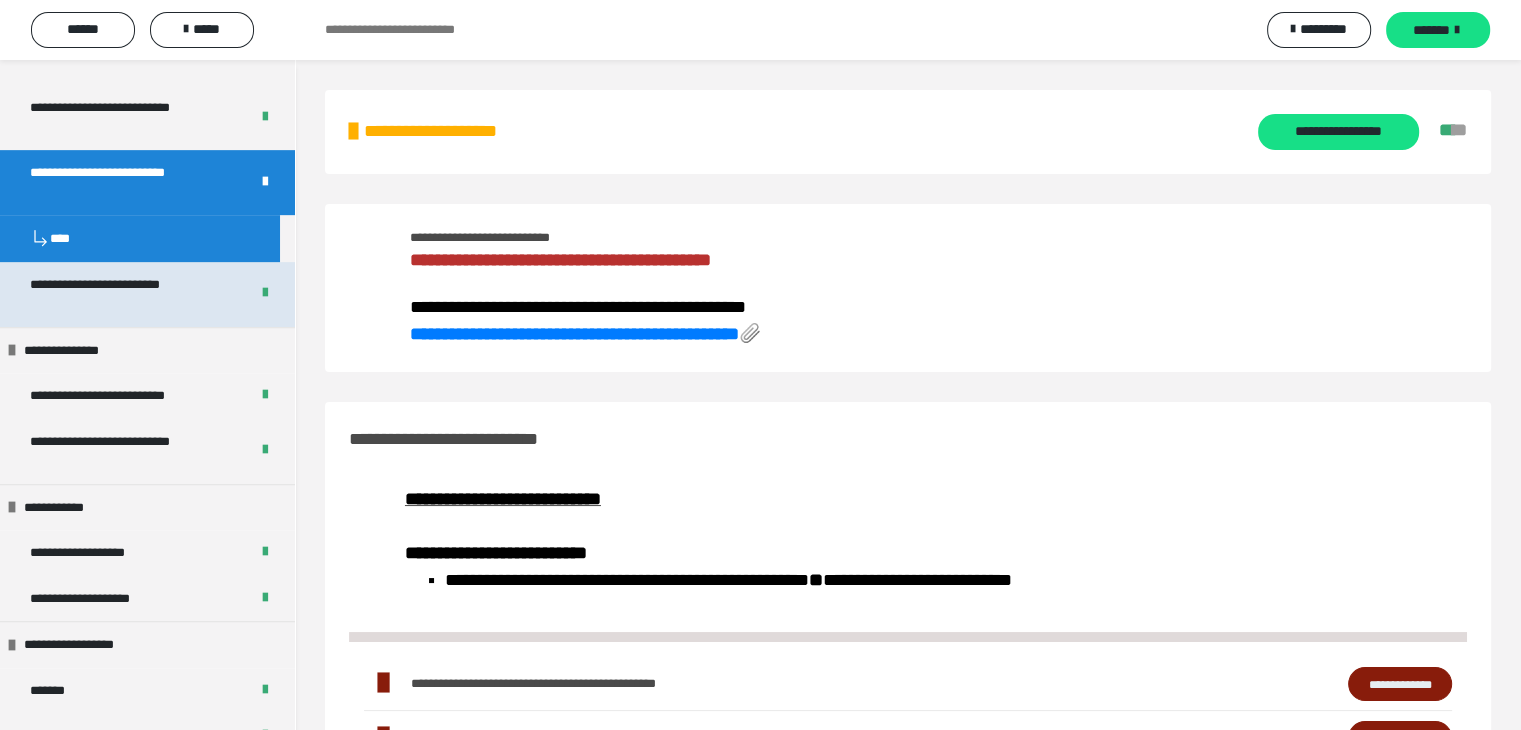 click on "**********" at bounding box center (124, 294) 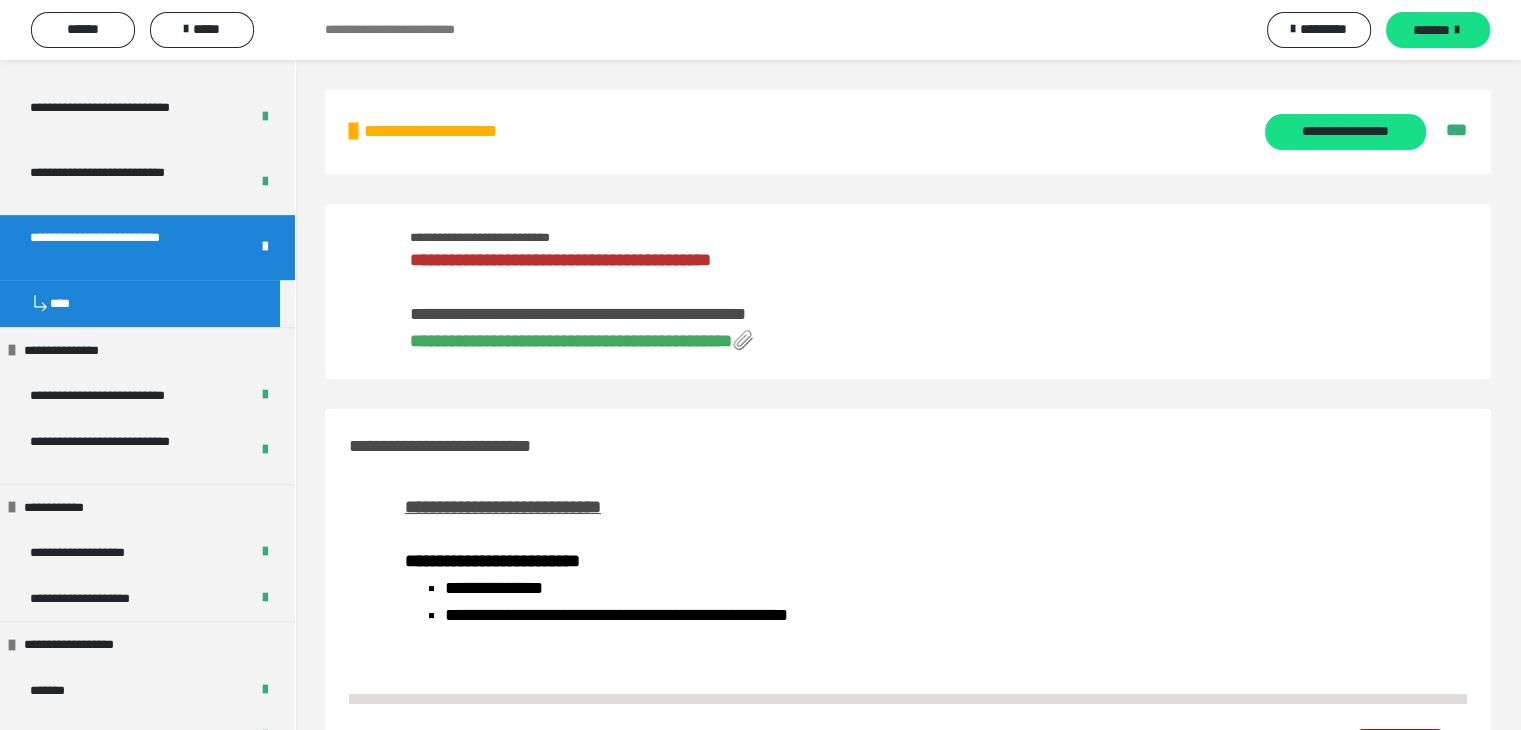 click on "**********" at bounding box center [571, 341] 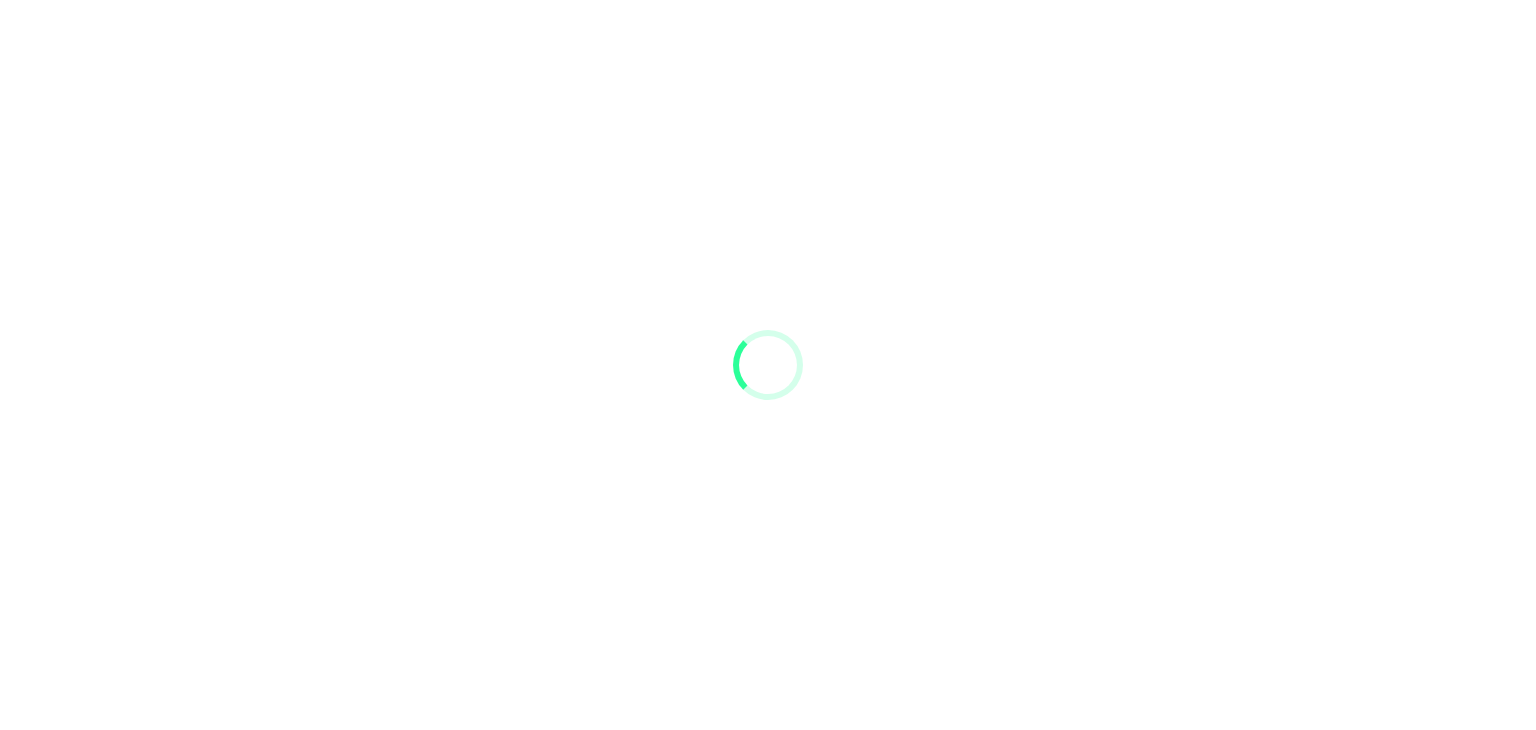 scroll, scrollTop: 0, scrollLeft: 0, axis: both 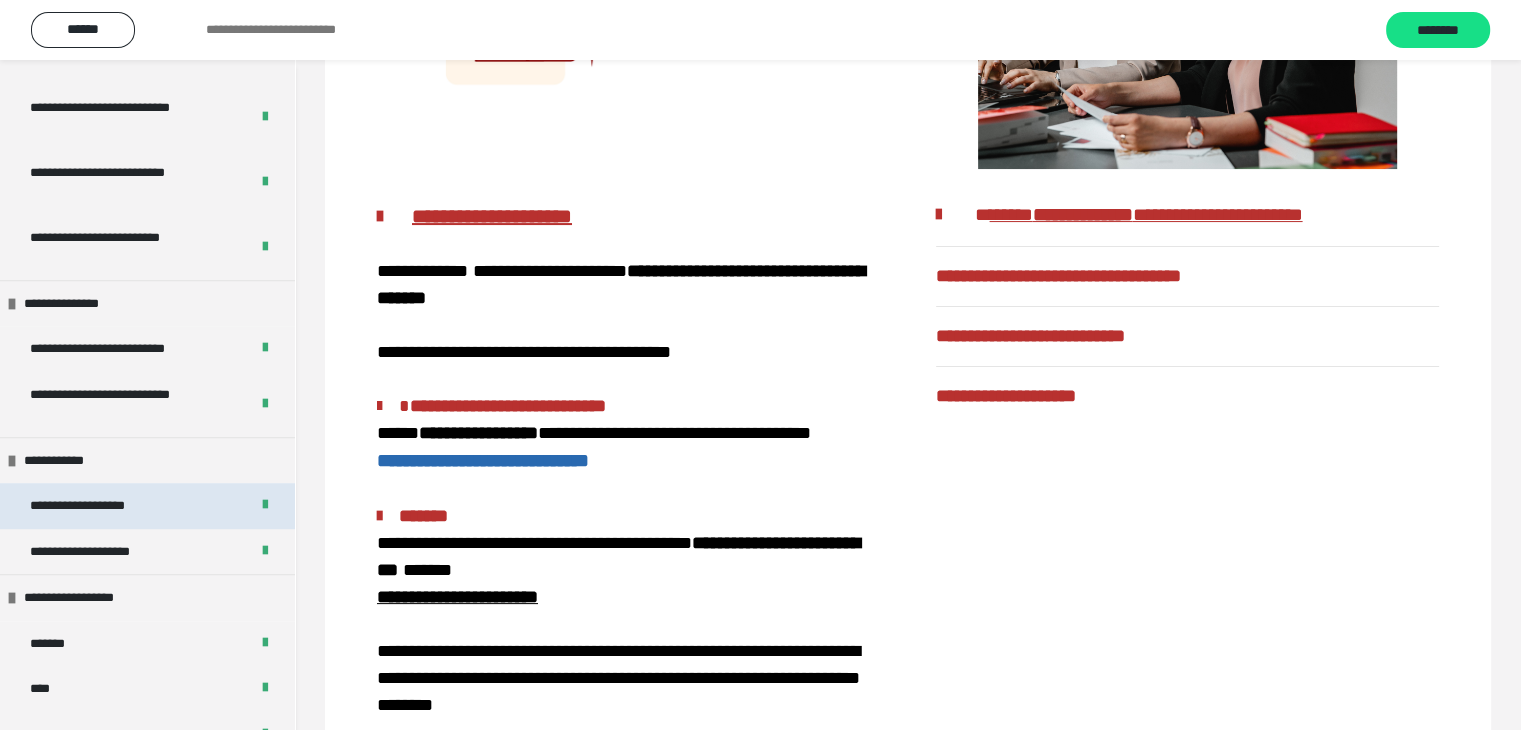 click on "**********" at bounding box center (89, 506) 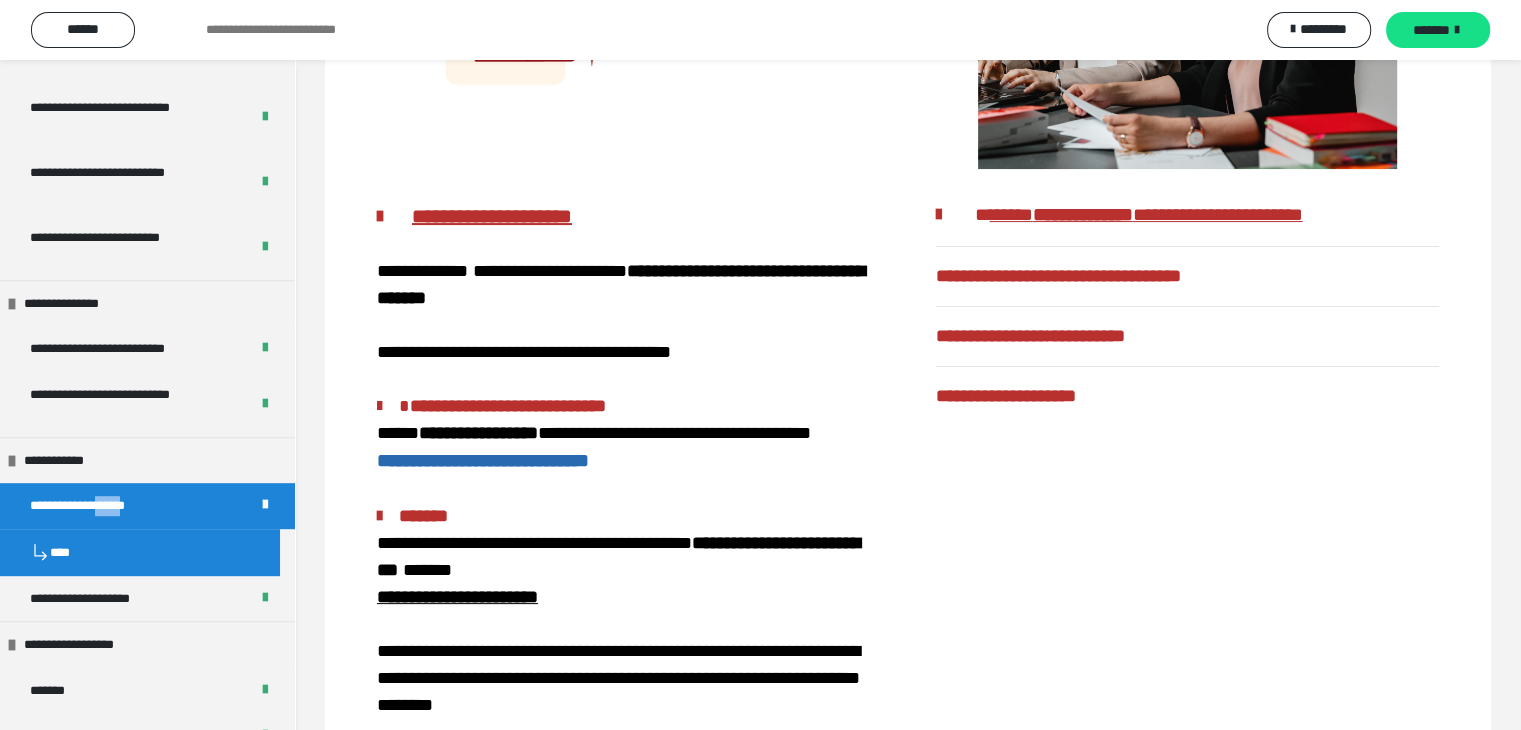 scroll, scrollTop: 473, scrollLeft: 0, axis: vertical 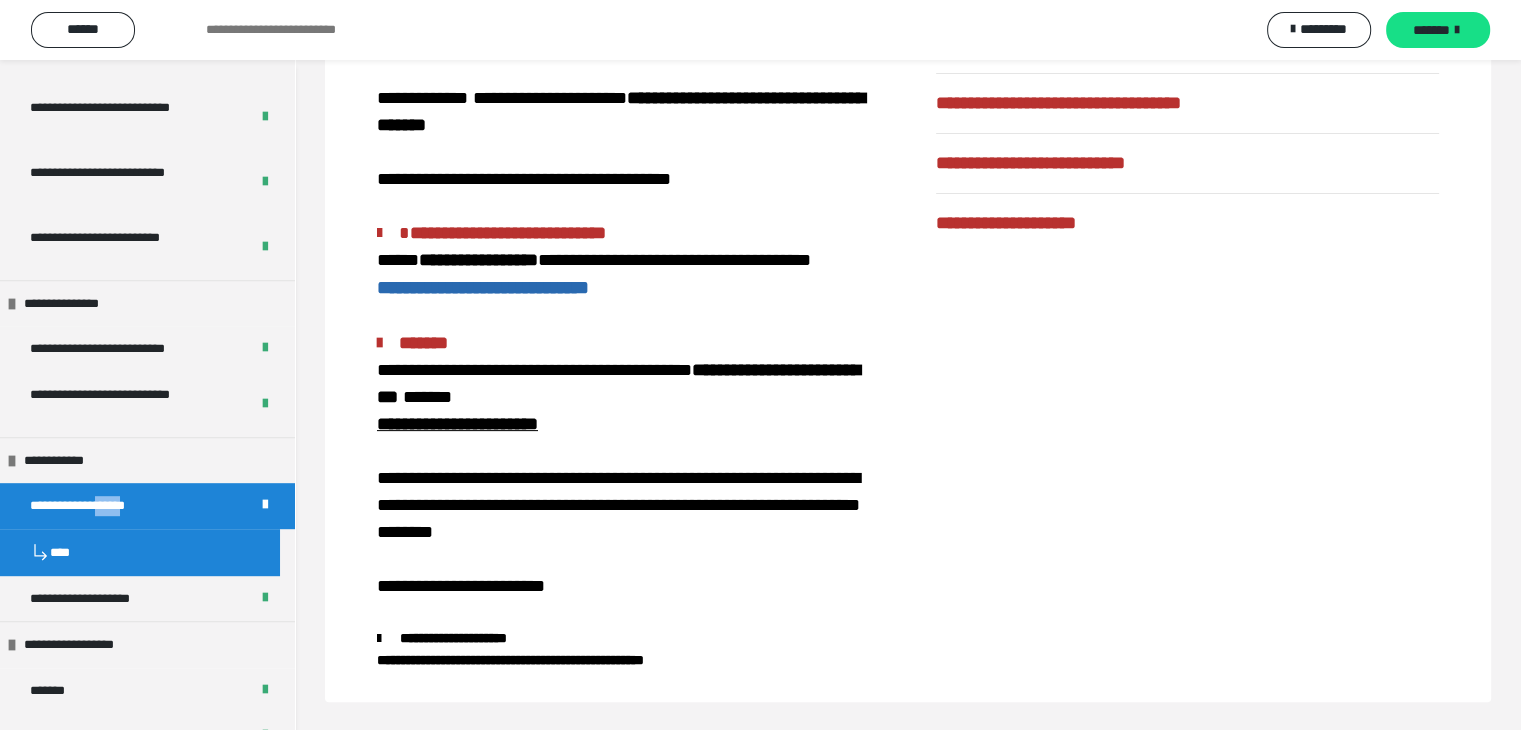 click on "**********" at bounding box center [89, 506] 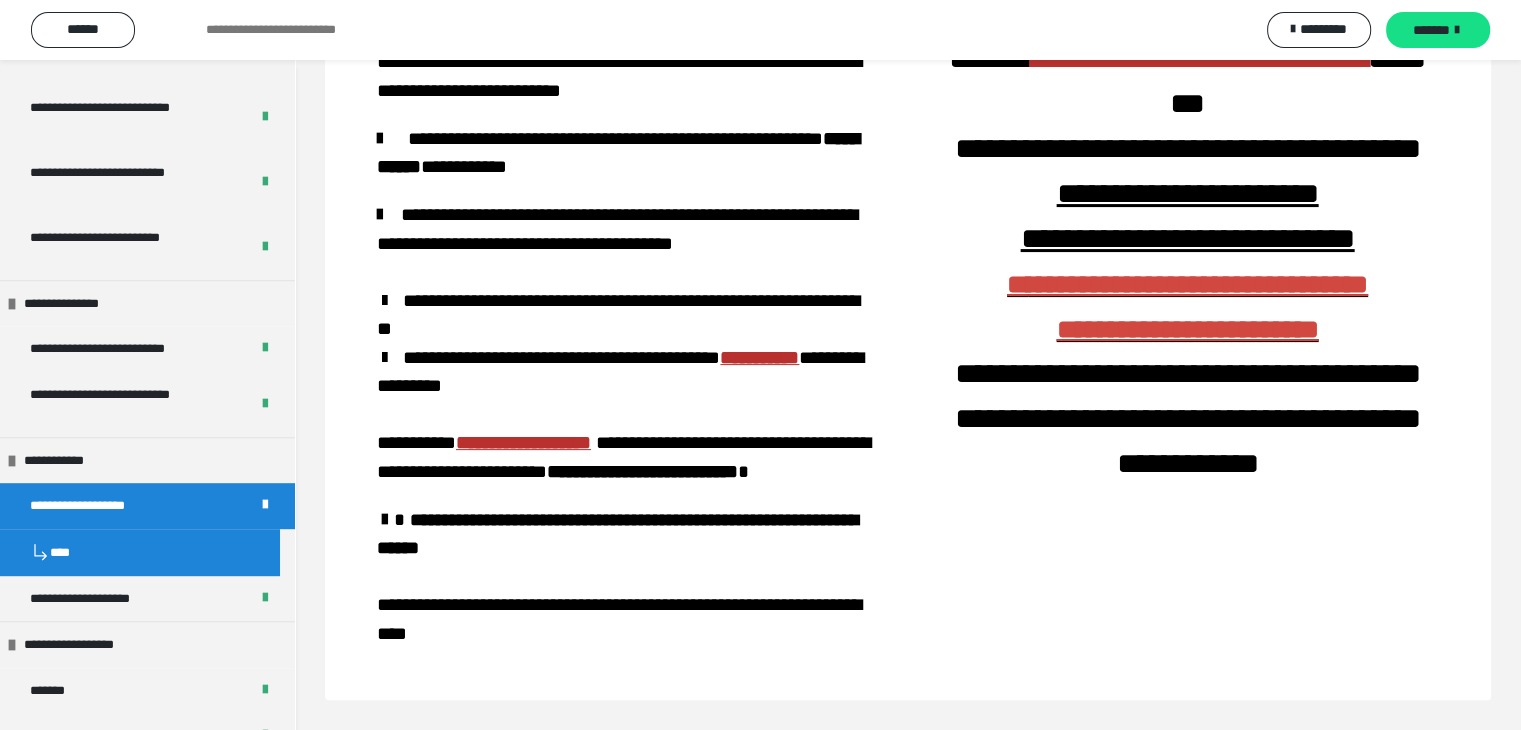 click on "**********" at bounding box center (89, 506) 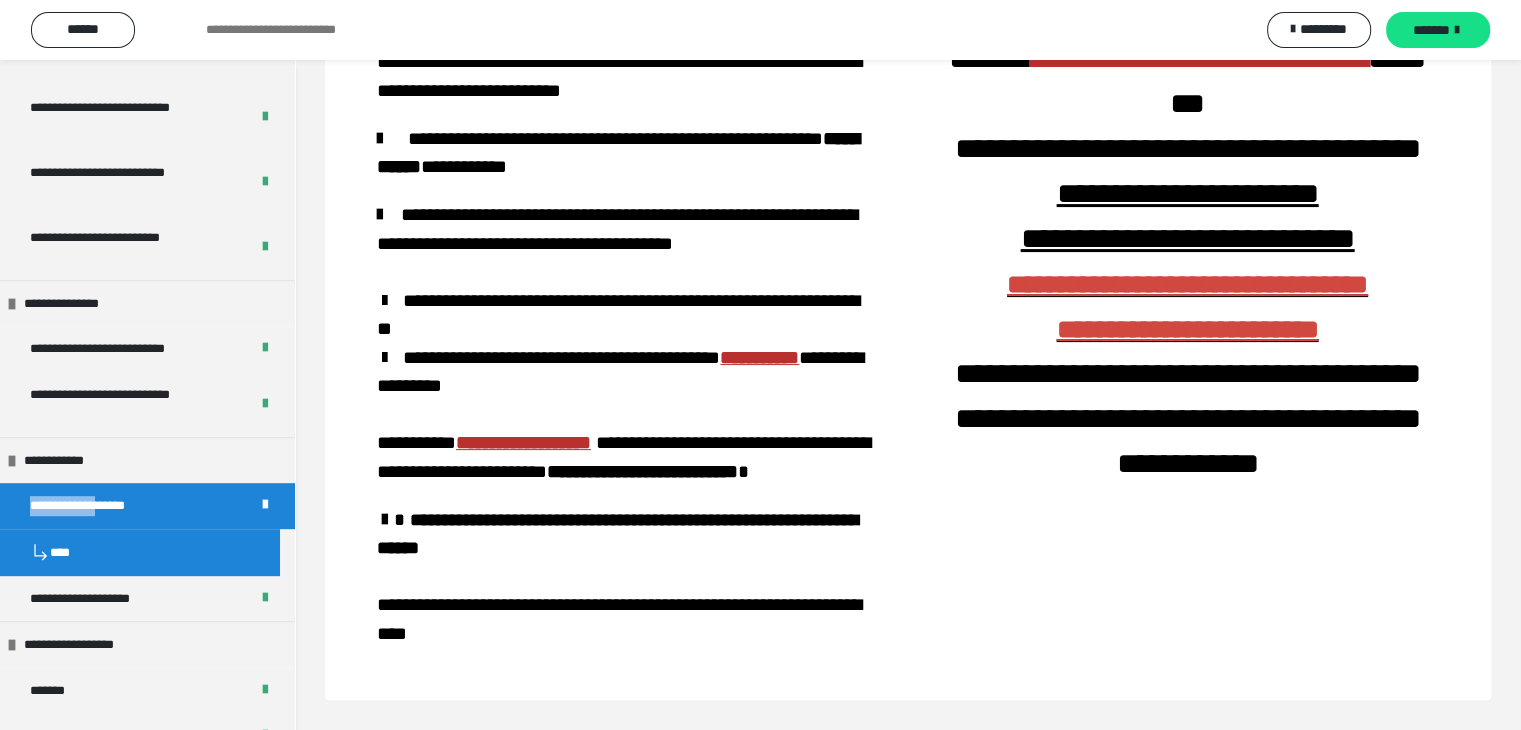 click on "**********" at bounding box center (89, 506) 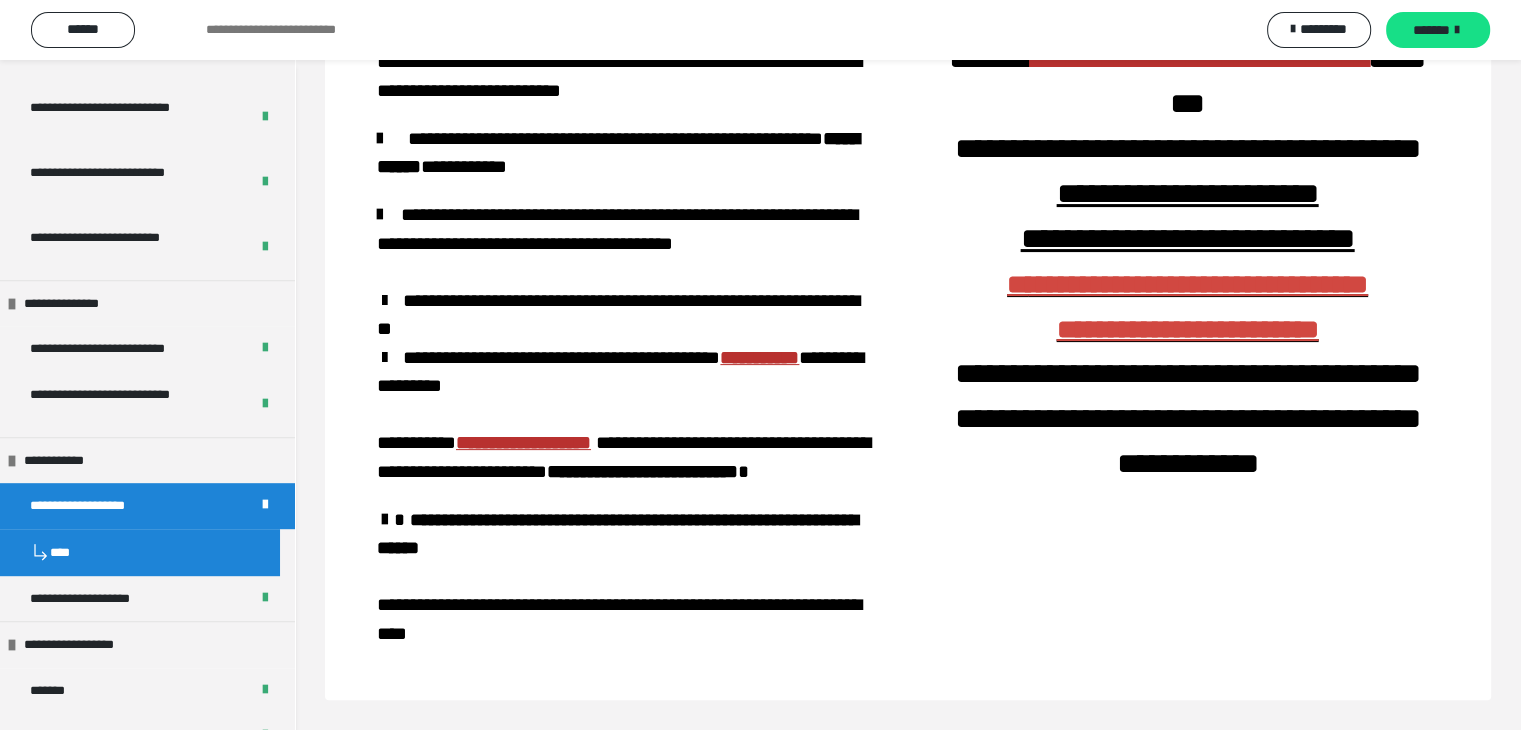 click at bounding box center [265, 506] 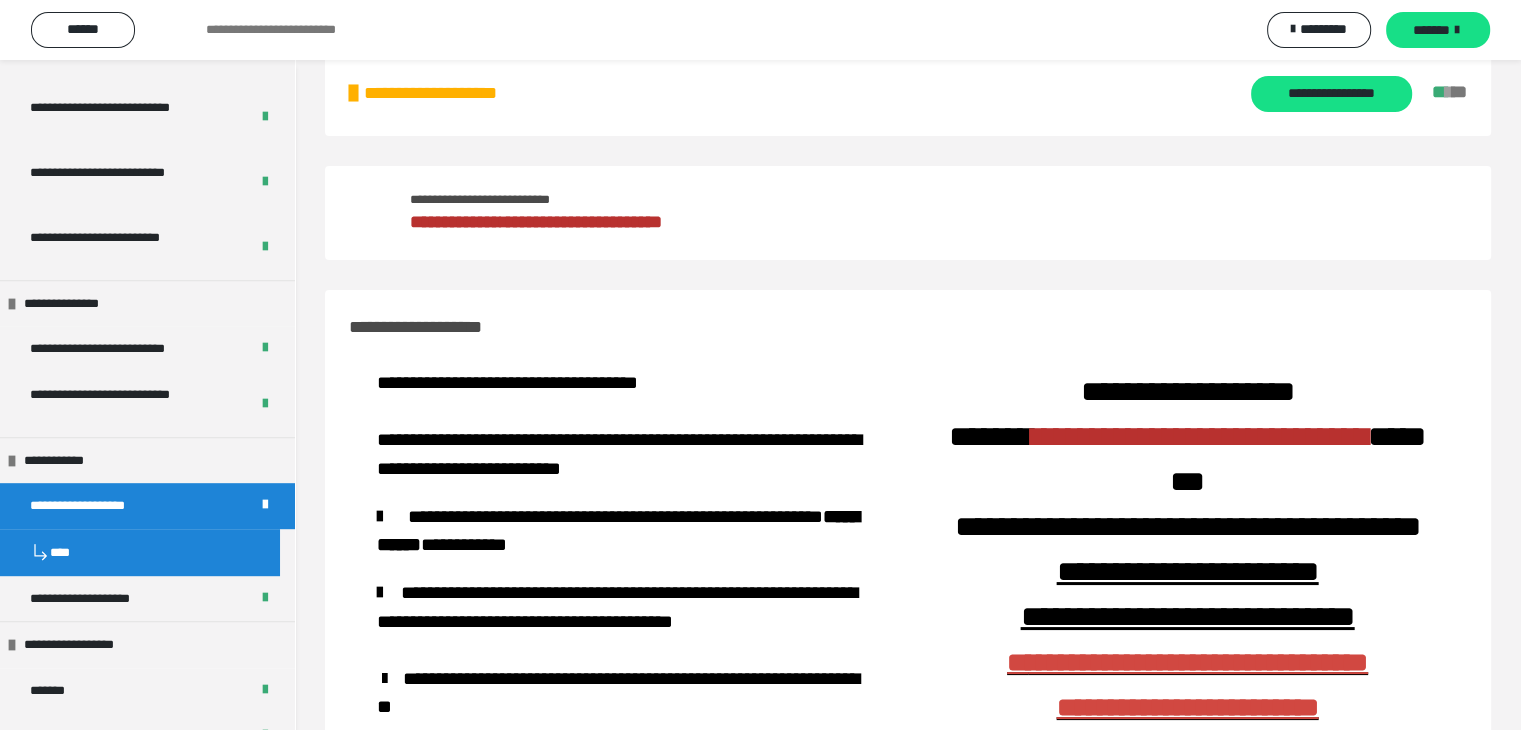 scroll, scrollTop: 0, scrollLeft: 0, axis: both 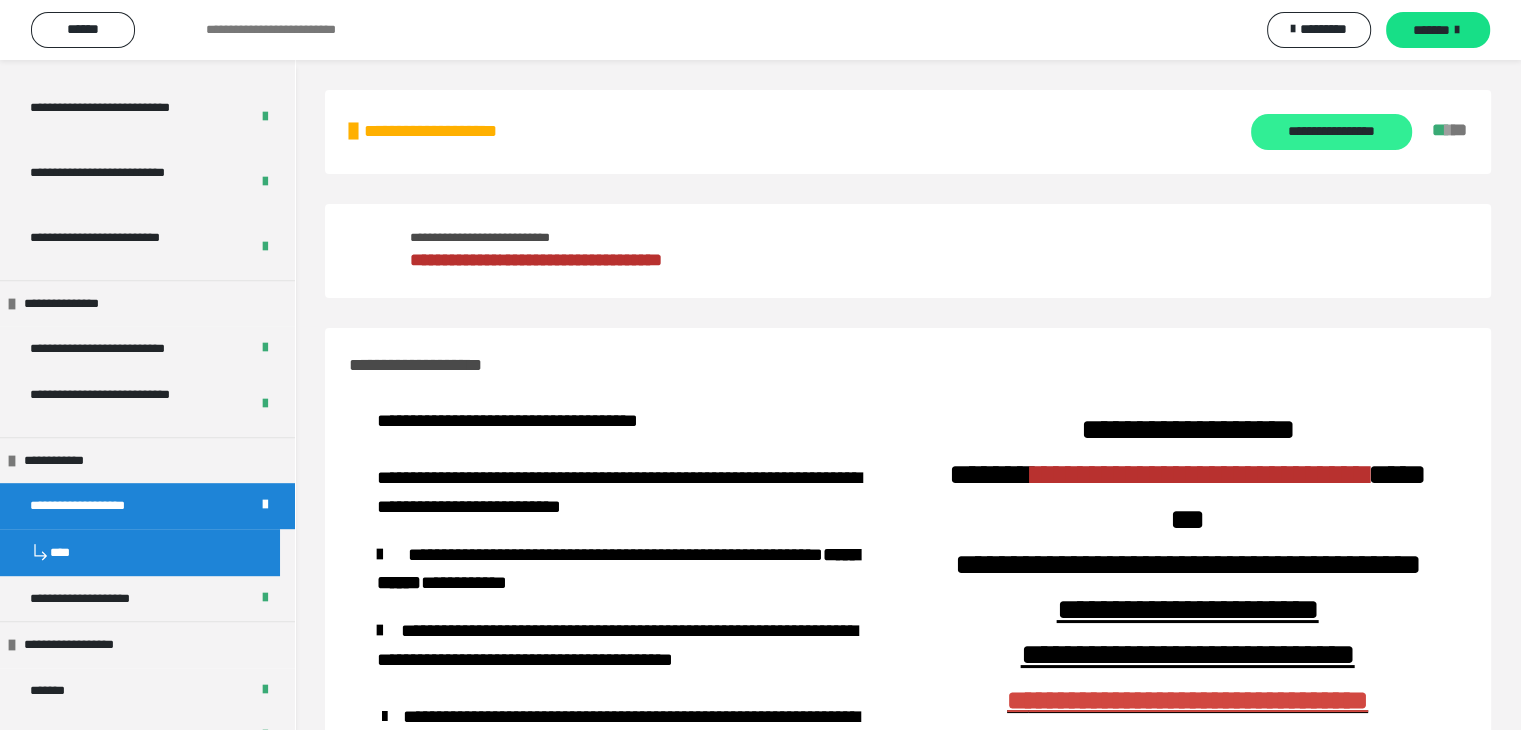 click on "**********" at bounding box center (1331, 132) 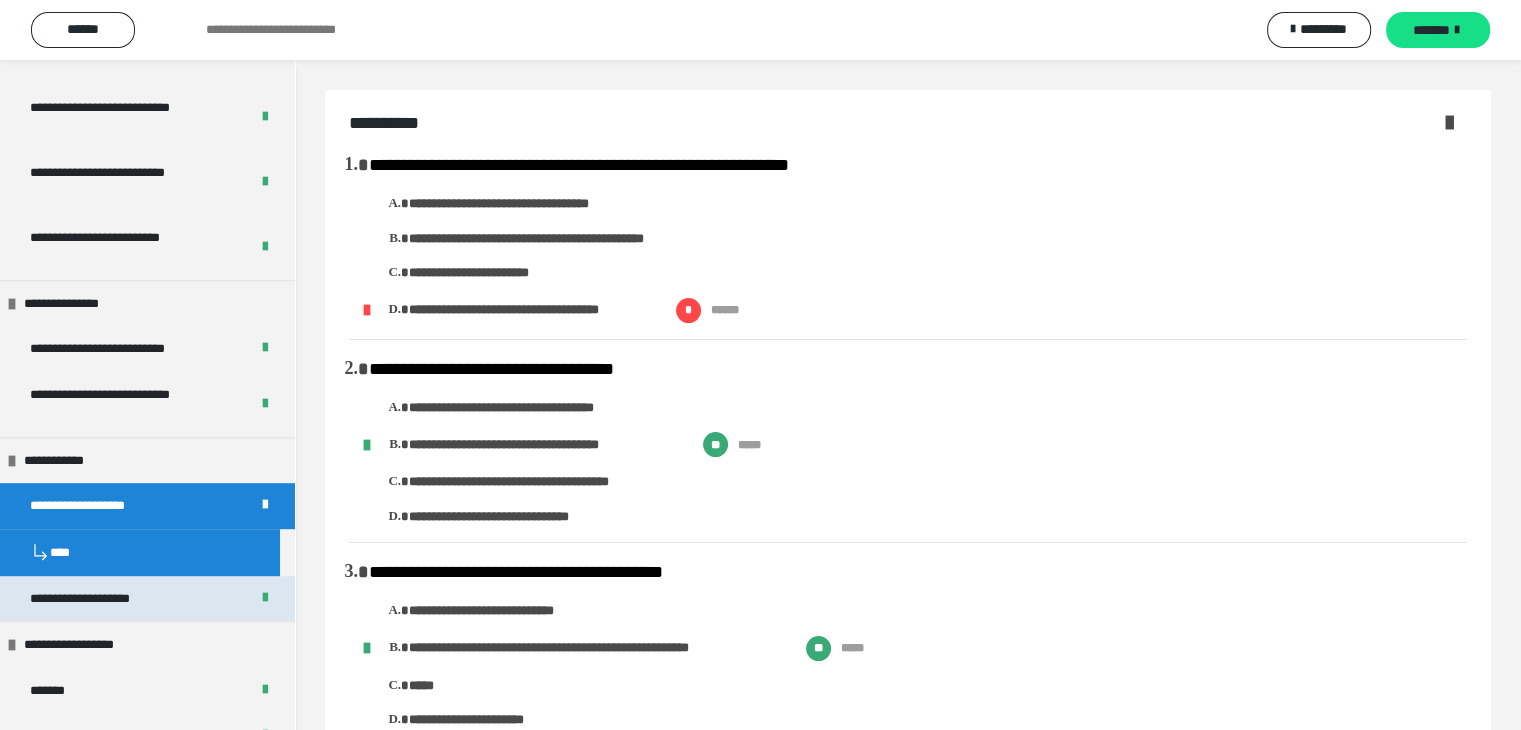 click on "**********" at bounding box center [147, 599] 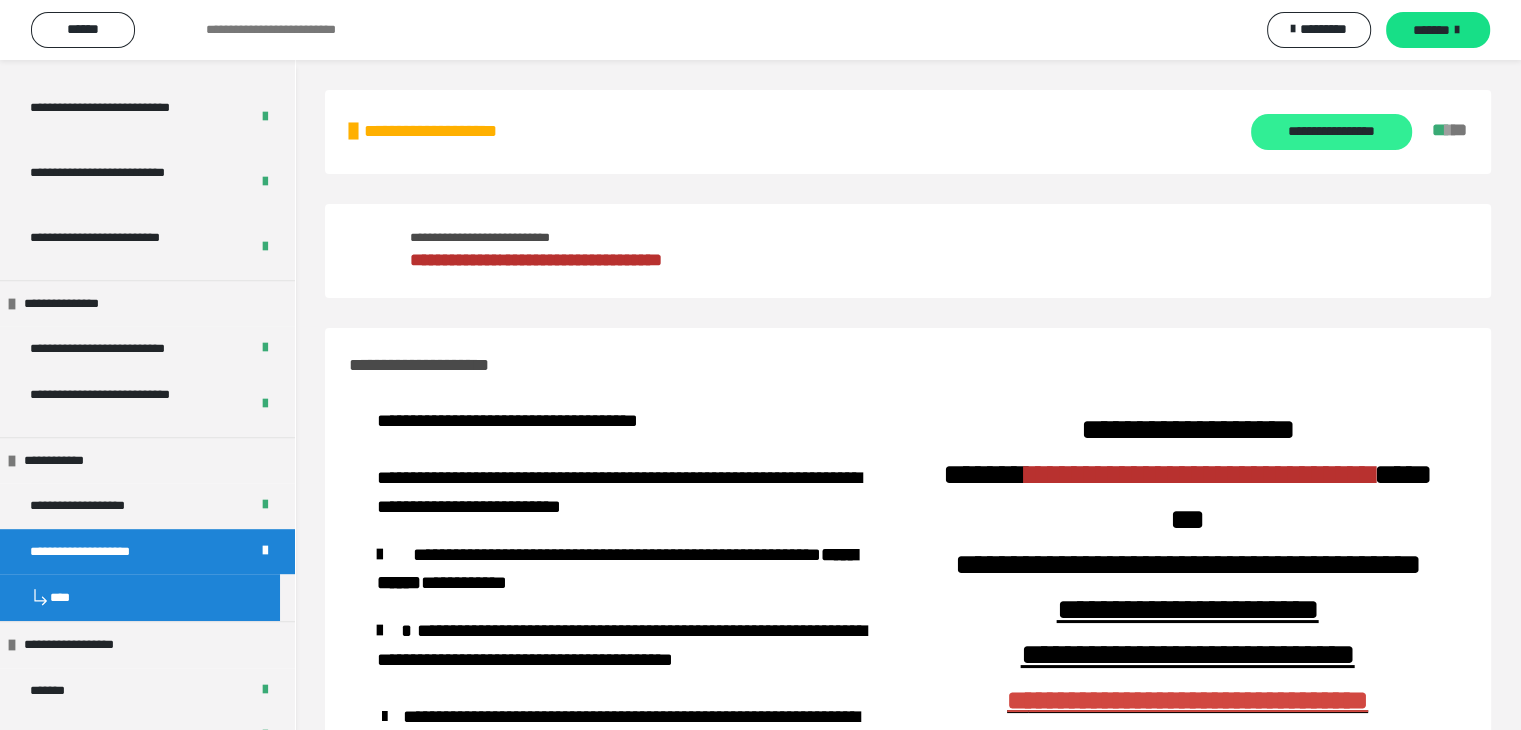 drag, startPoint x: 1312, startPoint y: 126, endPoint x: 1353, endPoint y: 129, distance: 41.109608 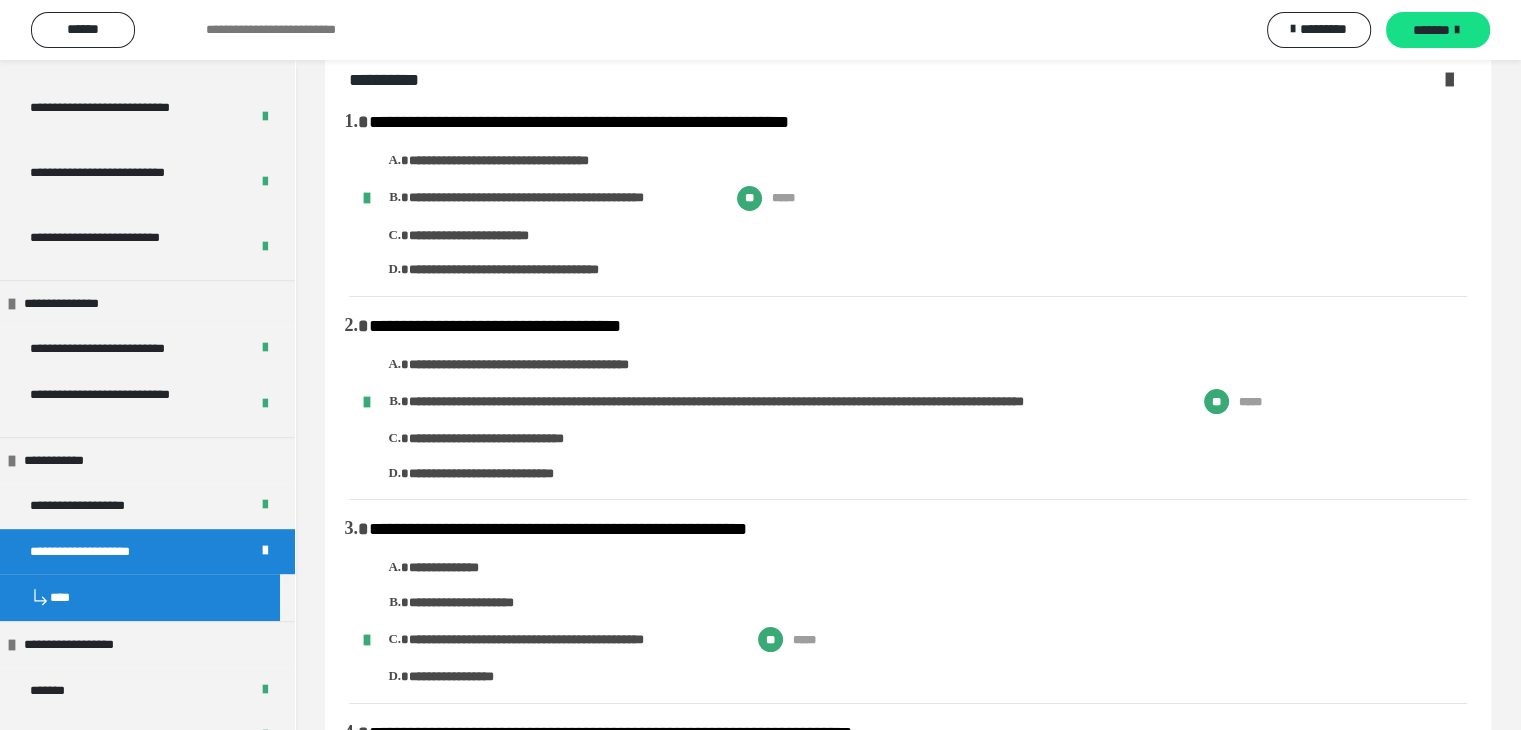 scroll, scrollTop: 0, scrollLeft: 0, axis: both 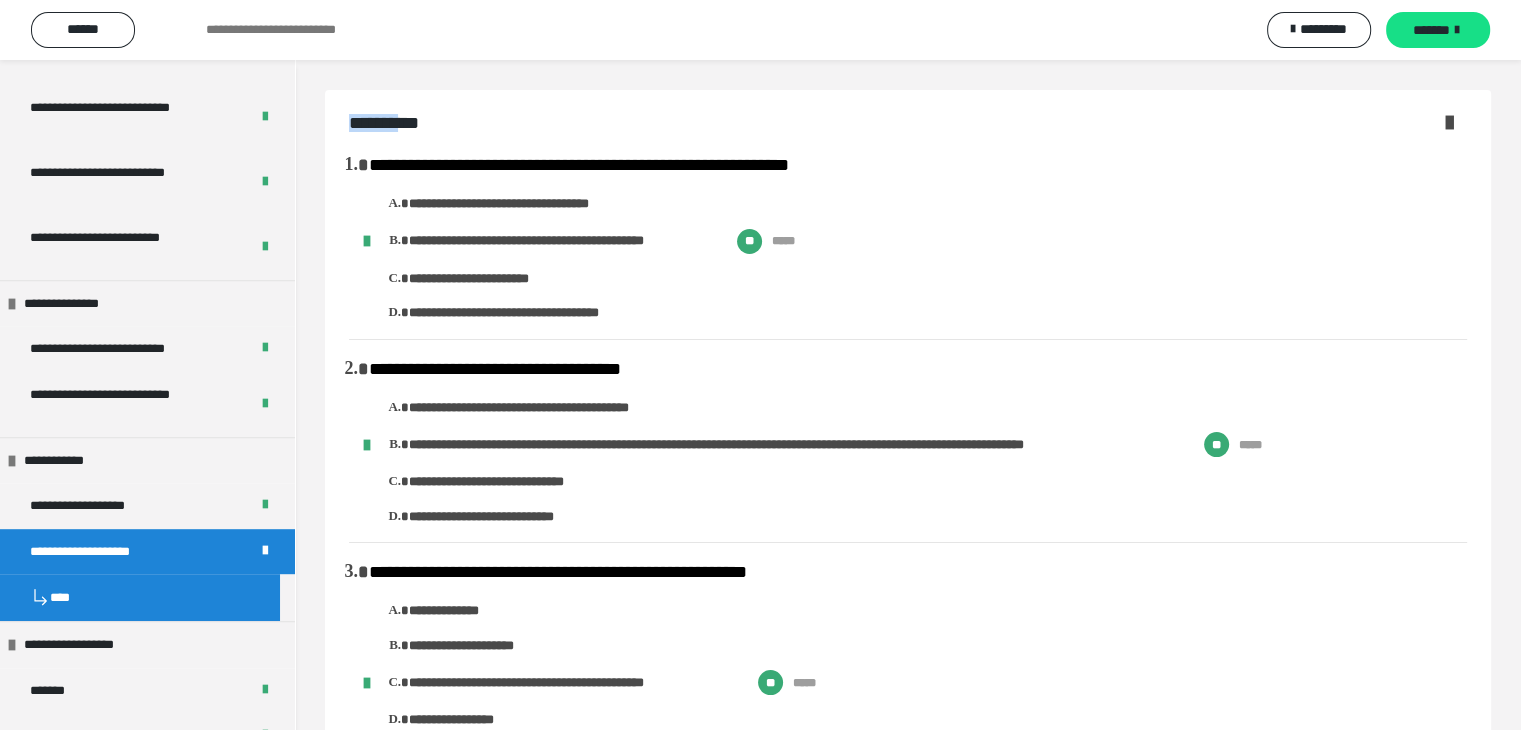 drag, startPoint x: 350, startPoint y: 120, endPoint x: 416, endPoint y: 133, distance: 67.26812 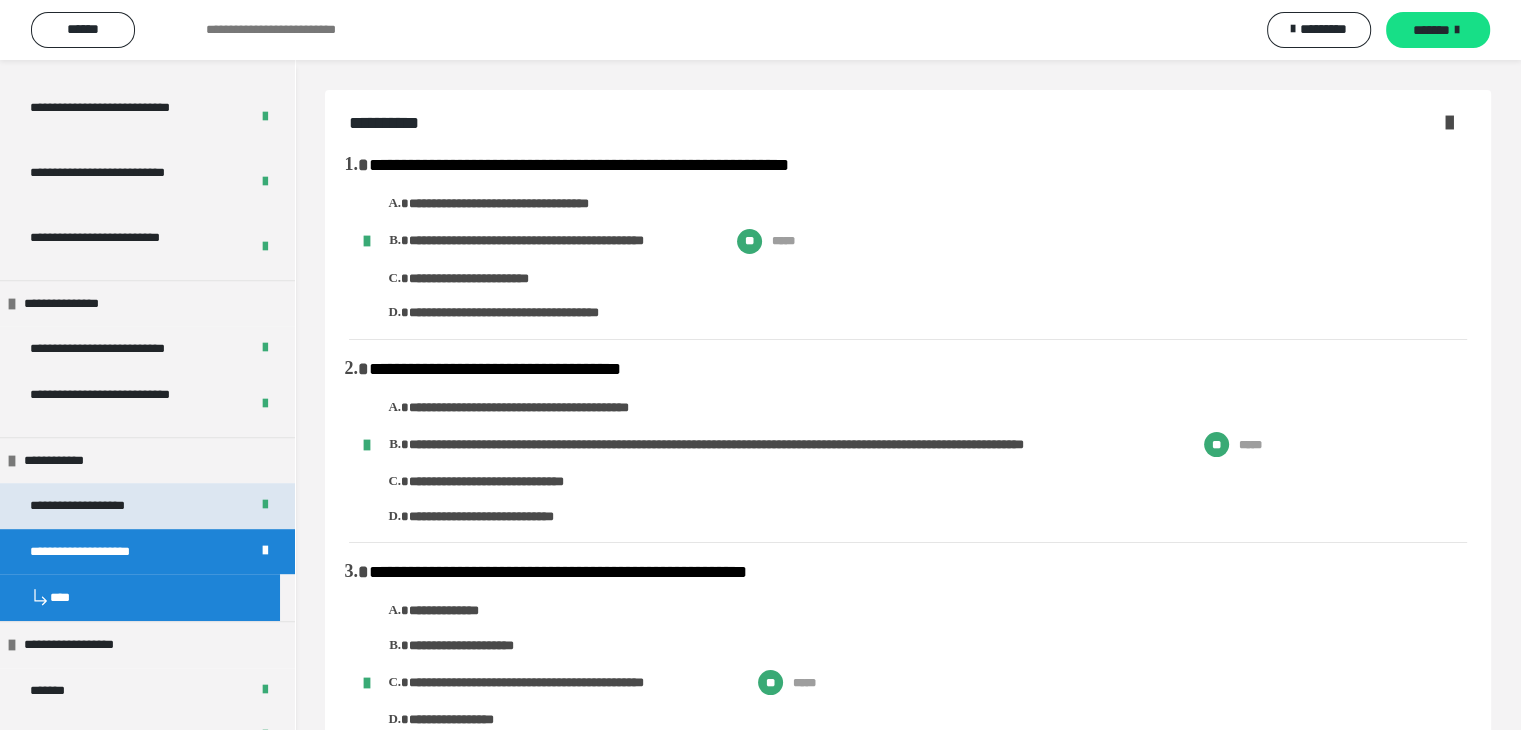 click on "**********" at bounding box center (89, 506) 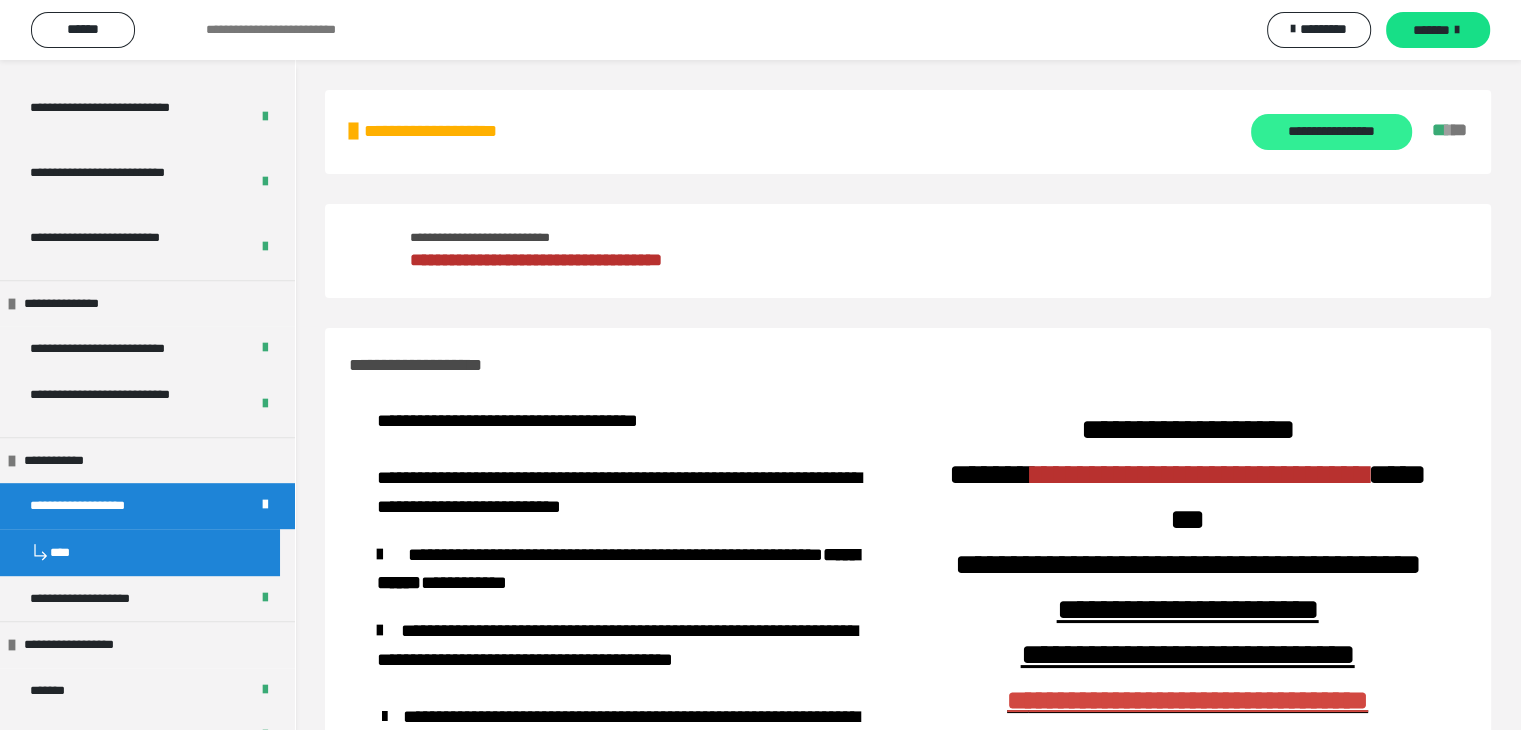 click on "**********" at bounding box center (1331, 132) 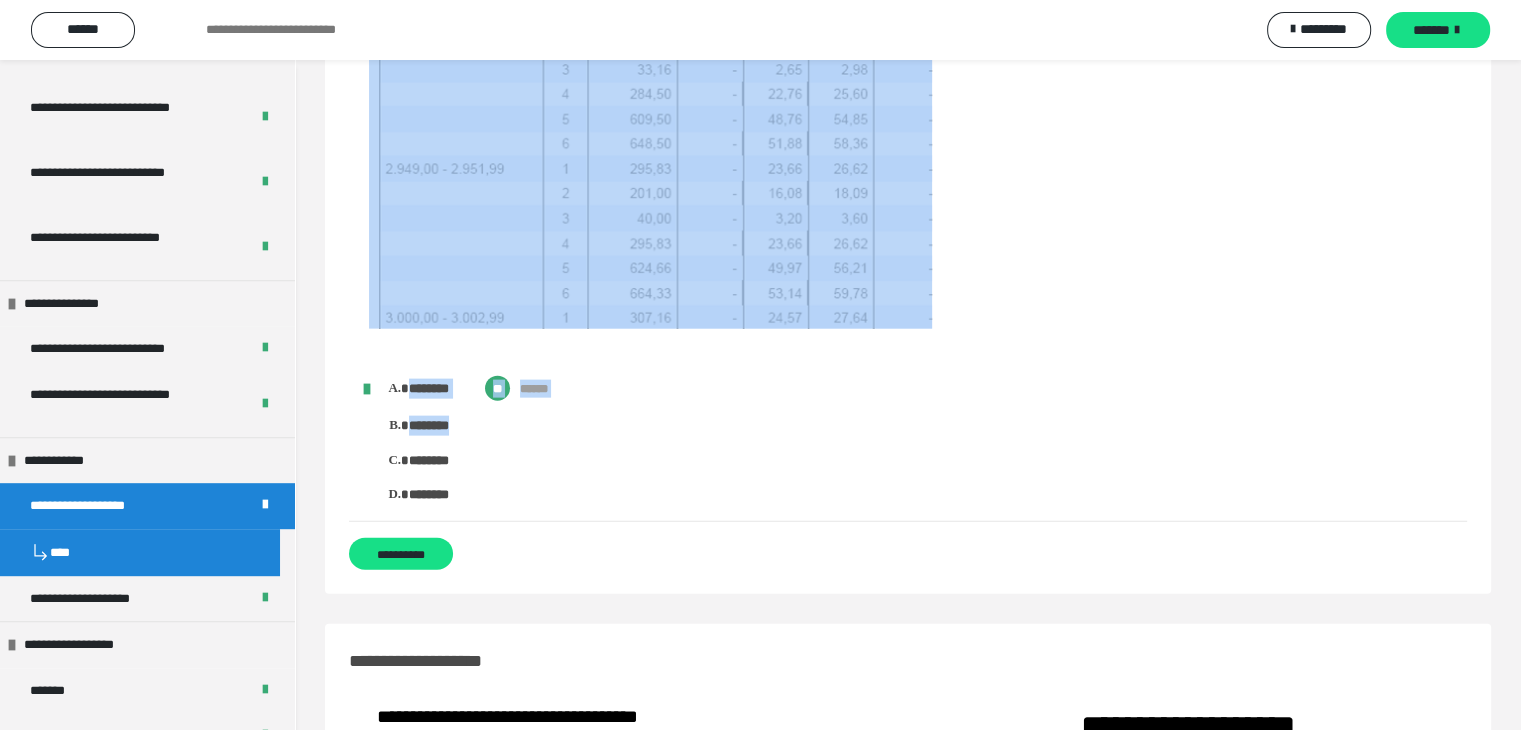 scroll, scrollTop: 4500, scrollLeft: 0, axis: vertical 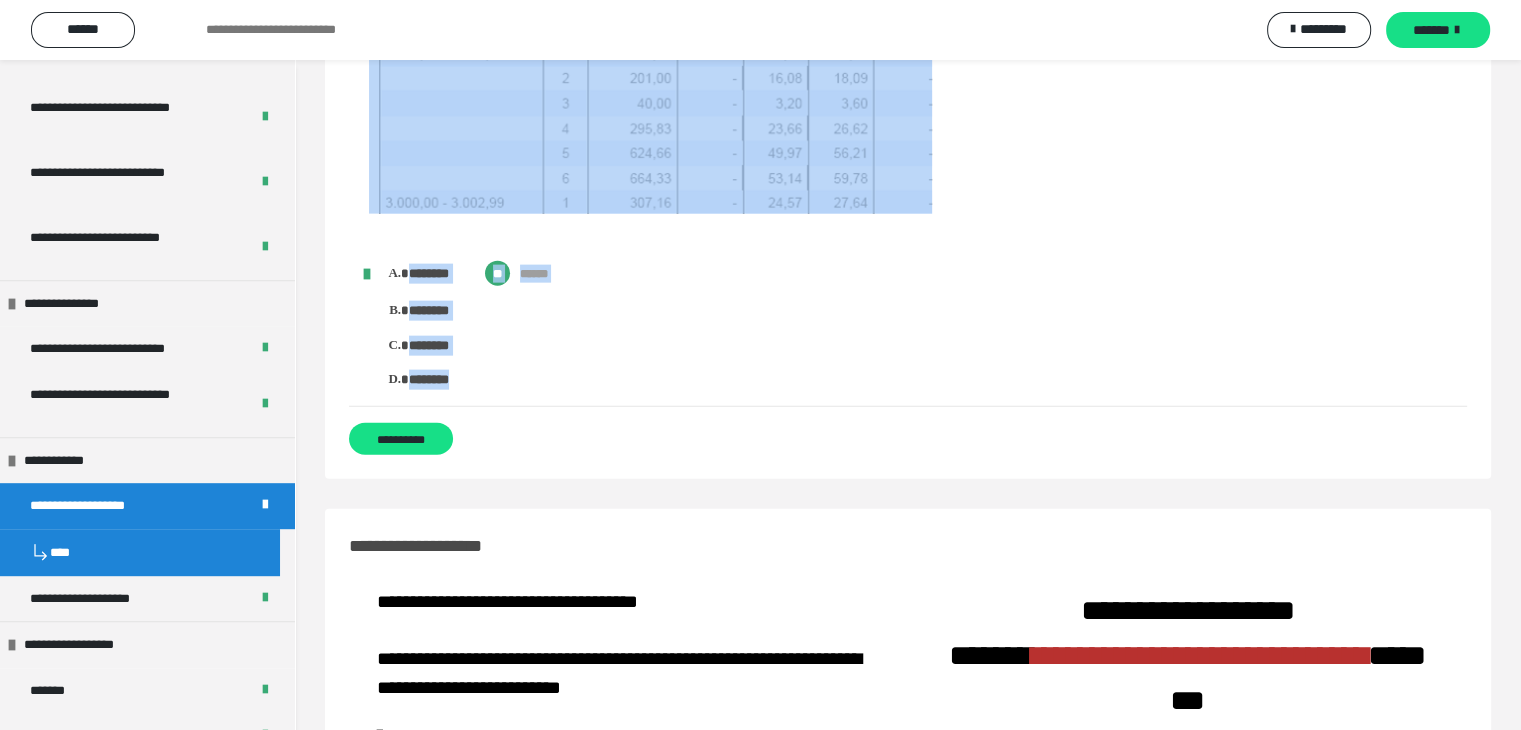 drag, startPoint x: 349, startPoint y: 118, endPoint x: 510, endPoint y: 421, distance: 343.11804 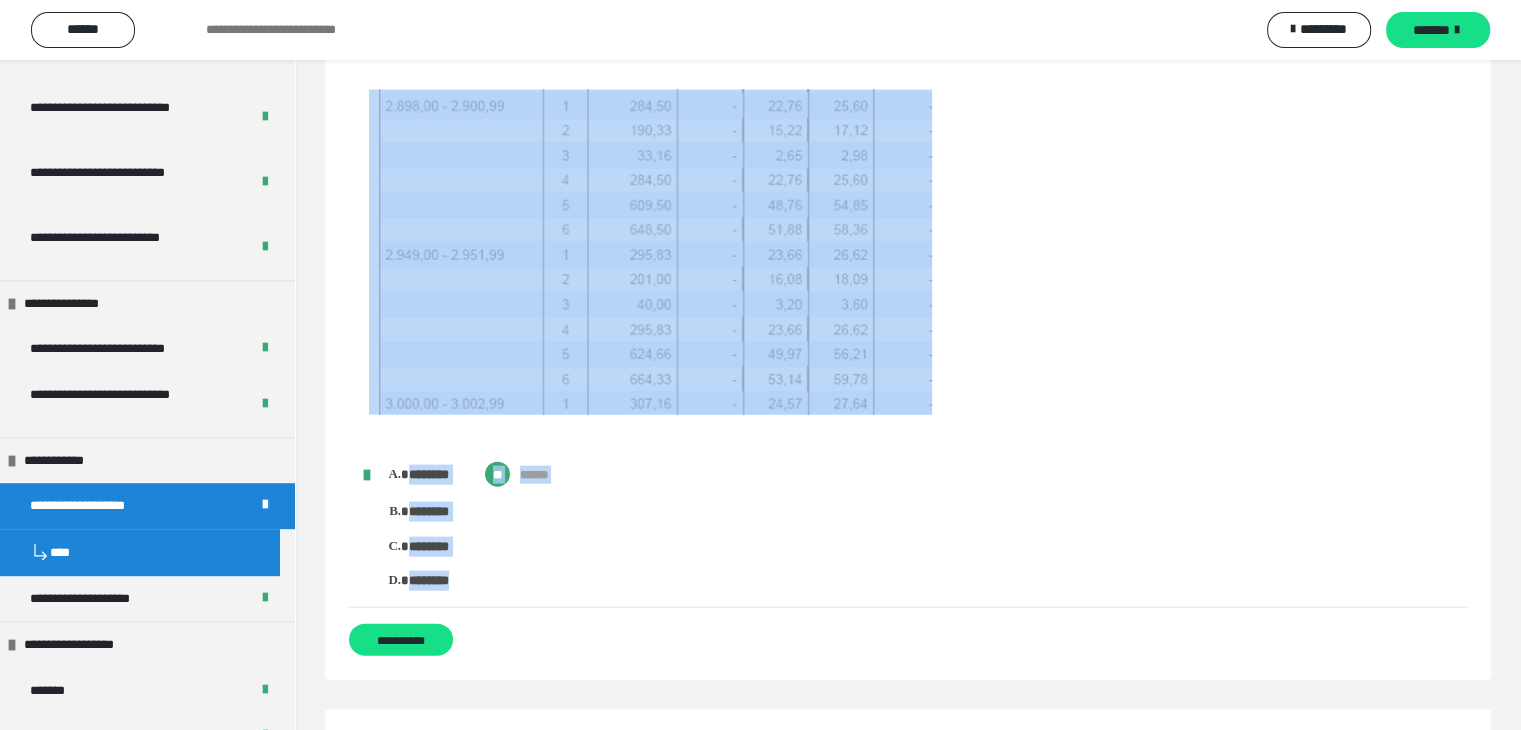 scroll, scrollTop: 4000, scrollLeft: 0, axis: vertical 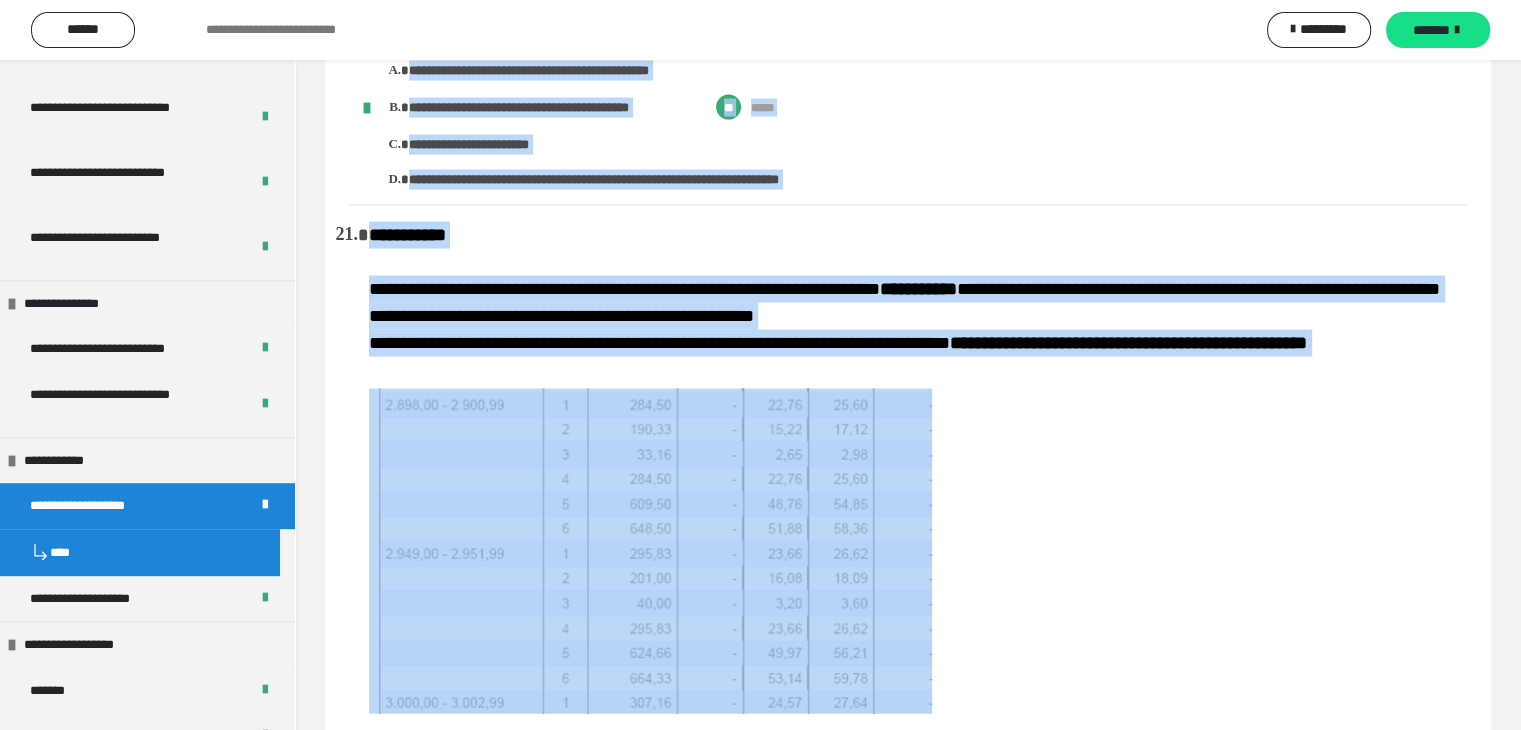 click at bounding box center (918, 551) 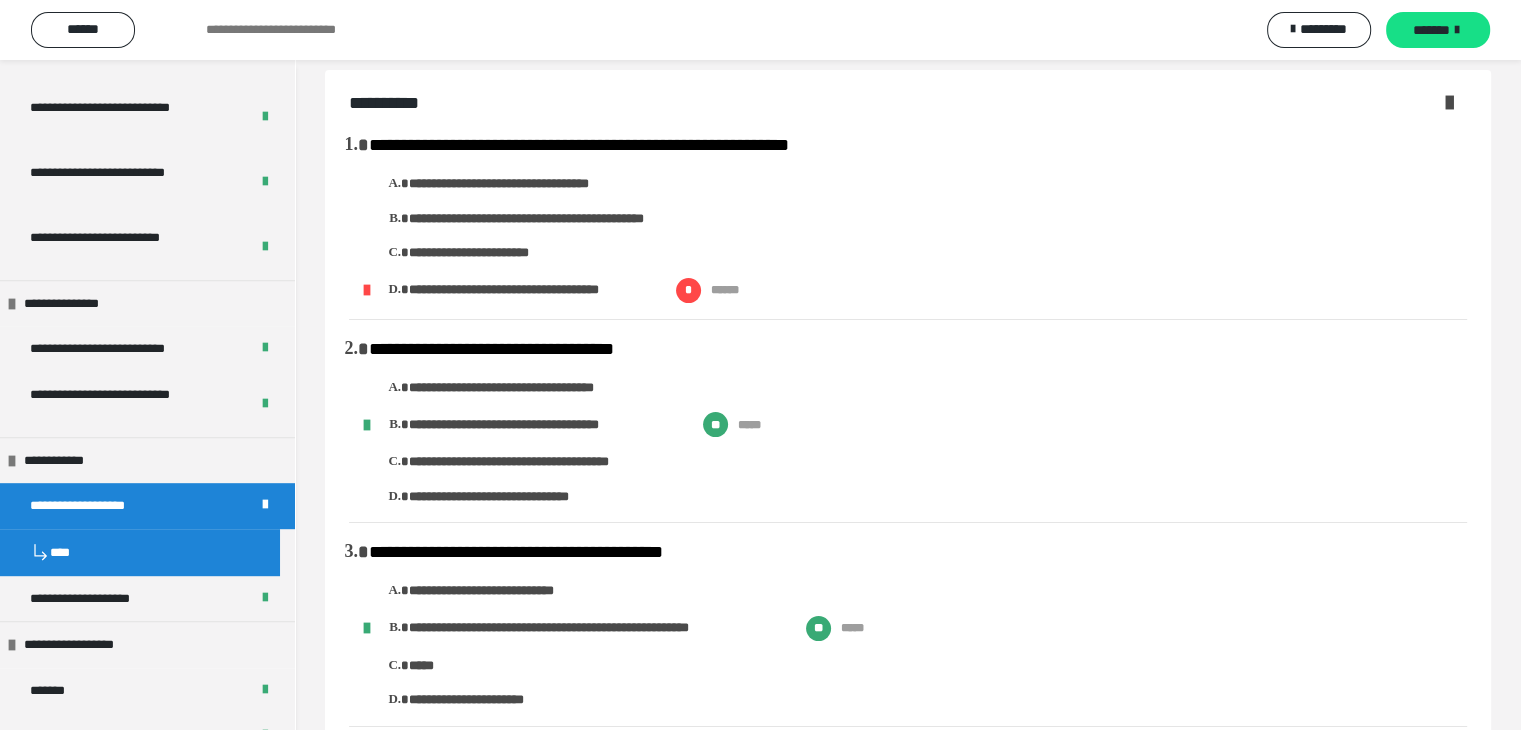 scroll, scrollTop: 0, scrollLeft: 0, axis: both 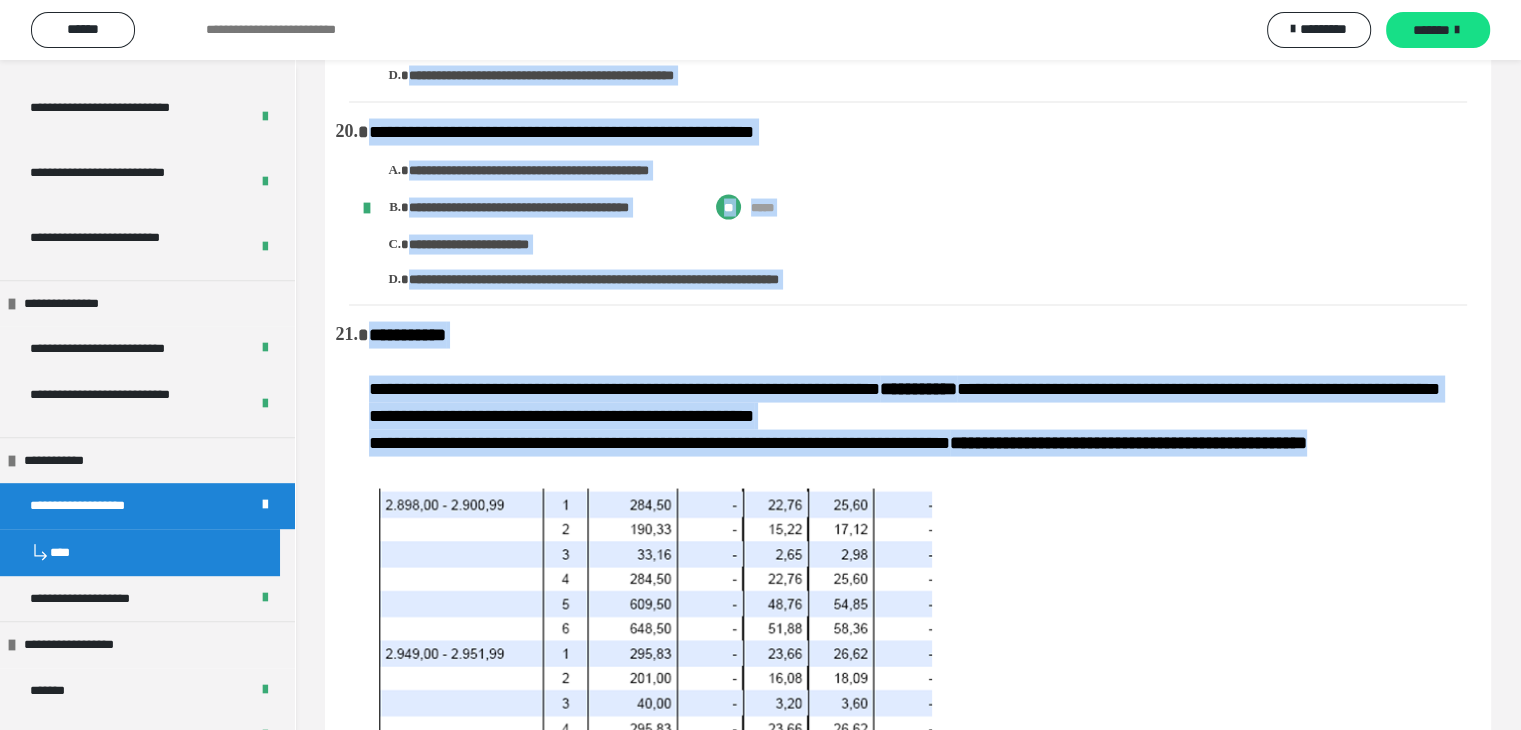 drag, startPoint x: 350, startPoint y: 121, endPoint x: 976, endPoint y: 493, distance: 728.1895 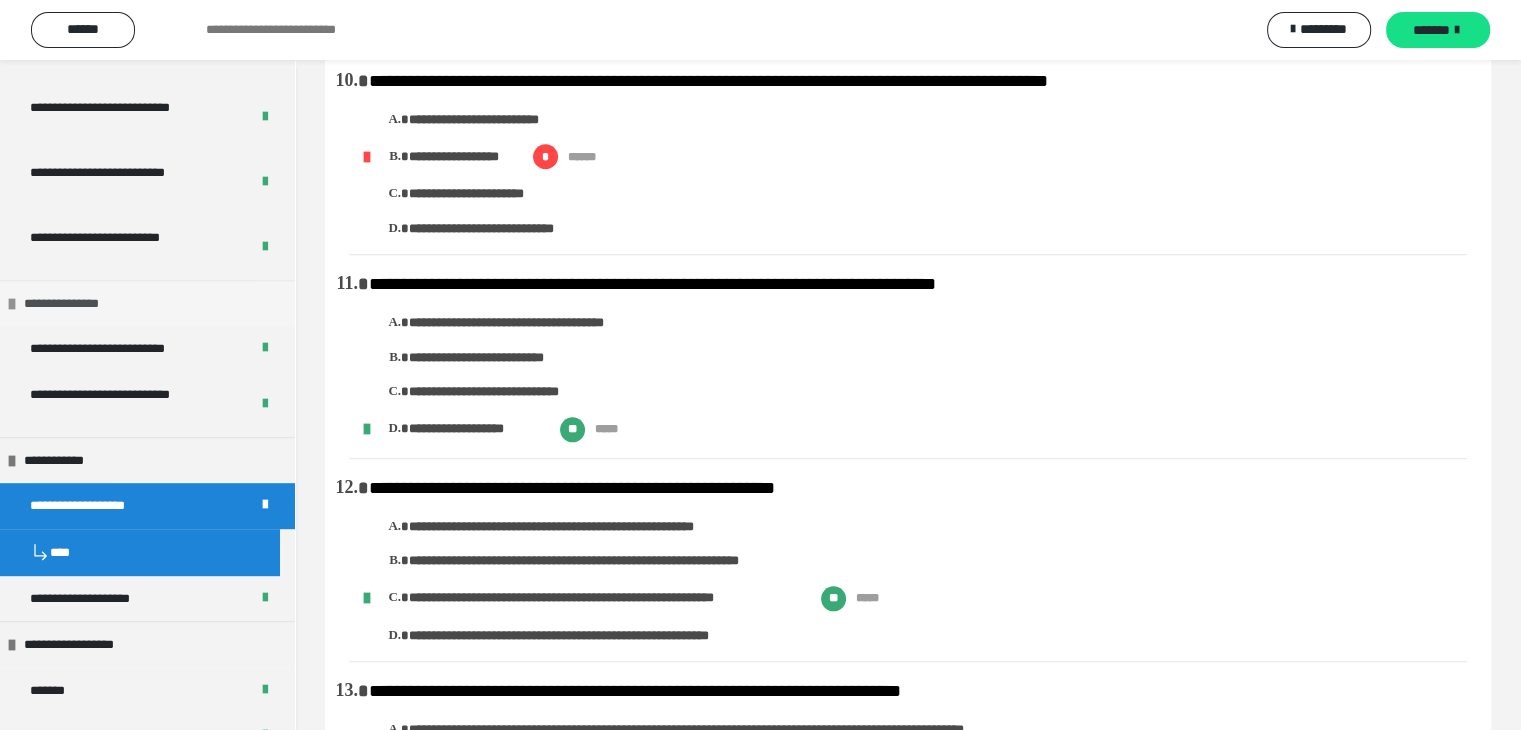 scroll, scrollTop: 1600, scrollLeft: 0, axis: vertical 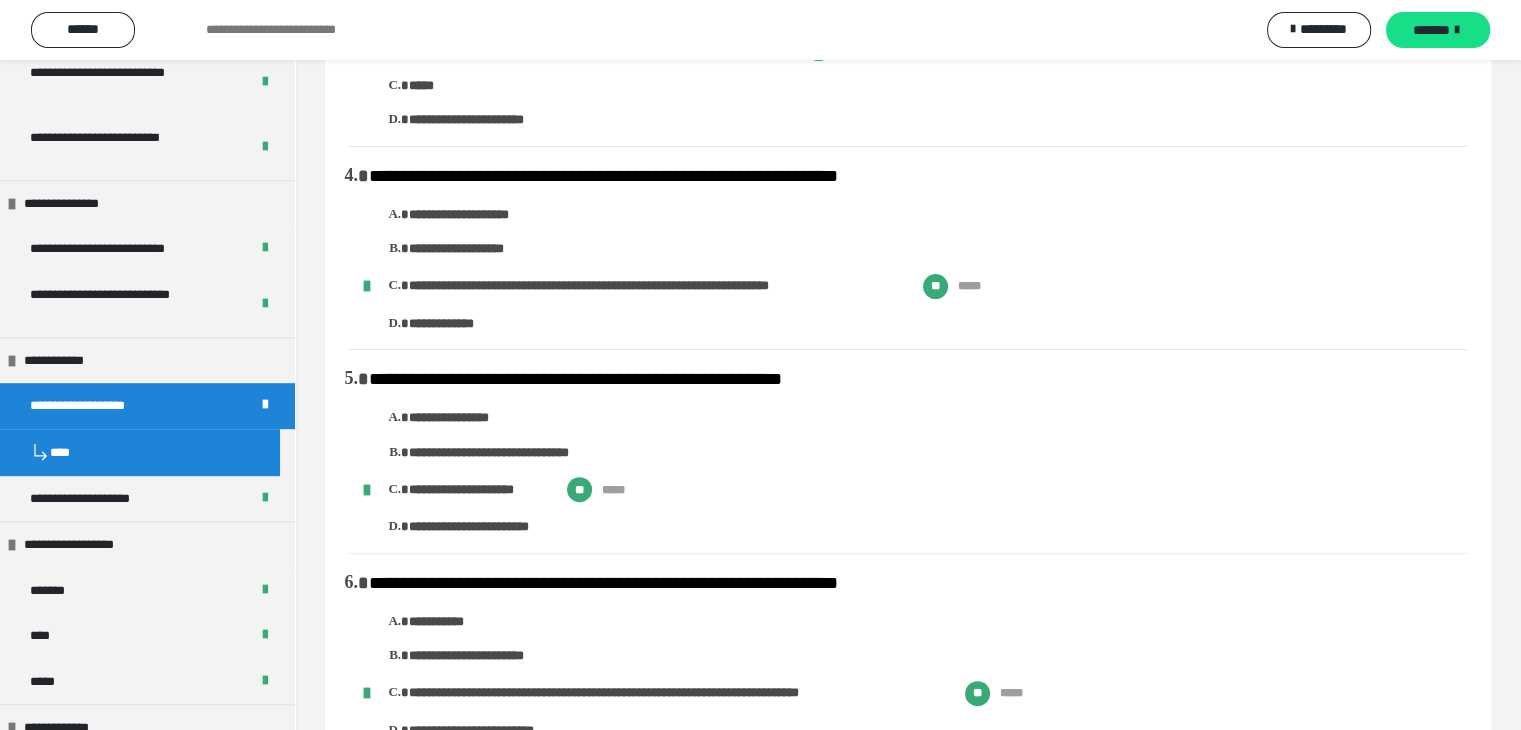 drag, startPoint x: 112, startPoint y: 413, endPoint x: 753, endPoint y: 479, distance: 644.38885 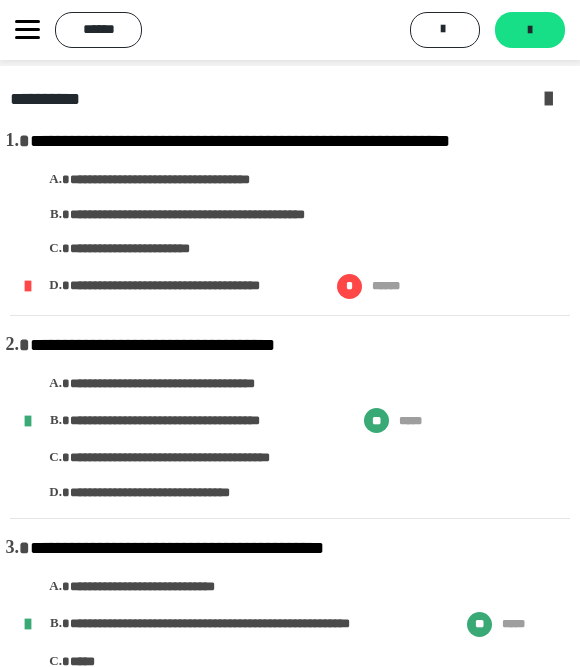 scroll, scrollTop: 0, scrollLeft: 0, axis: both 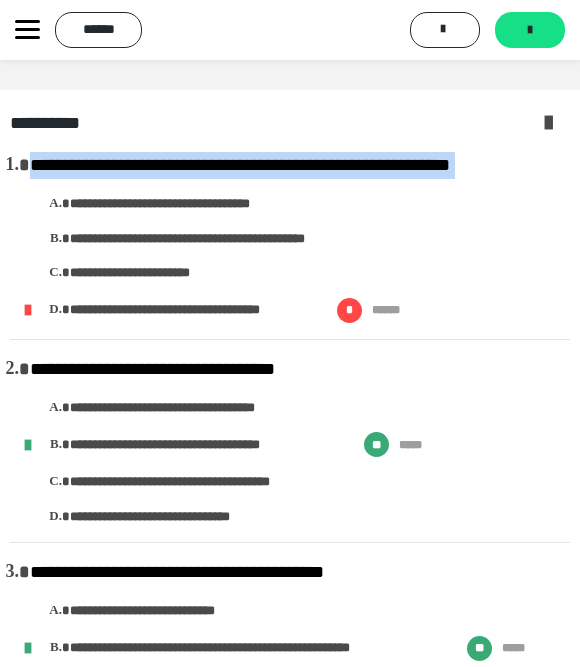 drag, startPoint x: 9, startPoint y: 164, endPoint x: 89, endPoint y: 182, distance: 82 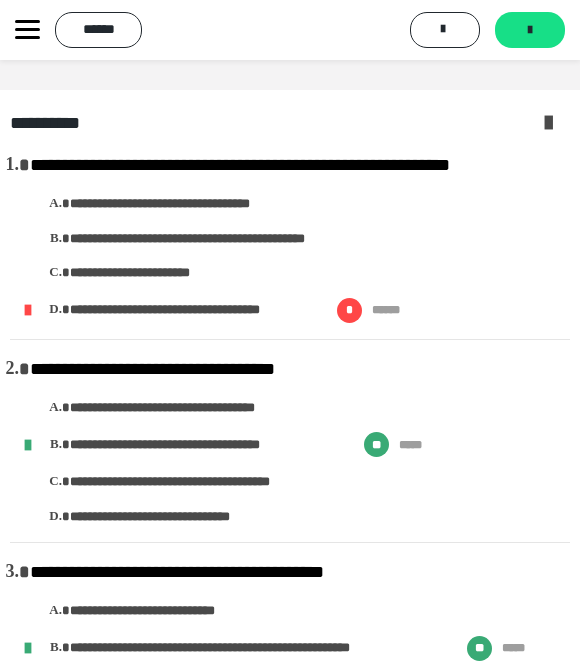 click on "**********" at bounding box center (300, 237) 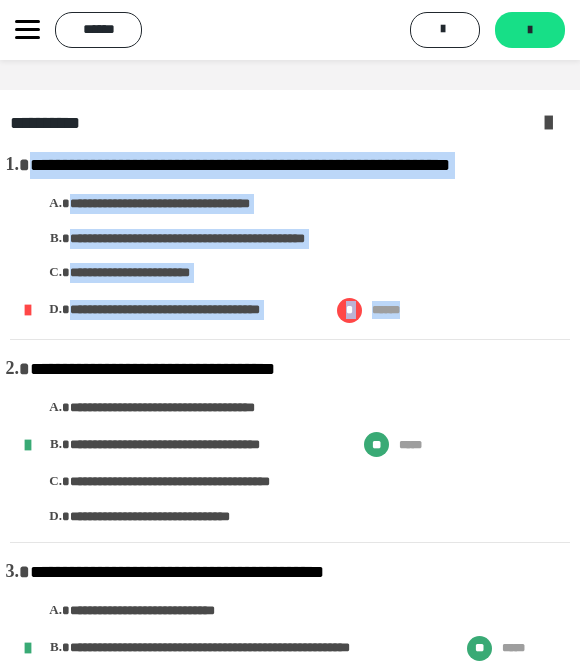 drag, startPoint x: 10, startPoint y: 162, endPoint x: 431, endPoint y: 320, distance: 449.6721 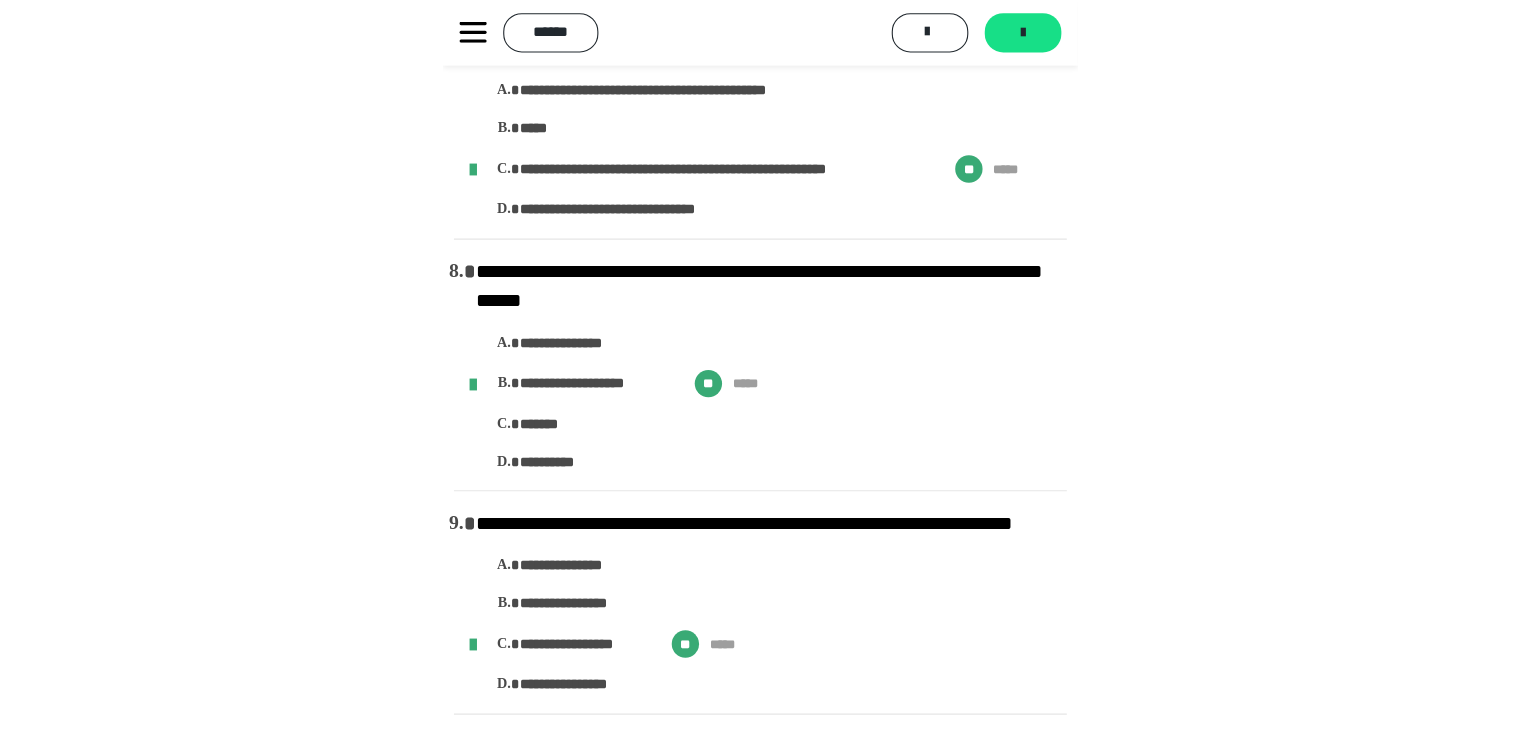 scroll, scrollTop: 1400, scrollLeft: 0, axis: vertical 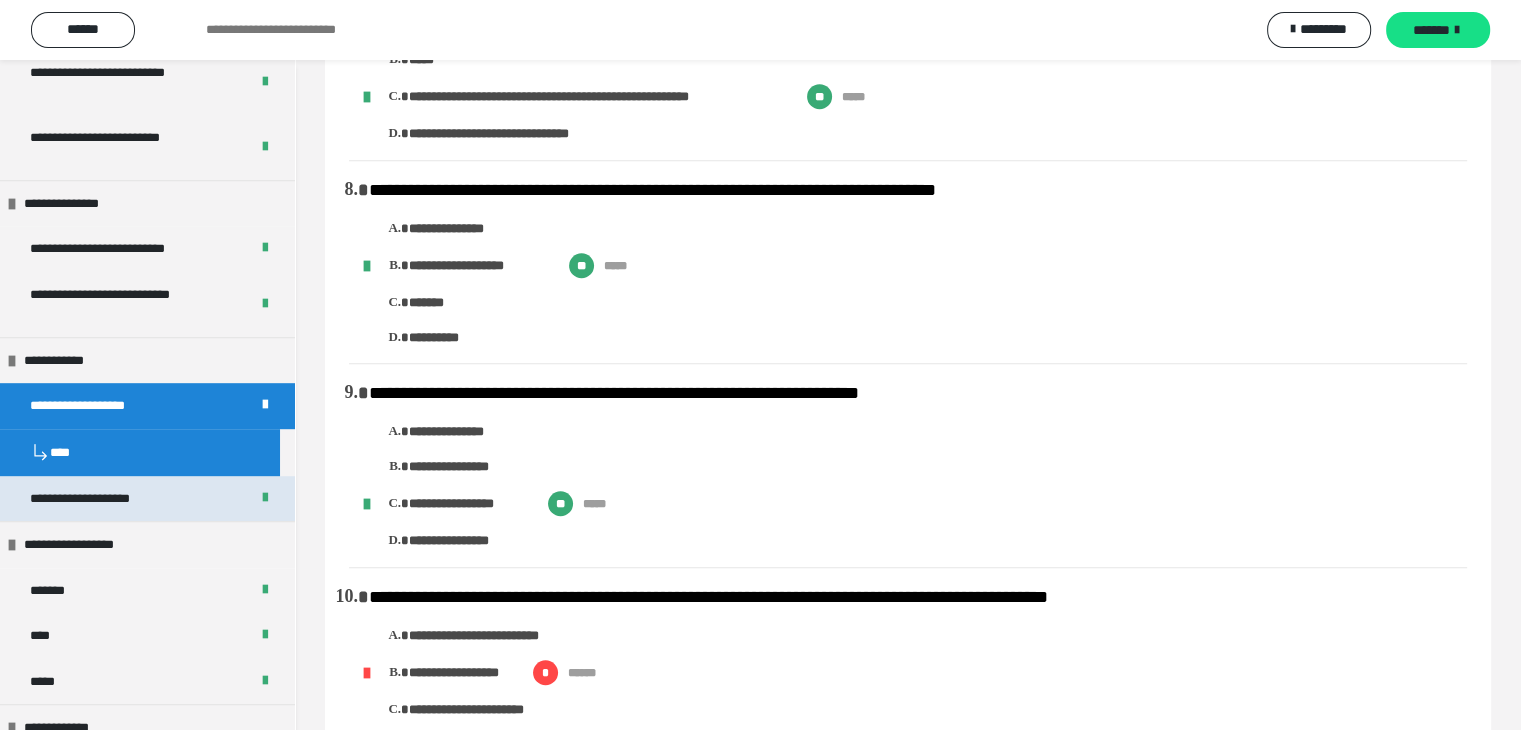 click on "**********" at bounding box center (91, 499) 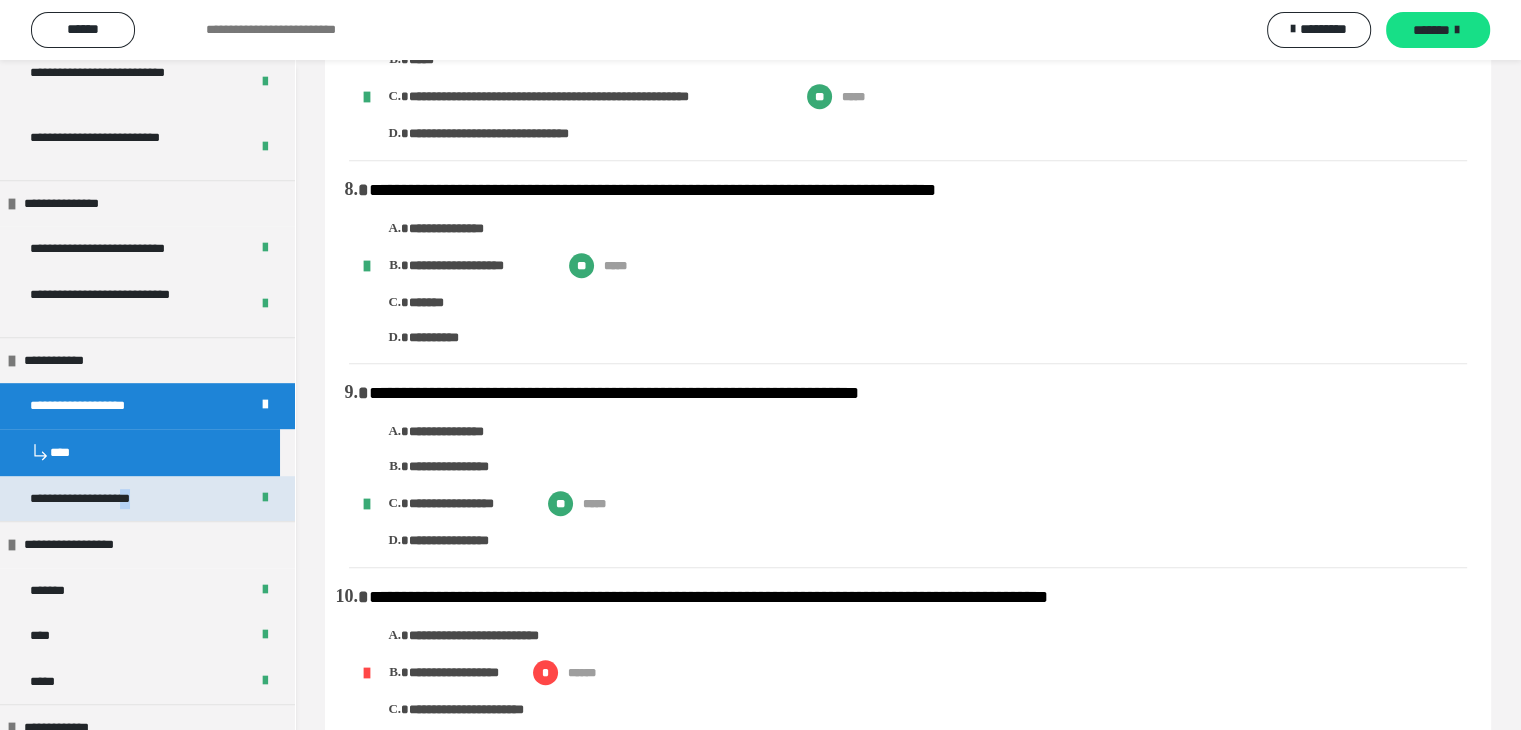 click on "**********" at bounding box center (147, 452) 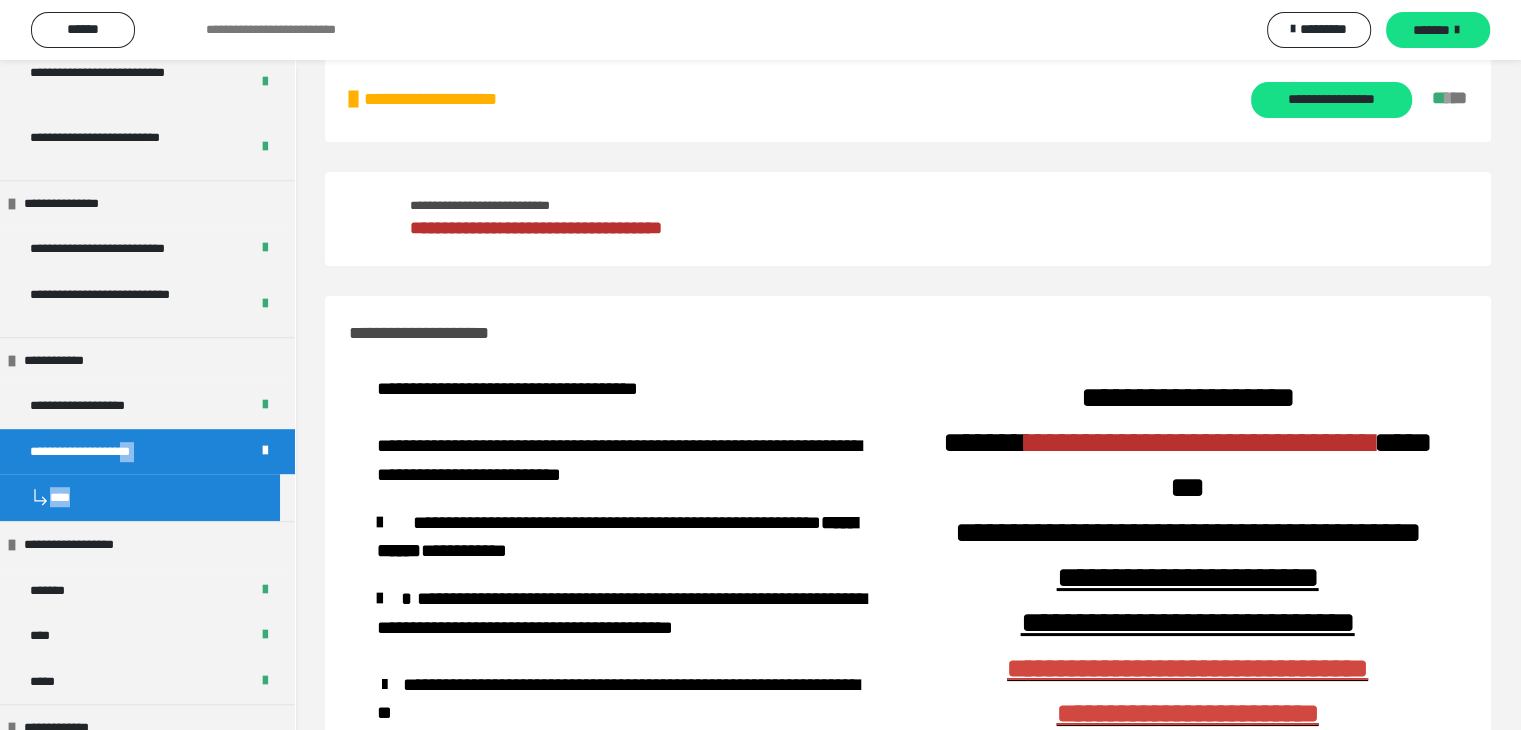 scroll, scrollTop: 0, scrollLeft: 0, axis: both 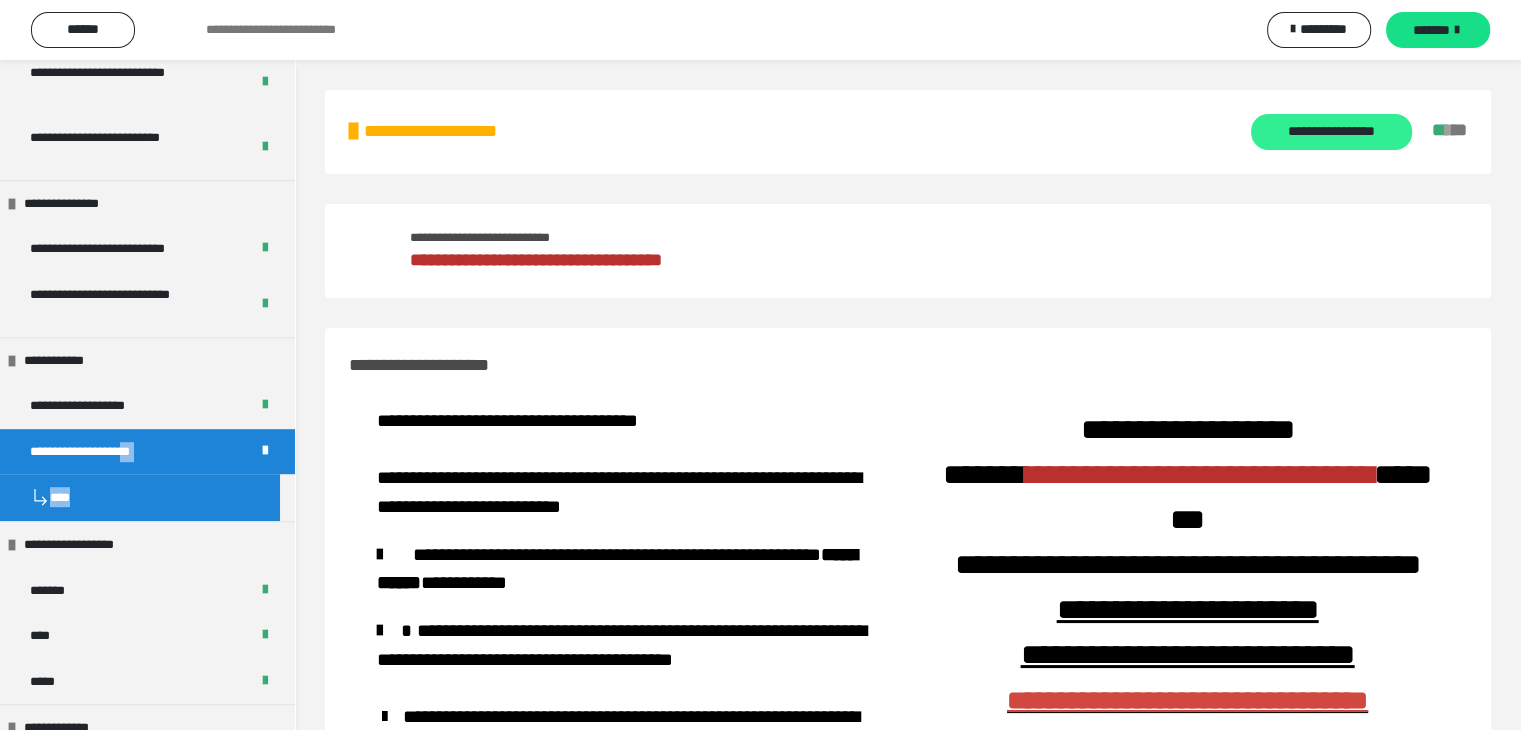 click on "**********" at bounding box center [1331, 132] 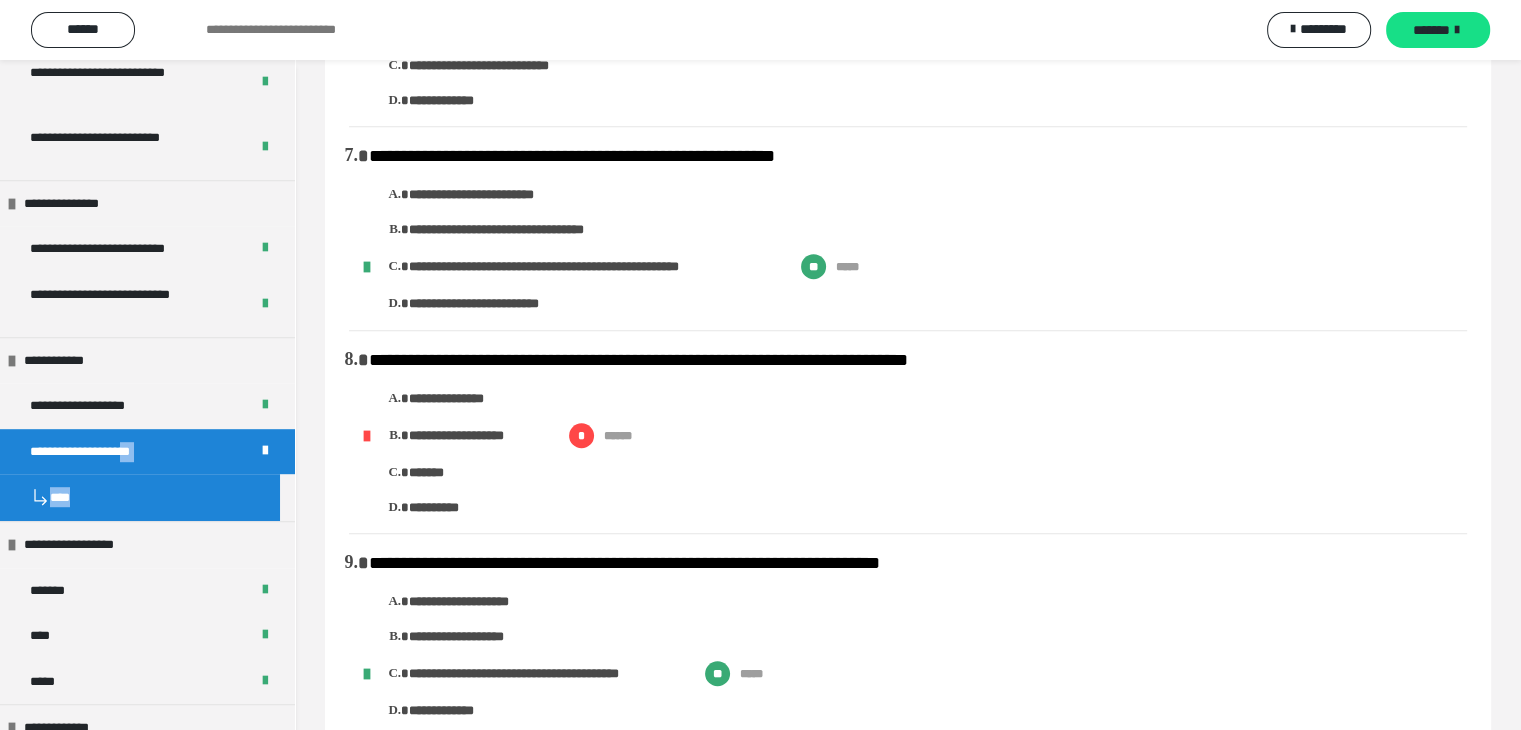 scroll, scrollTop: 1300, scrollLeft: 0, axis: vertical 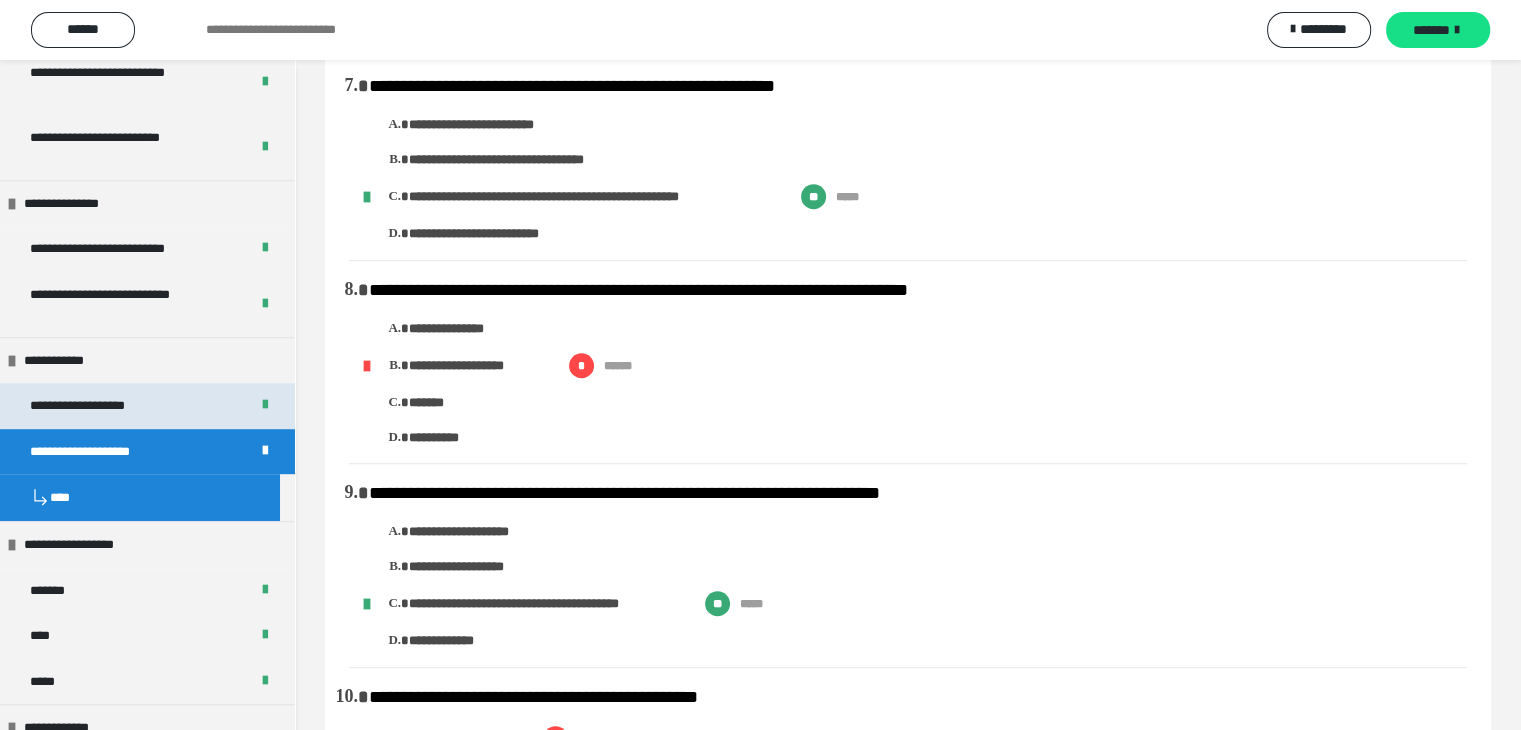 click on "**********" at bounding box center [89, 406] 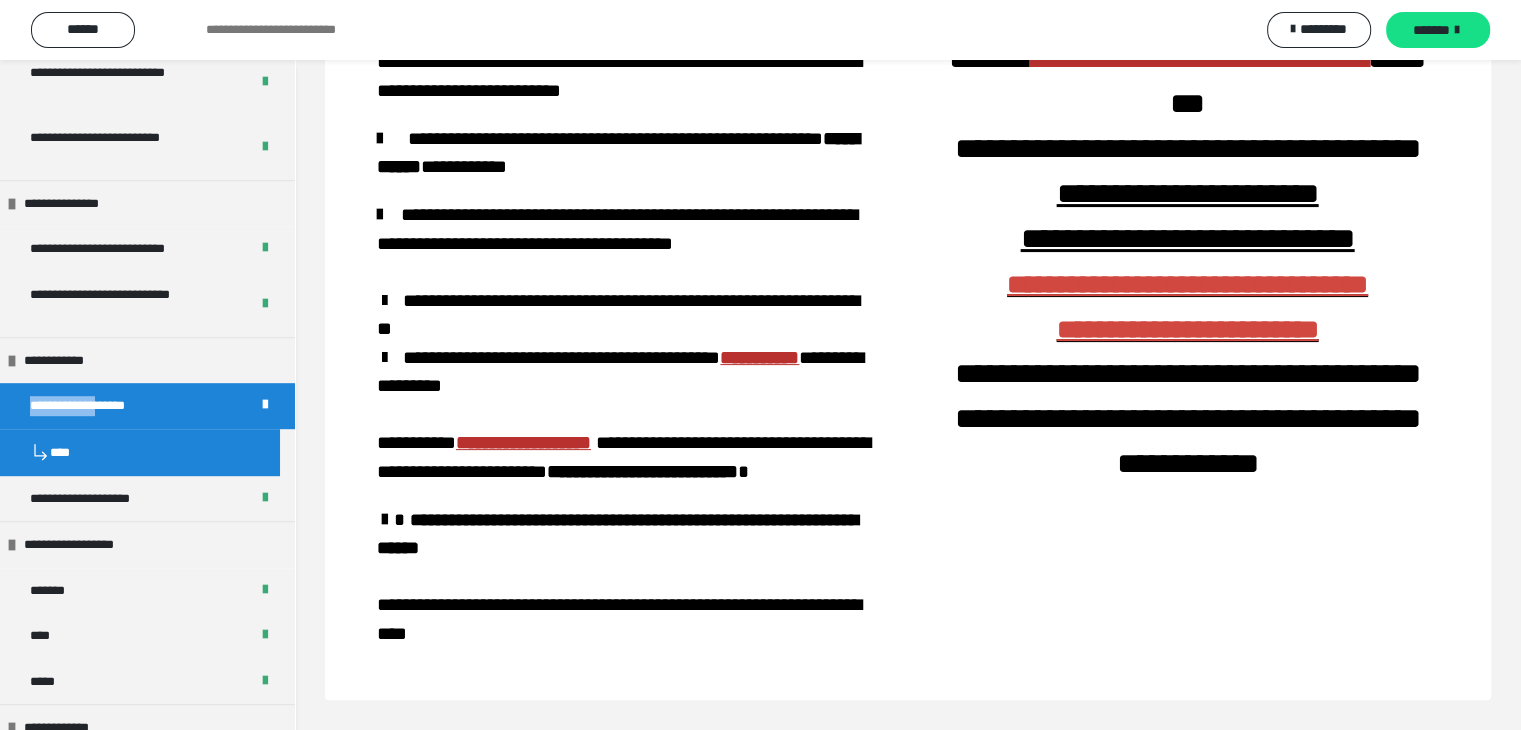 click on "**********" at bounding box center [89, 406] 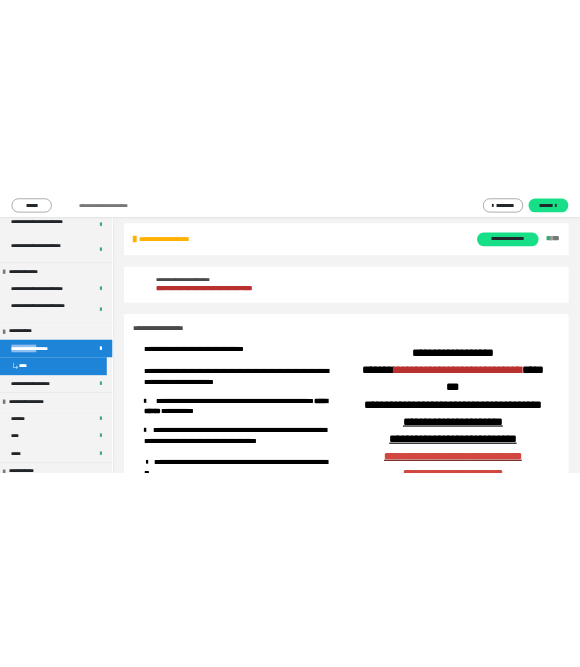 scroll, scrollTop: 0, scrollLeft: 0, axis: both 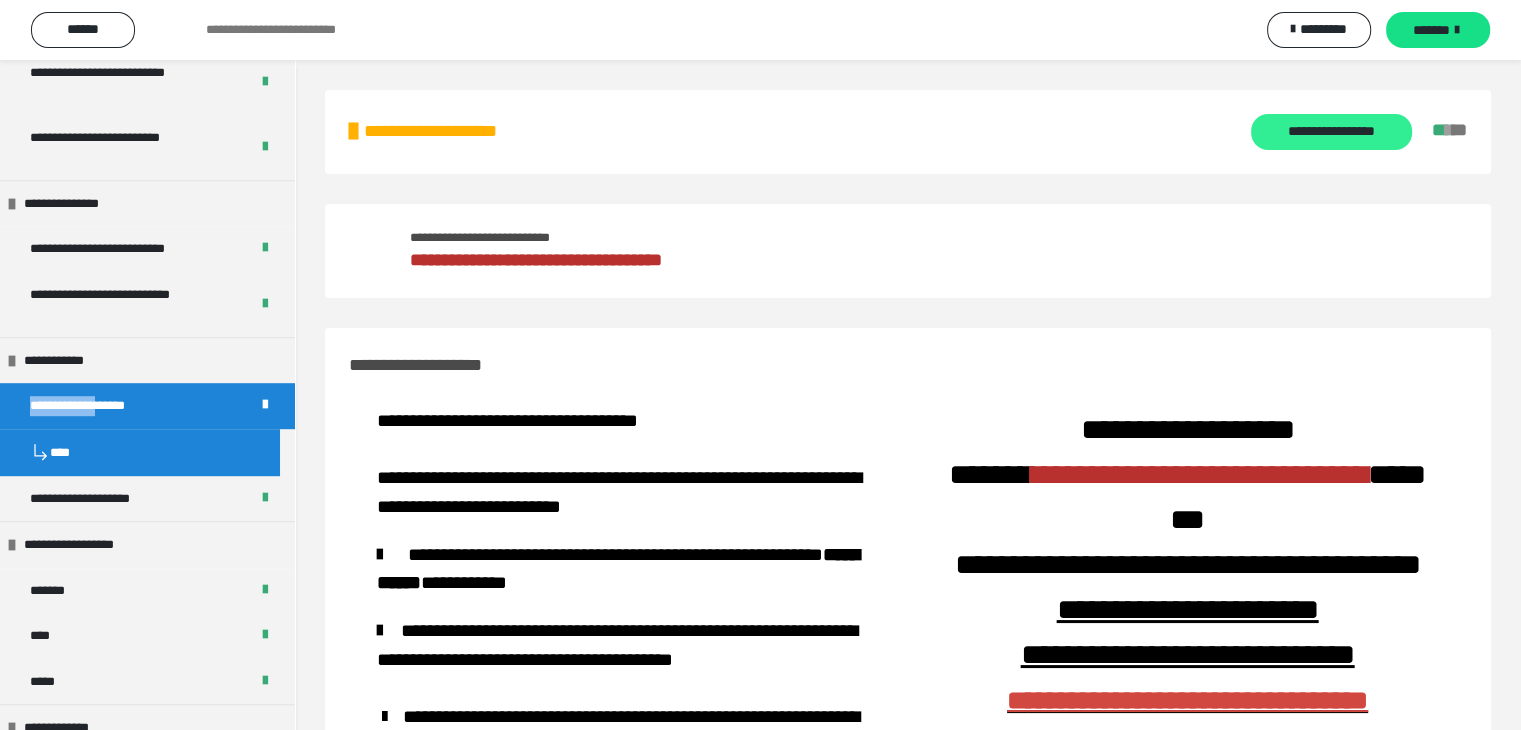 click on "**********" at bounding box center (1331, 132) 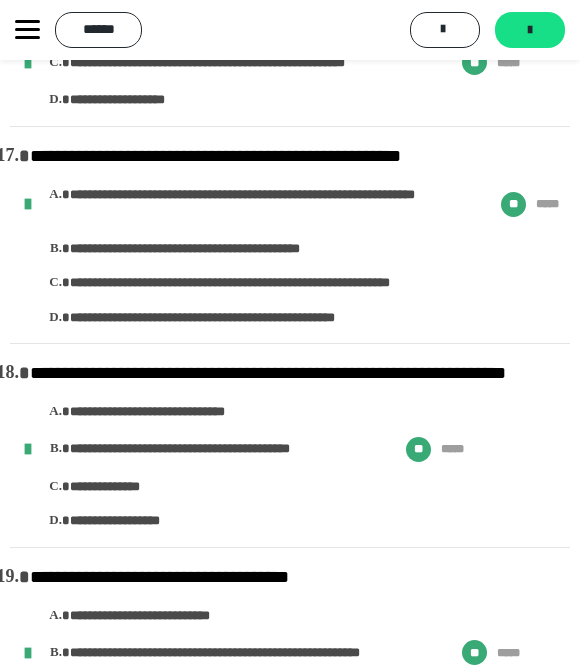 scroll, scrollTop: 3500, scrollLeft: 0, axis: vertical 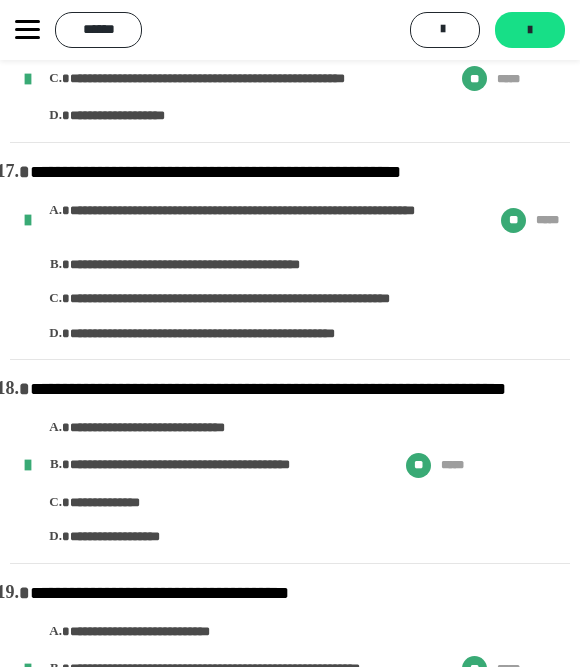 click 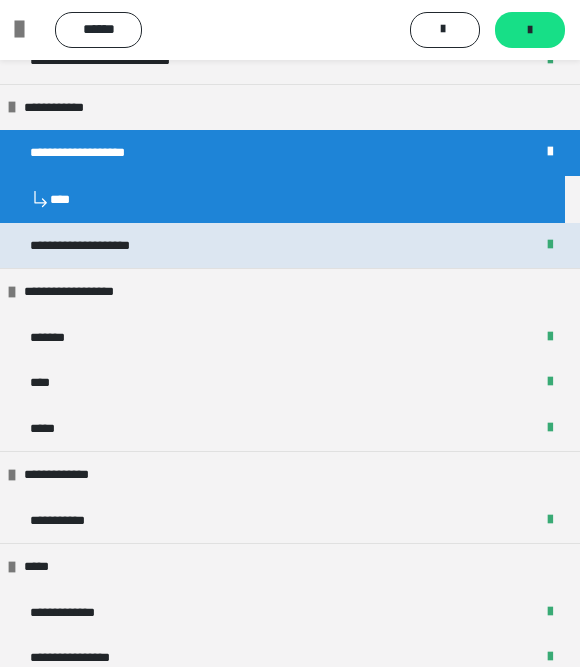 click on "**********" at bounding box center (91, 246) 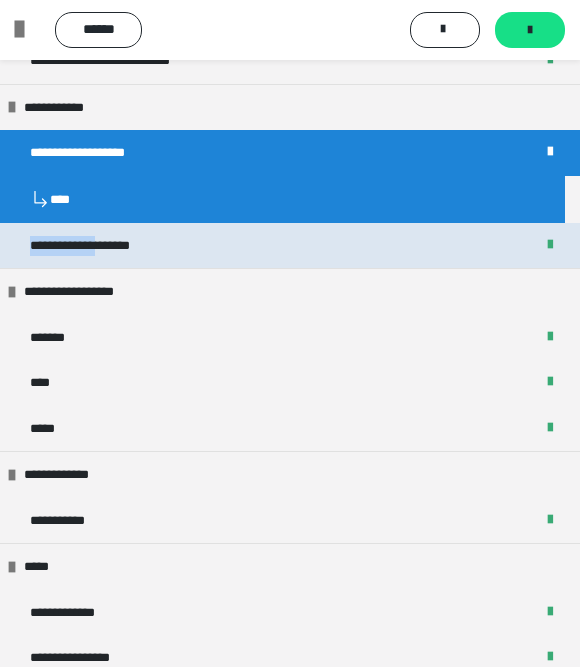 click on "**********" at bounding box center (91, 246) 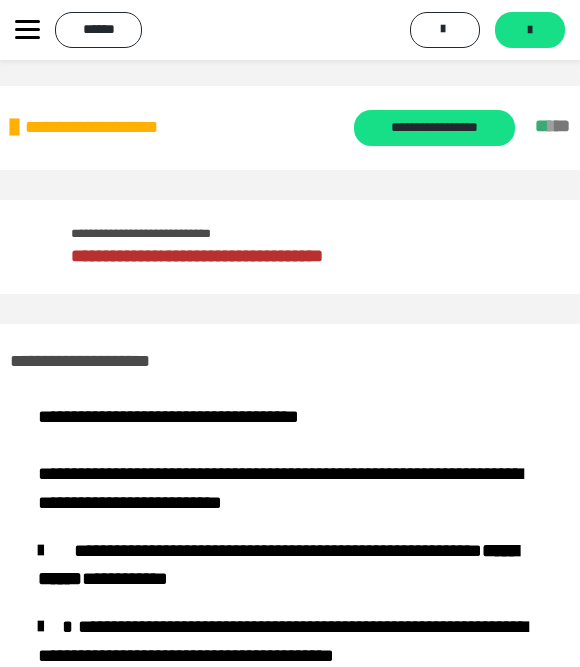 scroll, scrollTop: 0, scrollLeft: 0, axis: both 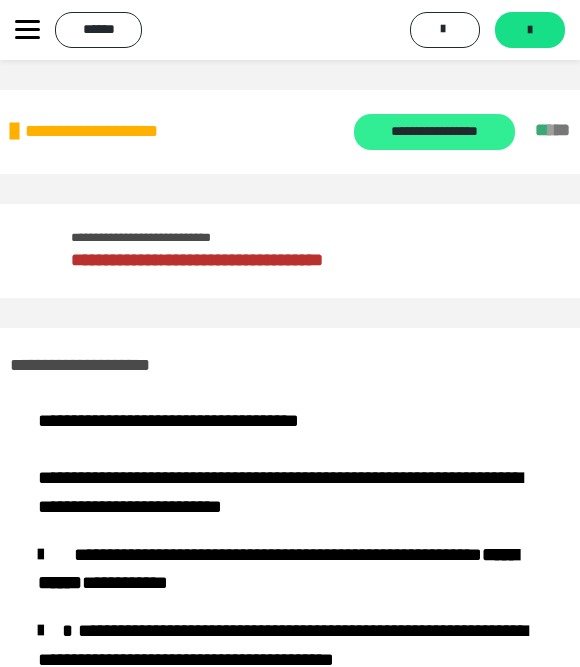 click on "**********" at bounding box center (434, 132) 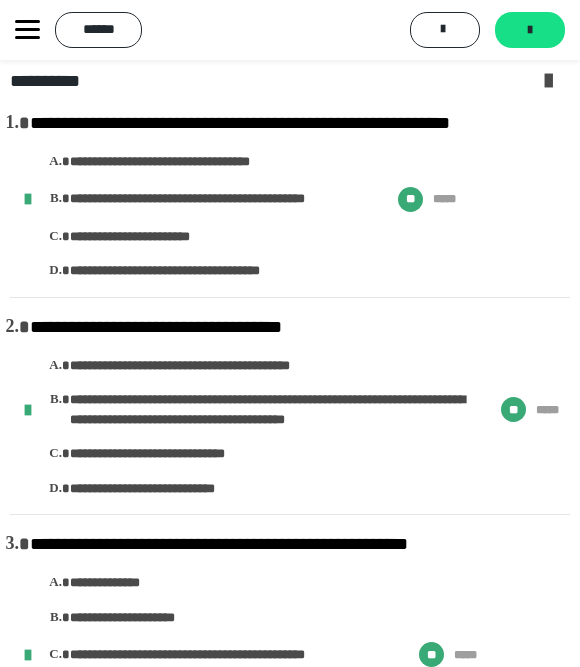 scroll, scrollTop: 0, scrollLeft: 0, axis: both 